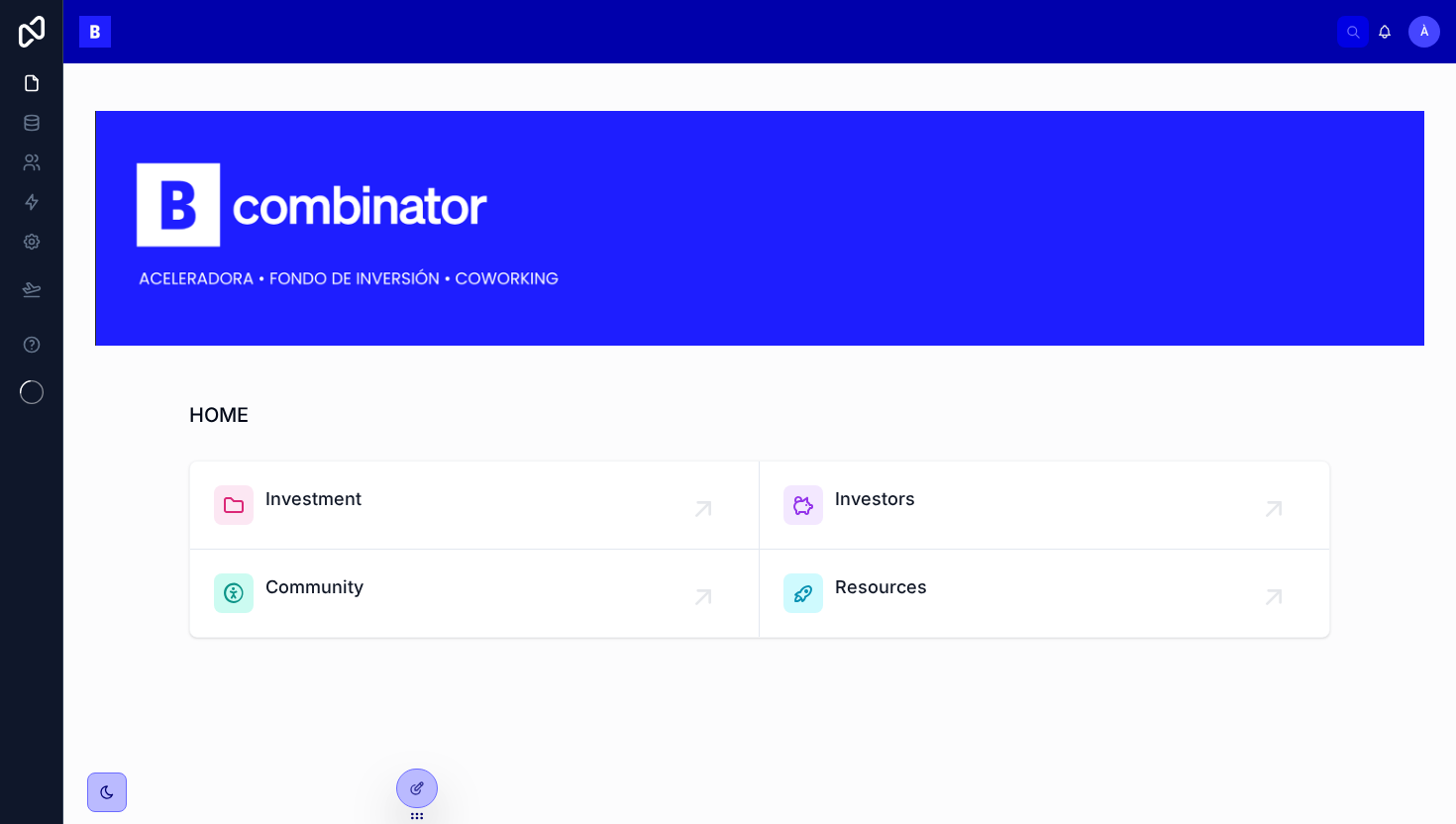 scroll, scrollTop: 0, scrollLeft: 0, axis: both 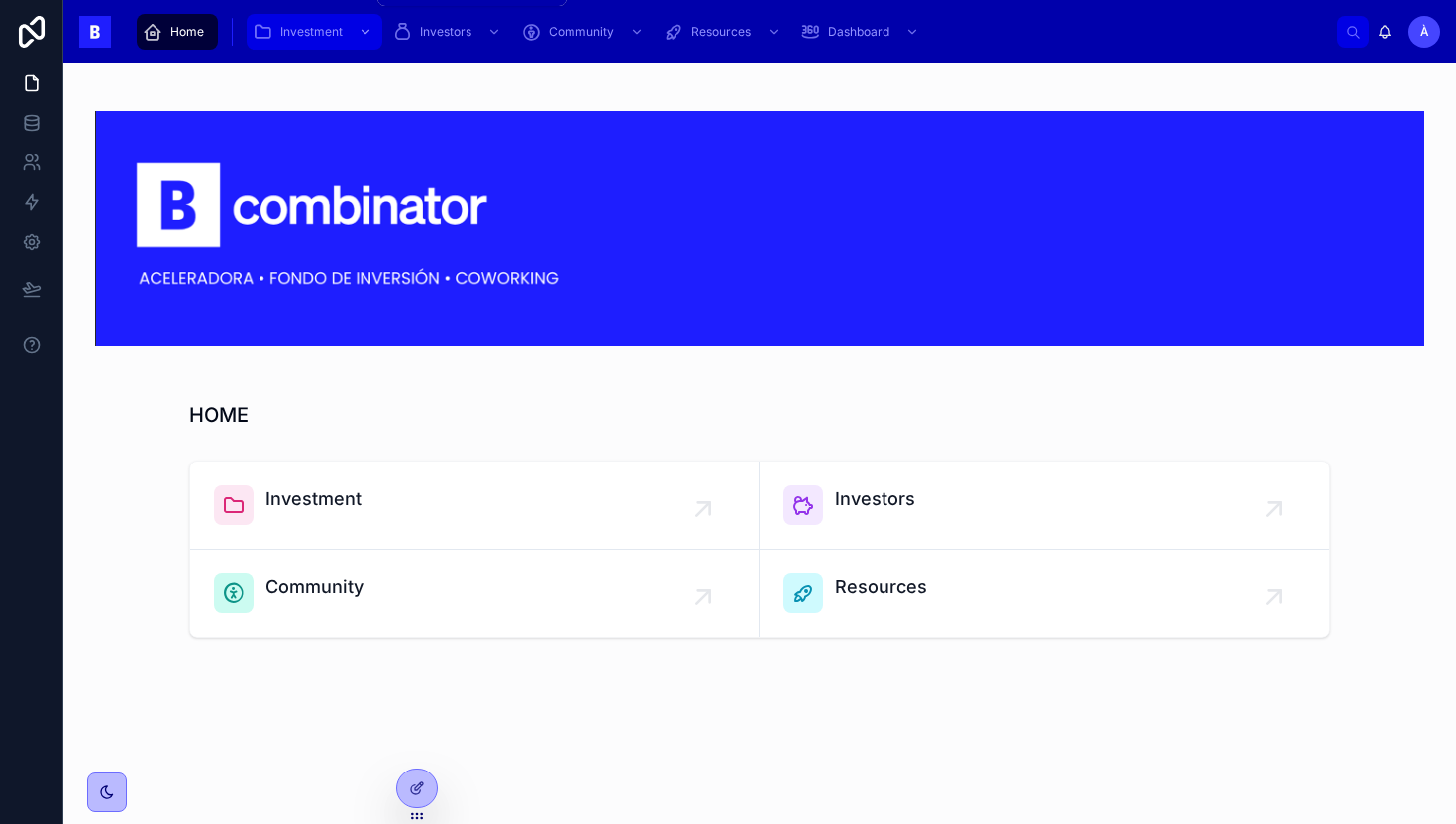 click on "Investment" at bounding box center [311, 32] 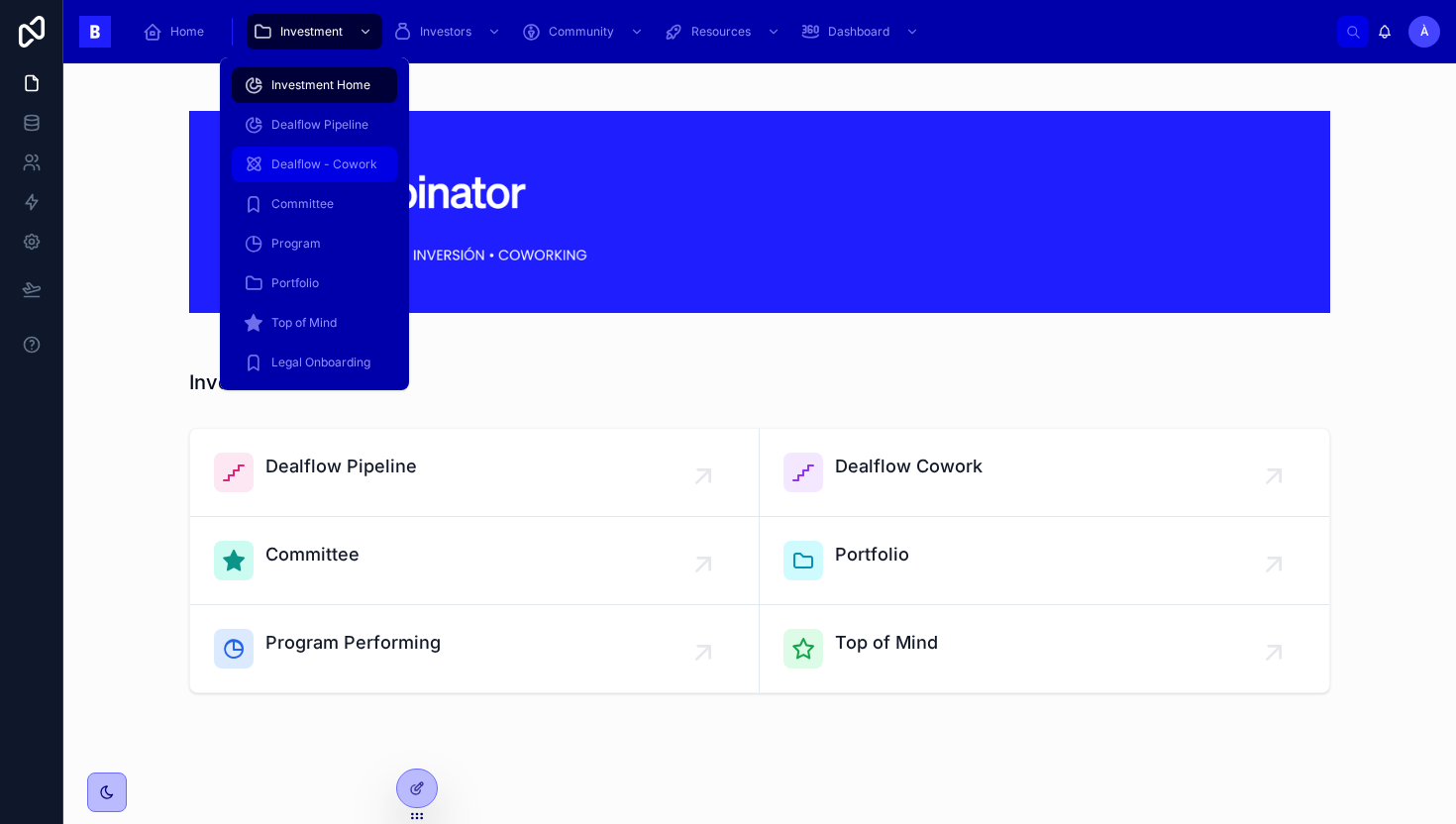click on "Dealflow - Cowork" at bounding box center [324, 164] 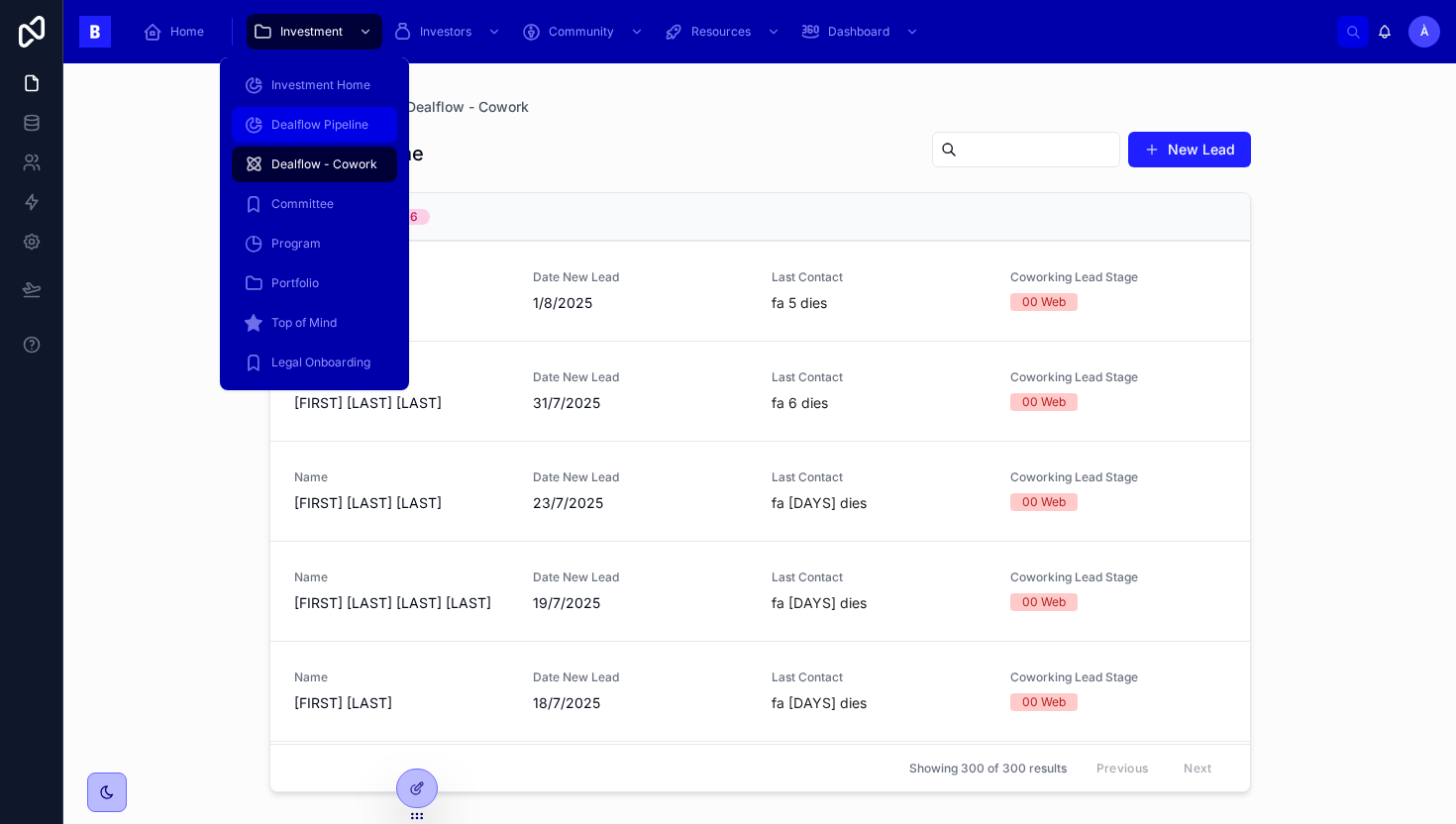 click on "Dealflow Pipeline" at bounding box center [314, 125] 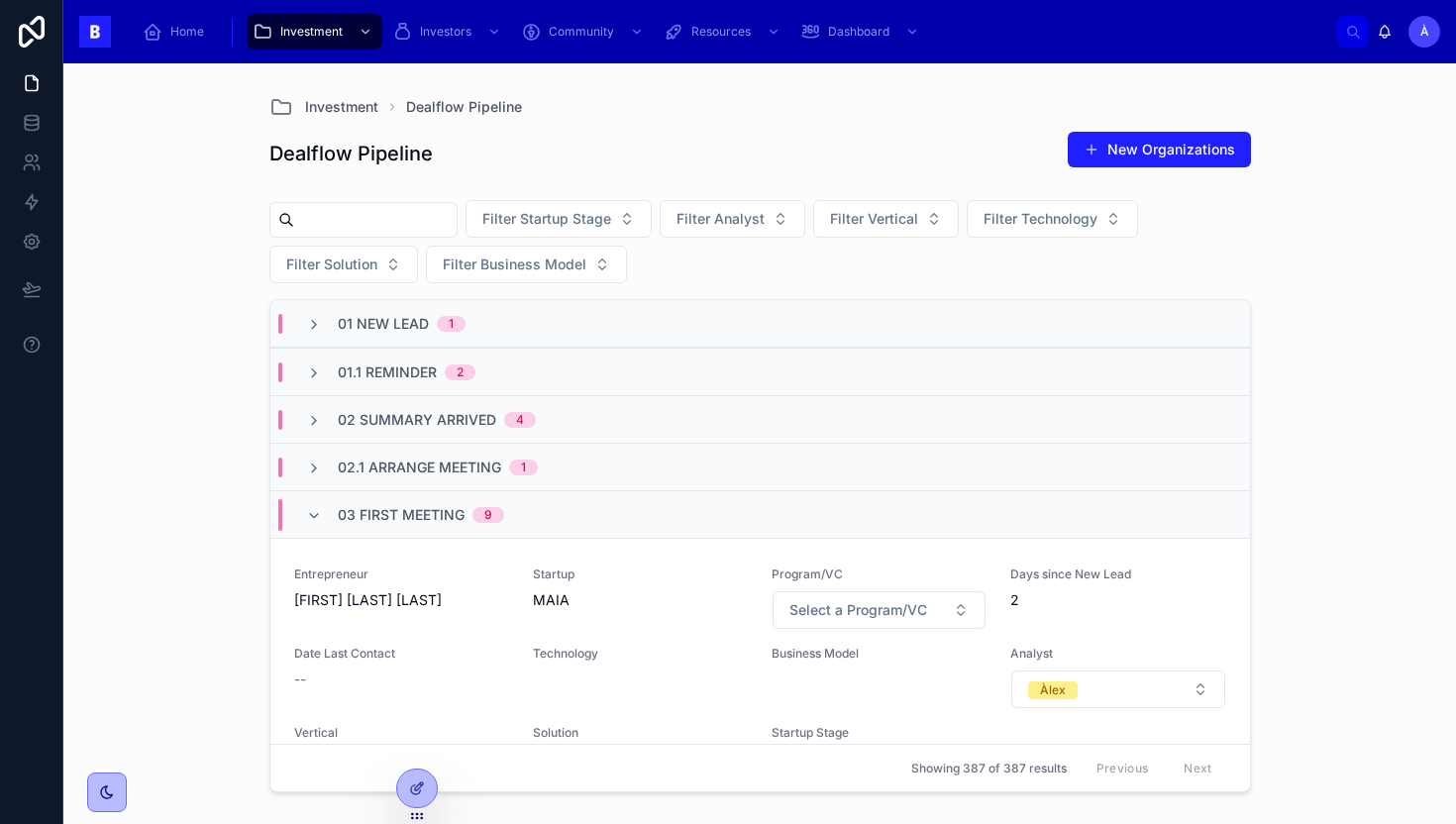 click on "03 First Meeting 9" at bounding box center [405, 515] 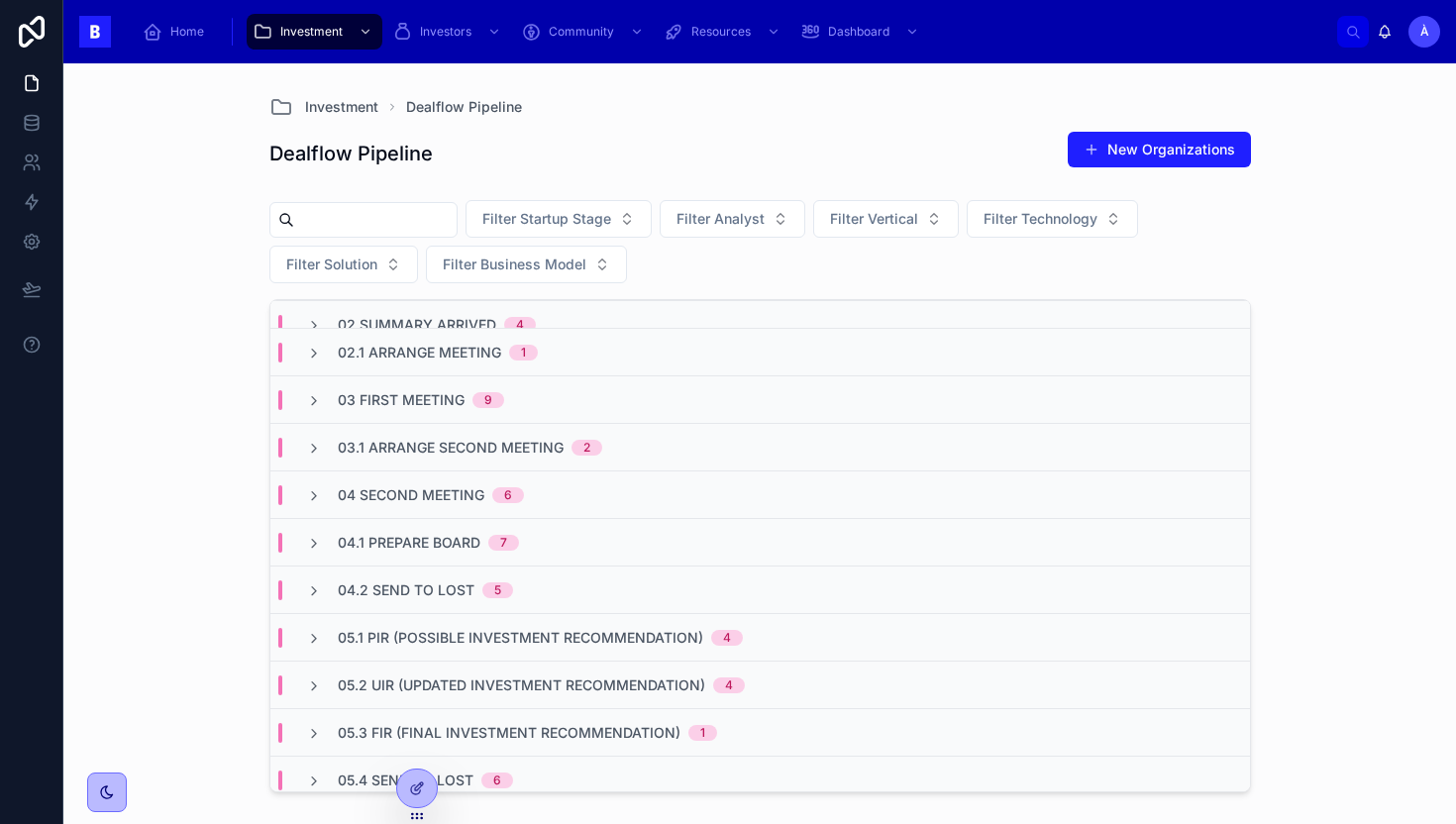 scroll, scrollTop: 45, scrollLeft: 0, axis: vertical 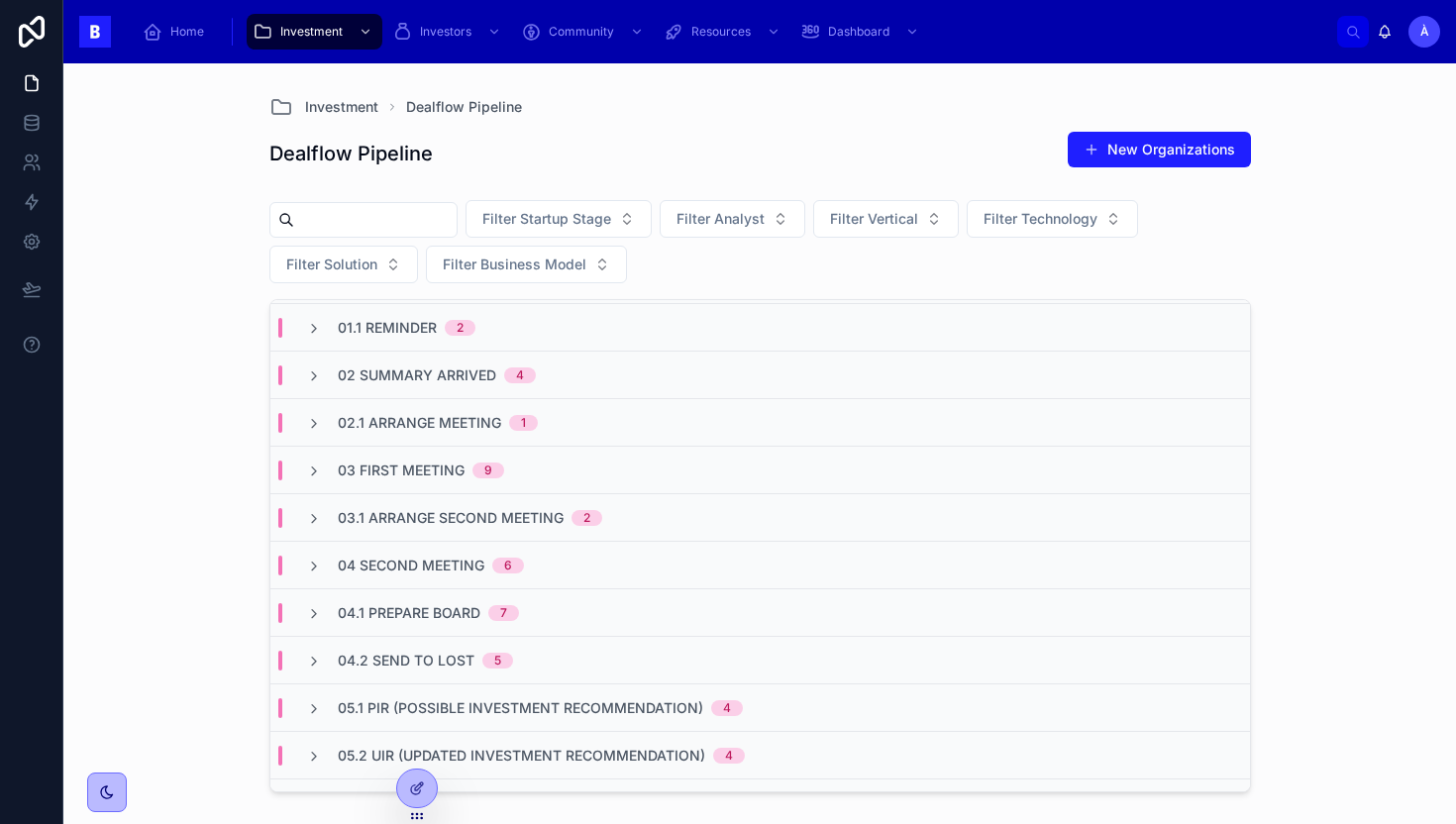 click on "02 Summary Arrived 4" at bounding box center [760, 374] 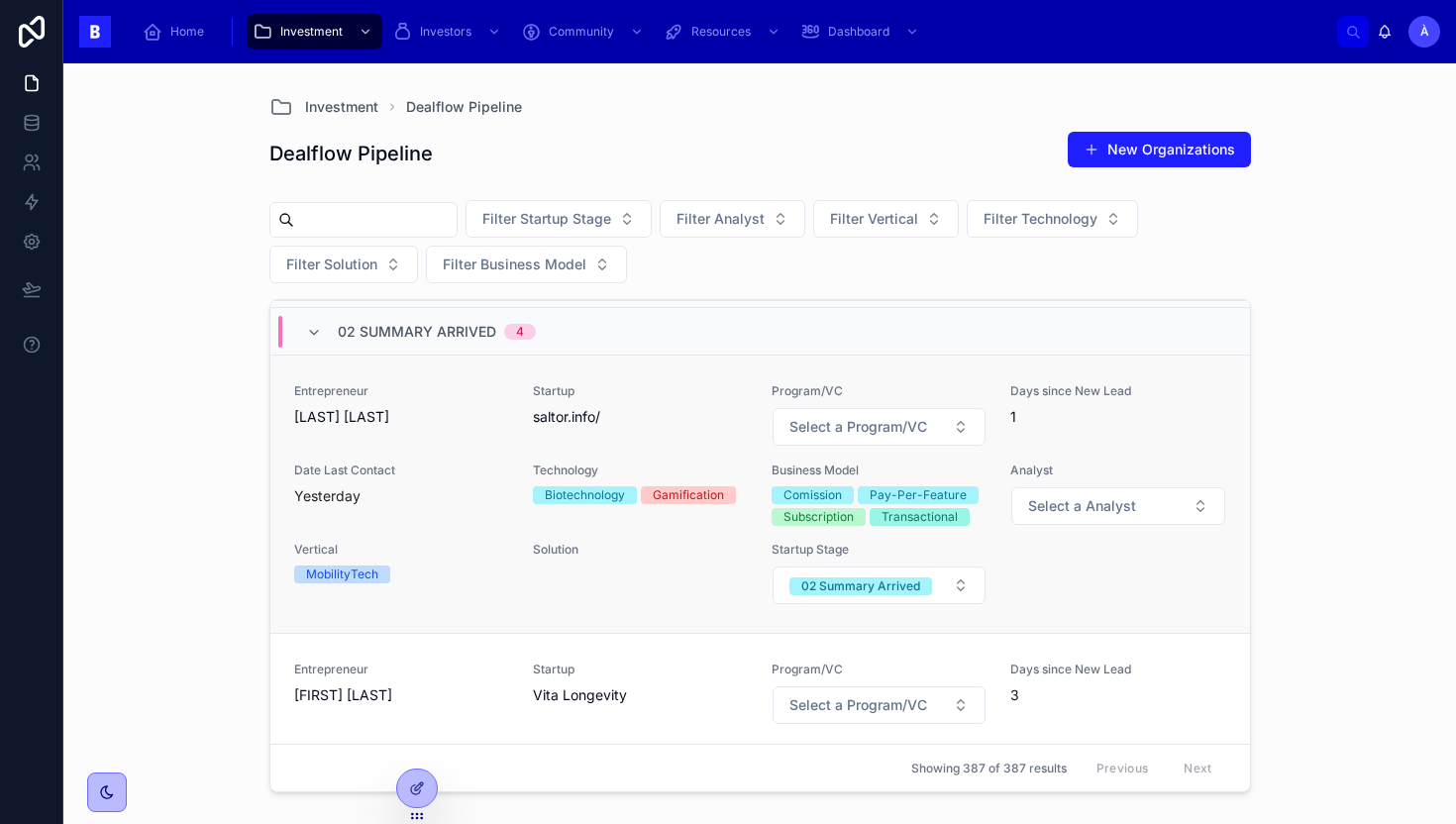 scroll, scrollTop: 94, scrollLeft: 0, axis: vertical 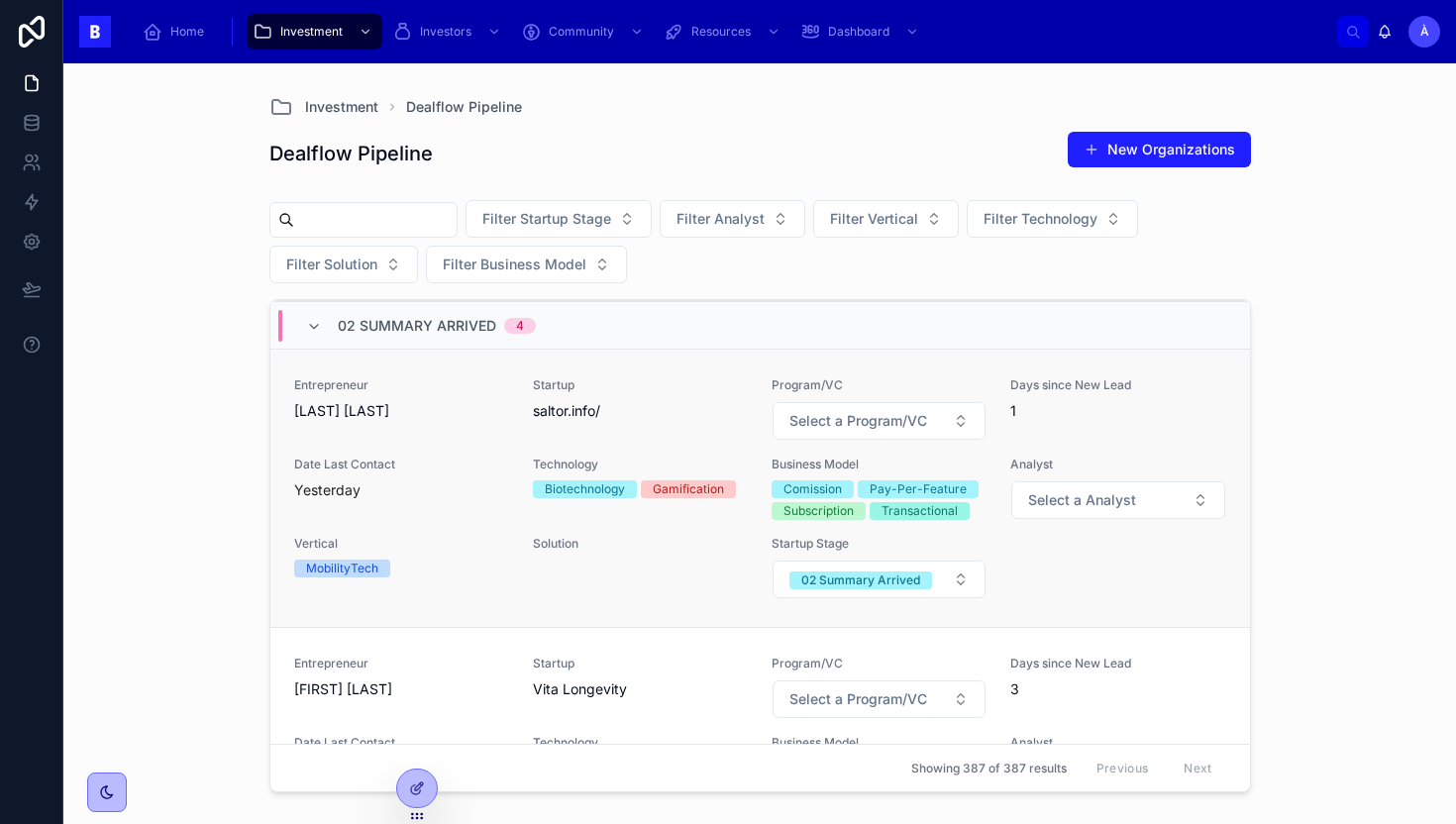 click on "Entrepreneur aparicio gomez Startup saltor.info/ Program/VC Select a Program/VC Days since New Lead 1 Date Last Contact Yesterday Technology Biotechnology Gamification Business Model Comission Pay-Per-Feature Subscription Transactional Analyst Select a Analyst Vertical MobilityTech Solution Startup Stage 02 Summary Arrived" at bounding box center (760, 488) 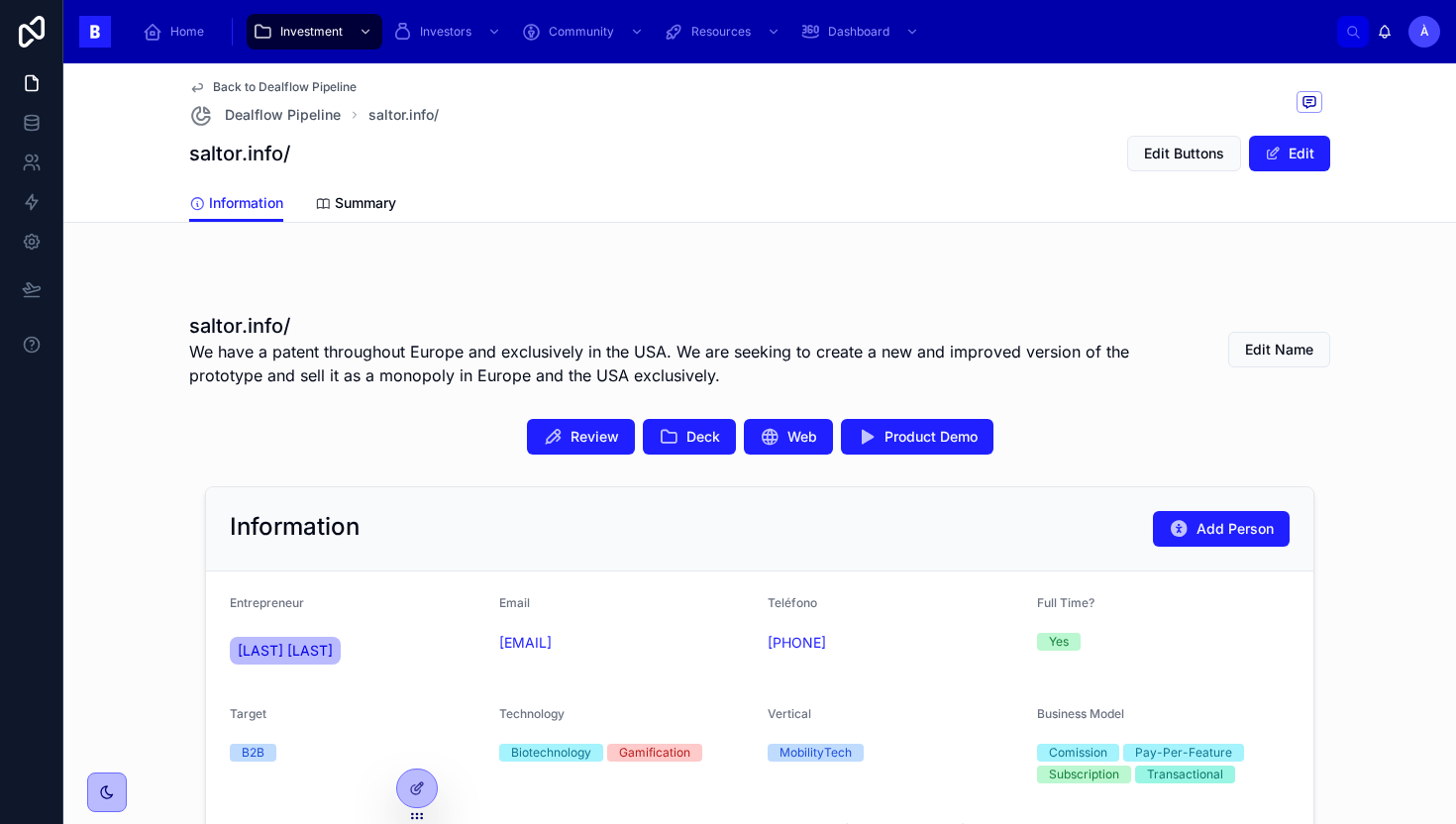 scroll, scrollTop: 271, scrollLeft: 0, axis: vertical 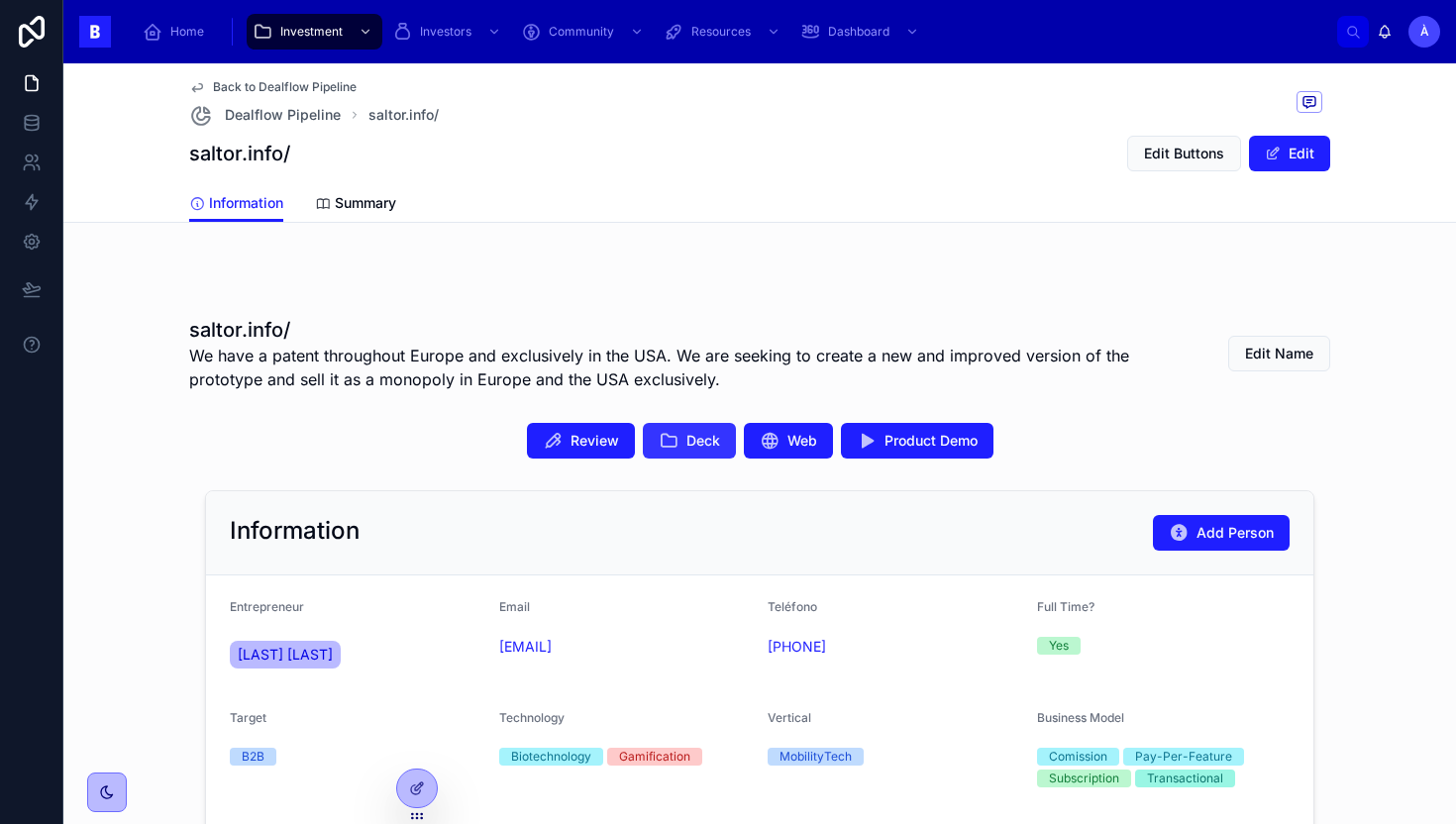 click on "Deck" at bounding box center (703, 441) 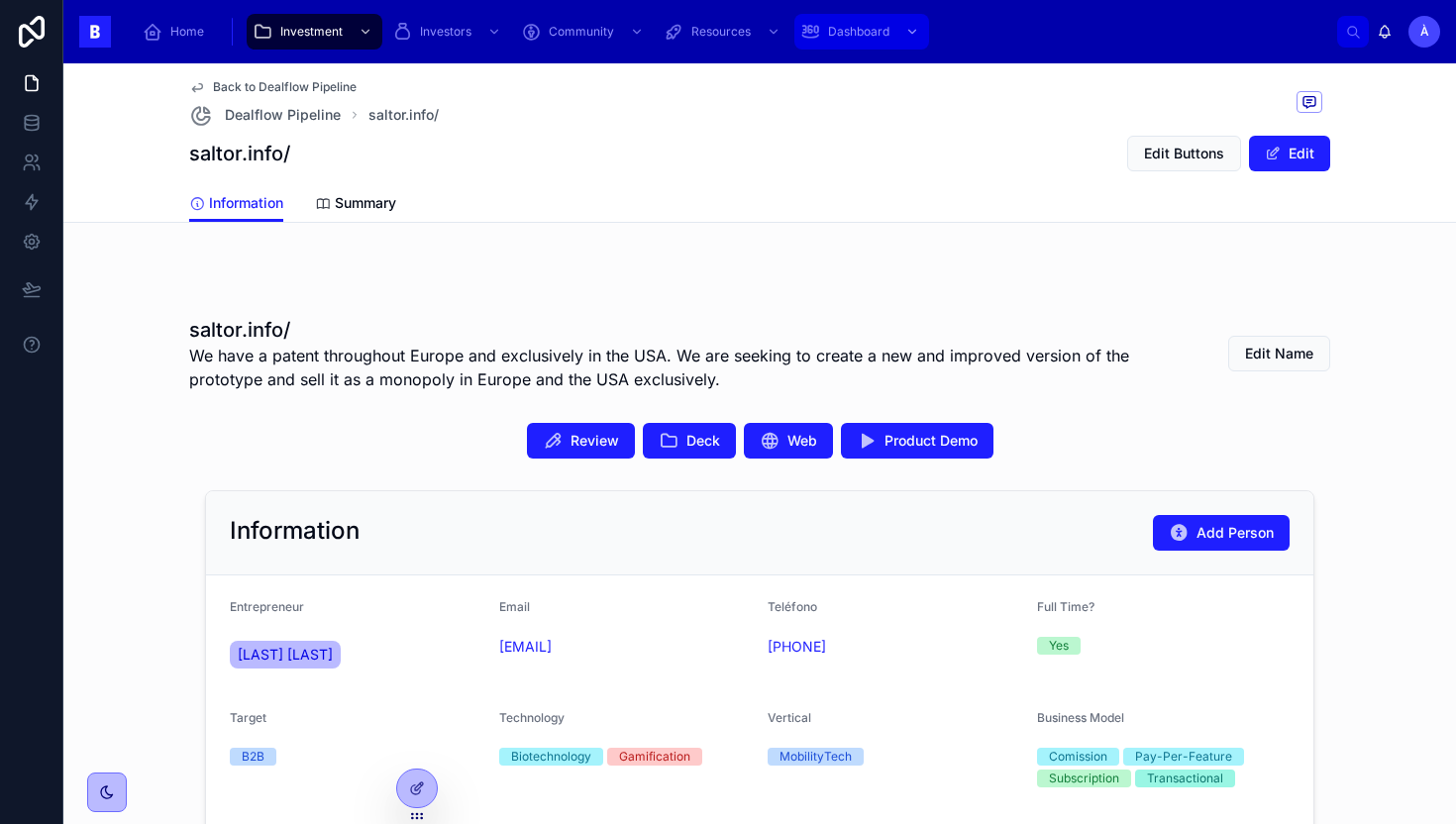 click on "Dashboard" at bounding box center [859, 32] 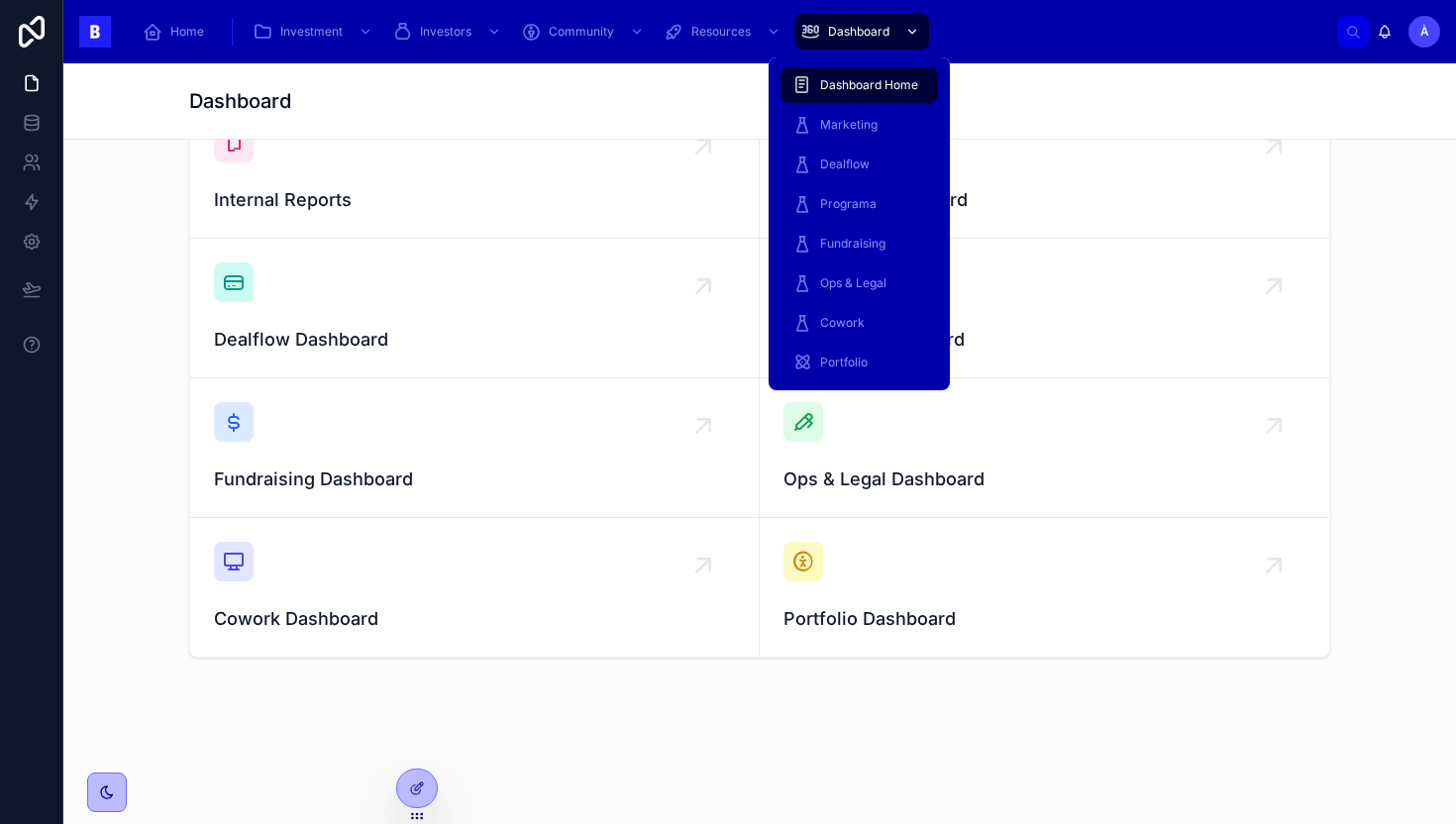 scroll, scrollTop: 0, scrollLeft: 0, axis: both 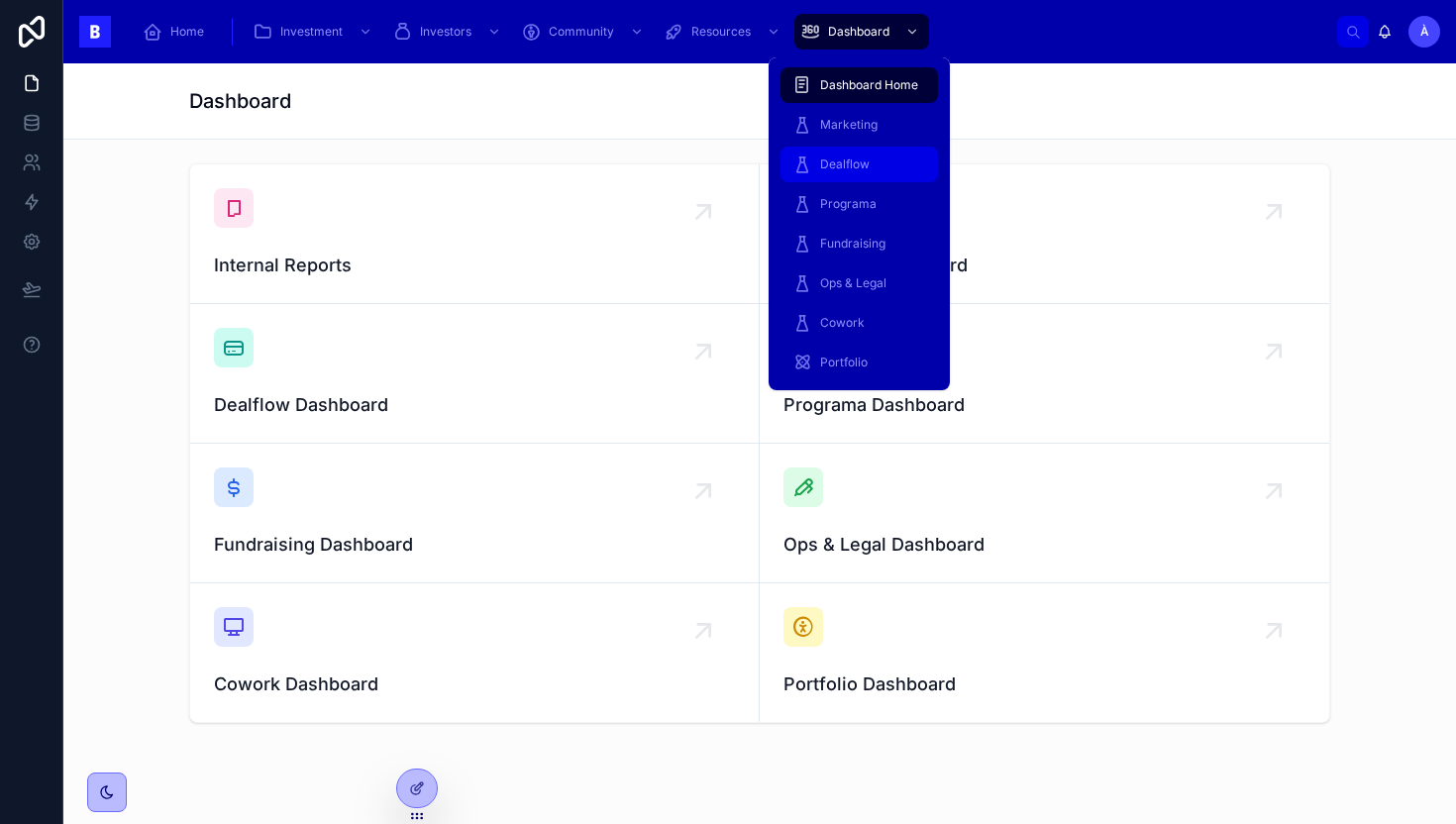 click on "Dealflow" at bounding box center (859, 164) 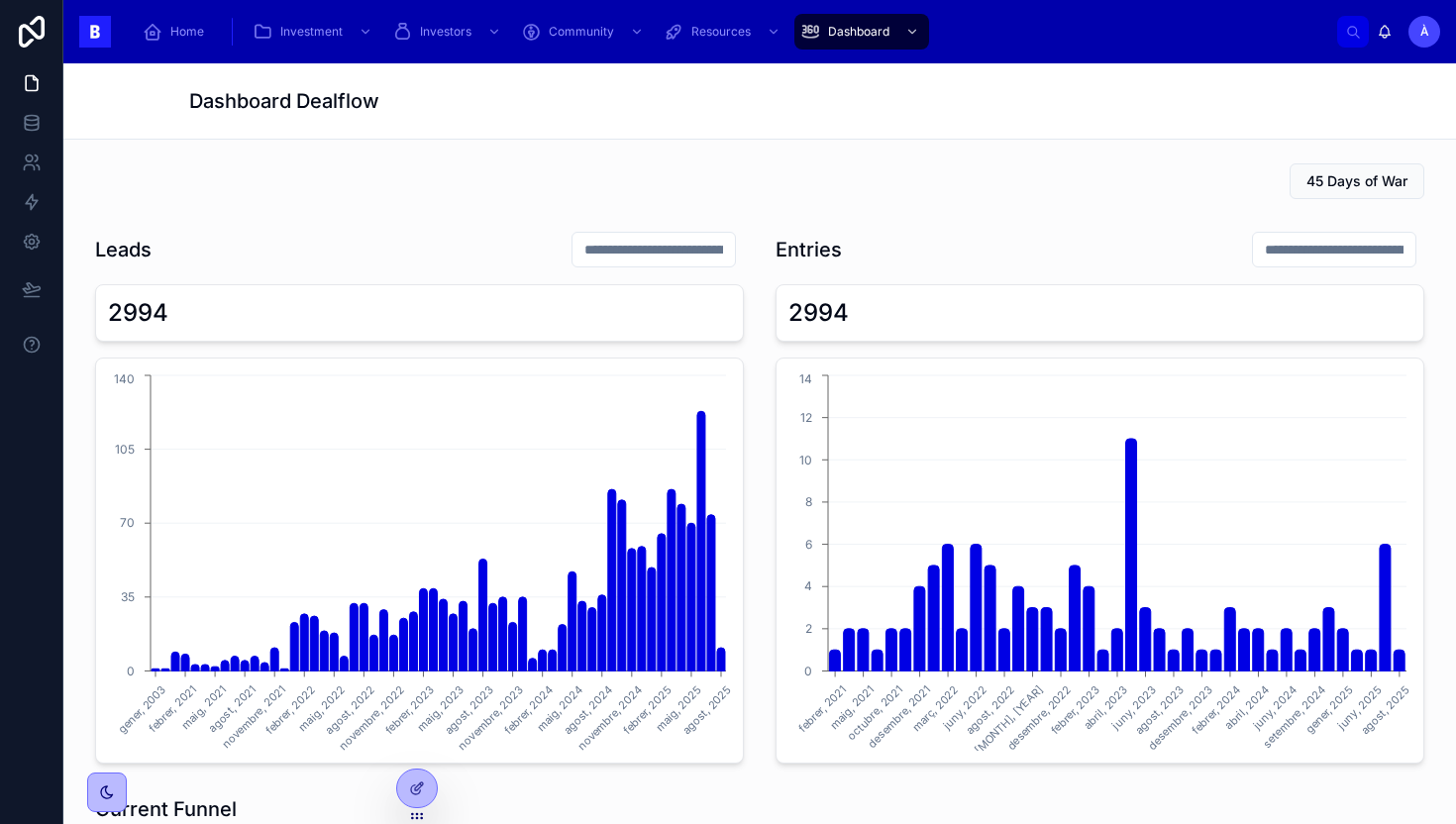 click at bounding box center (654, 250) 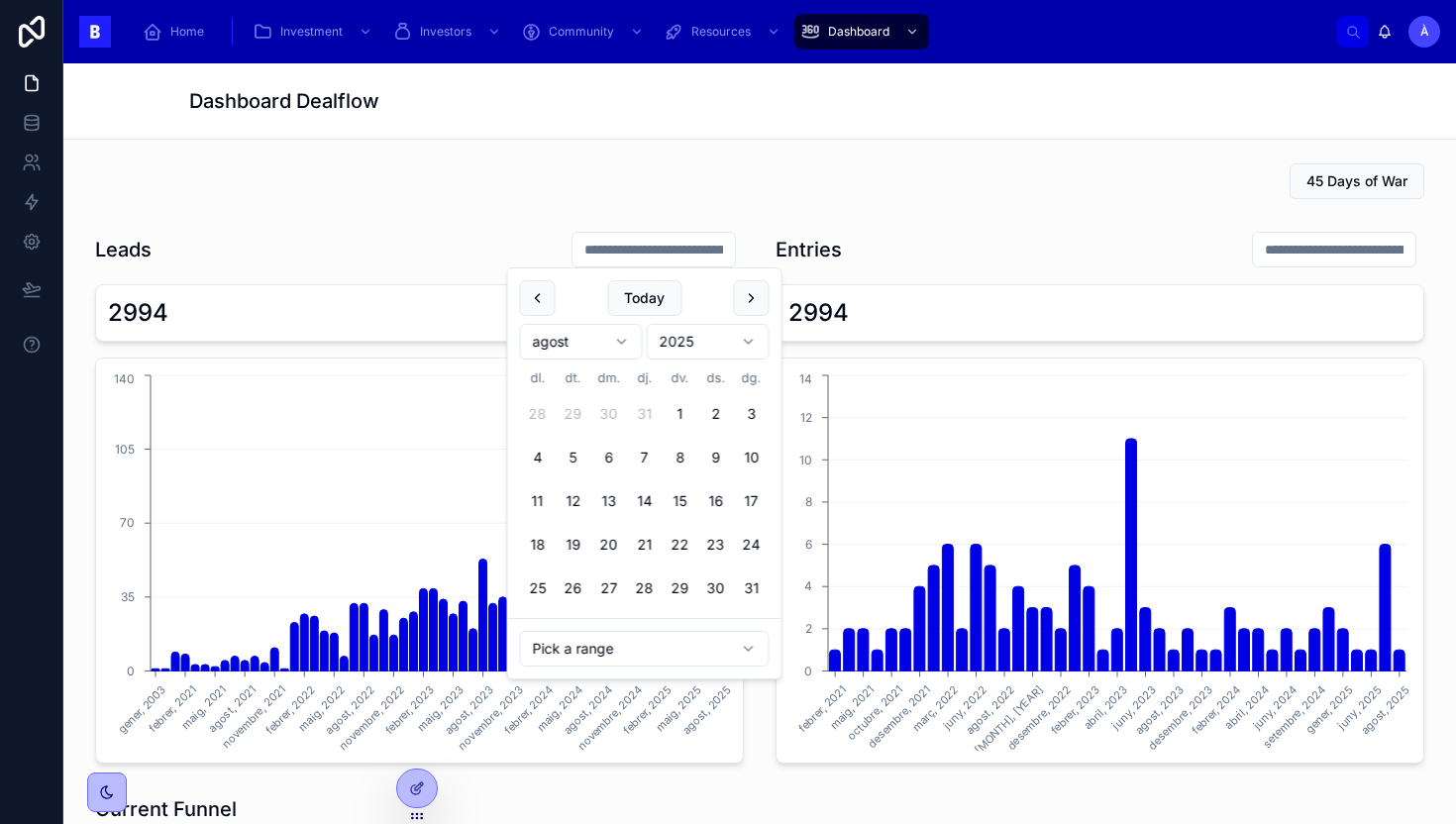 click on "5" at bounding box center (573, 458) 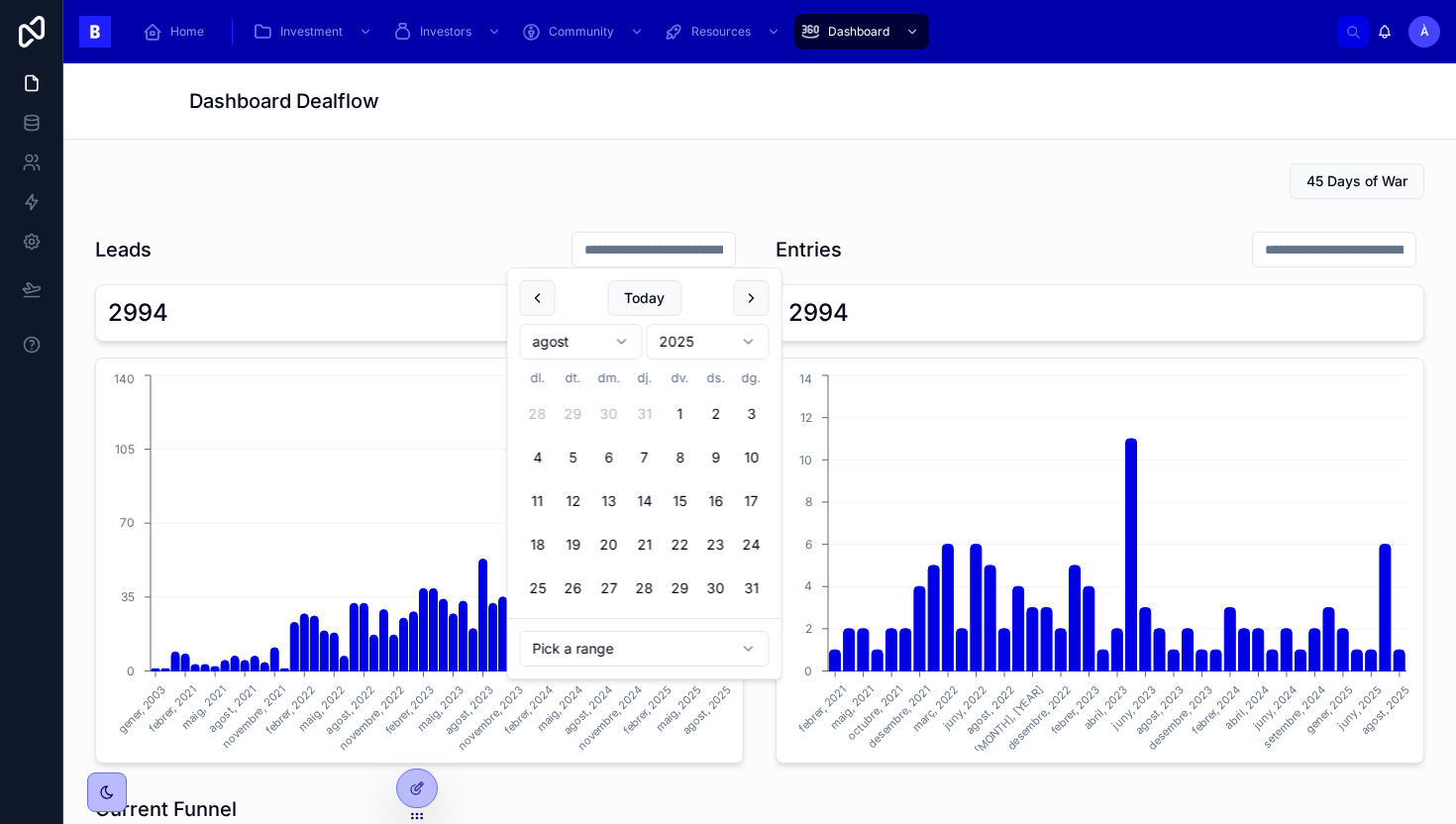 type on "**********" 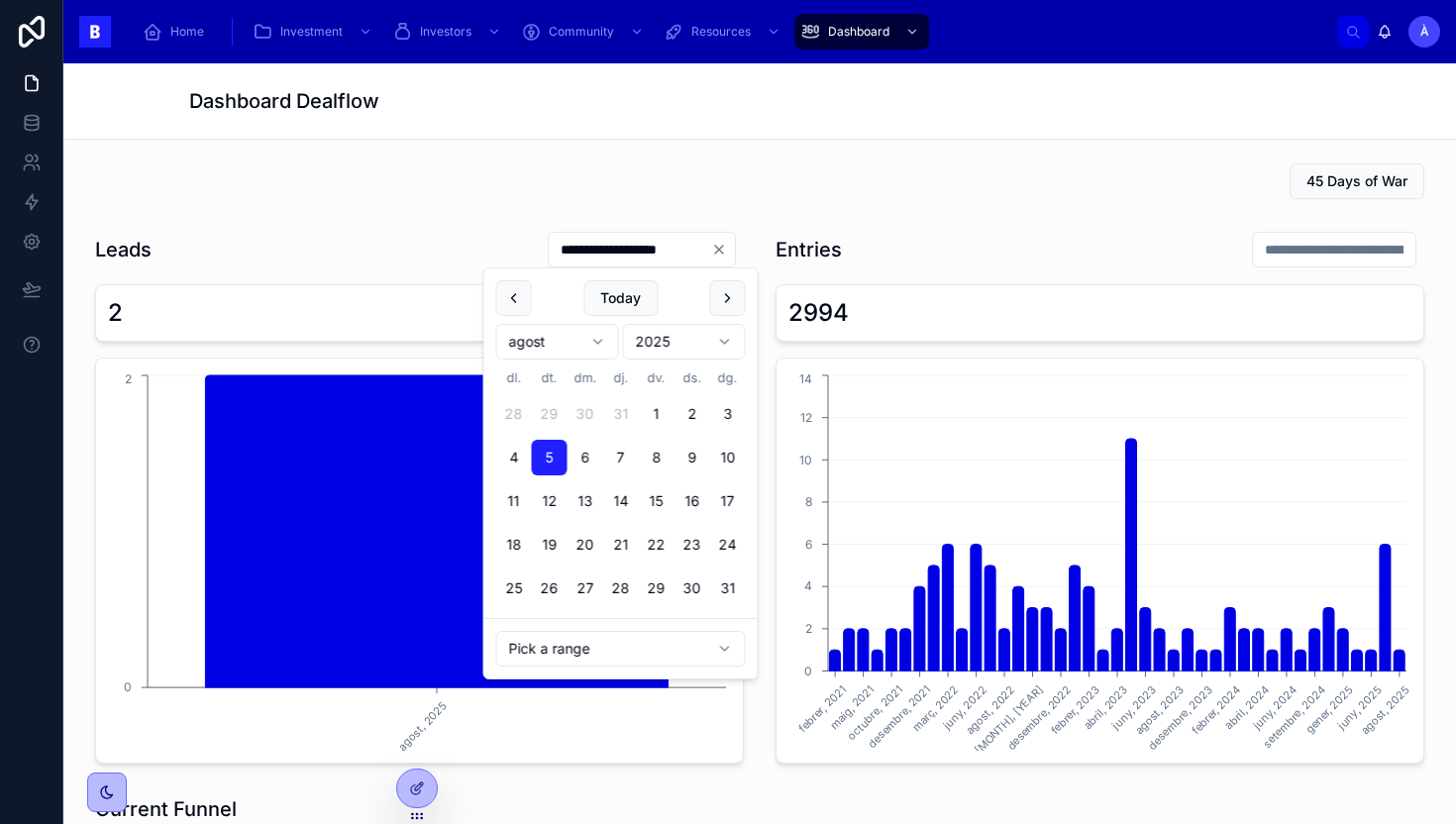 click 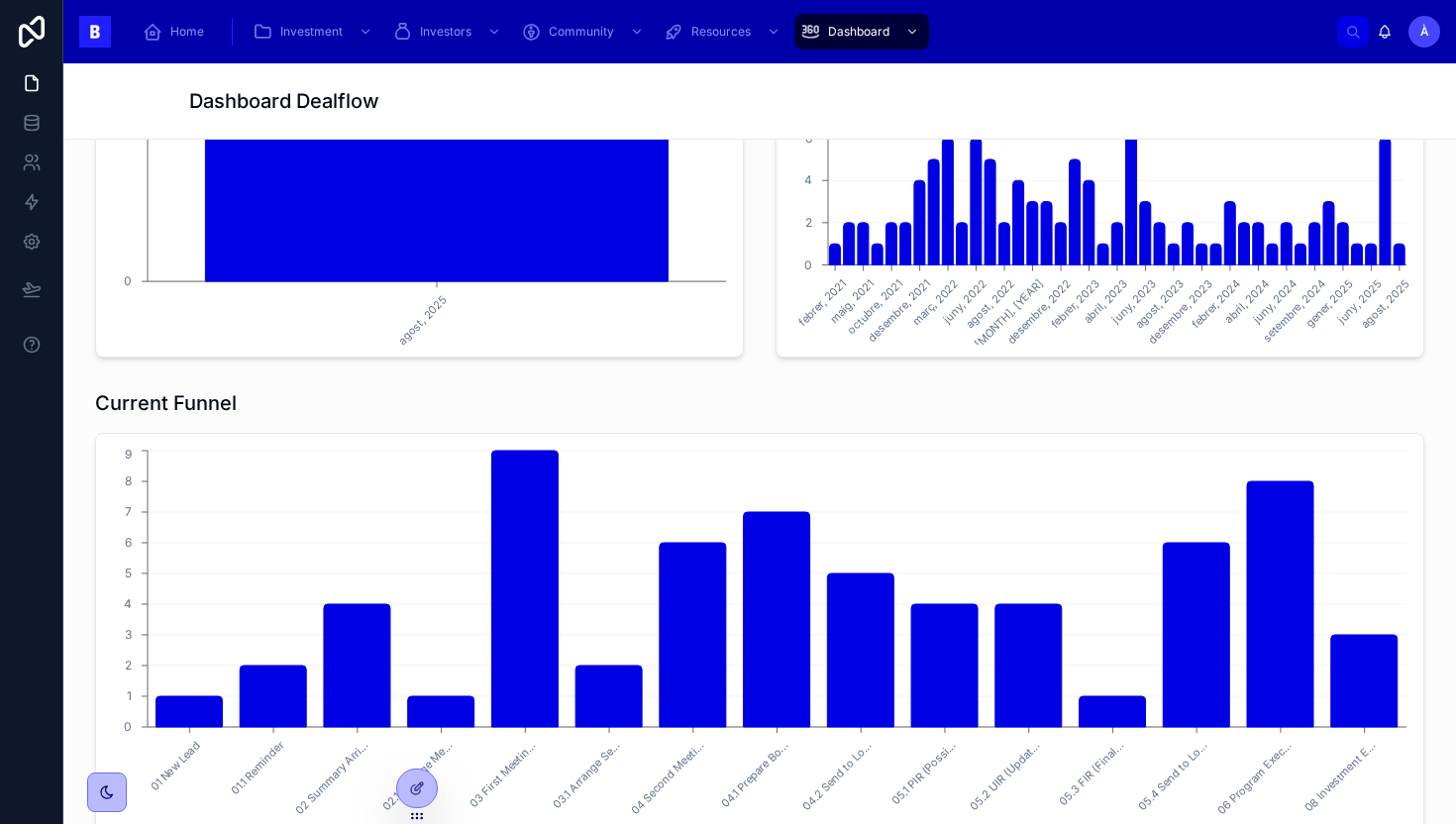 scroll, scrollTop: 587, scrollLeft: 0, axis: vertical 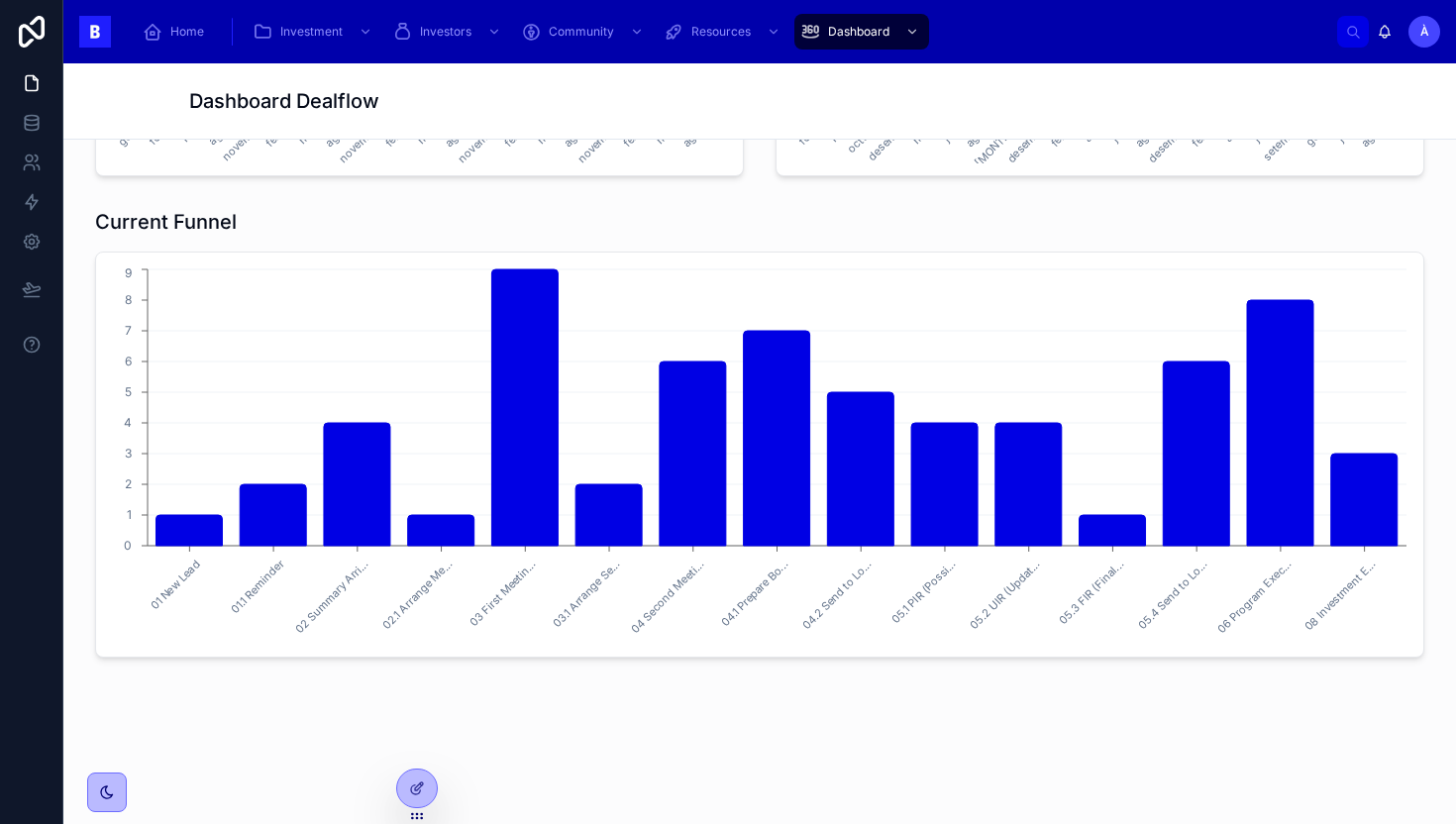 click 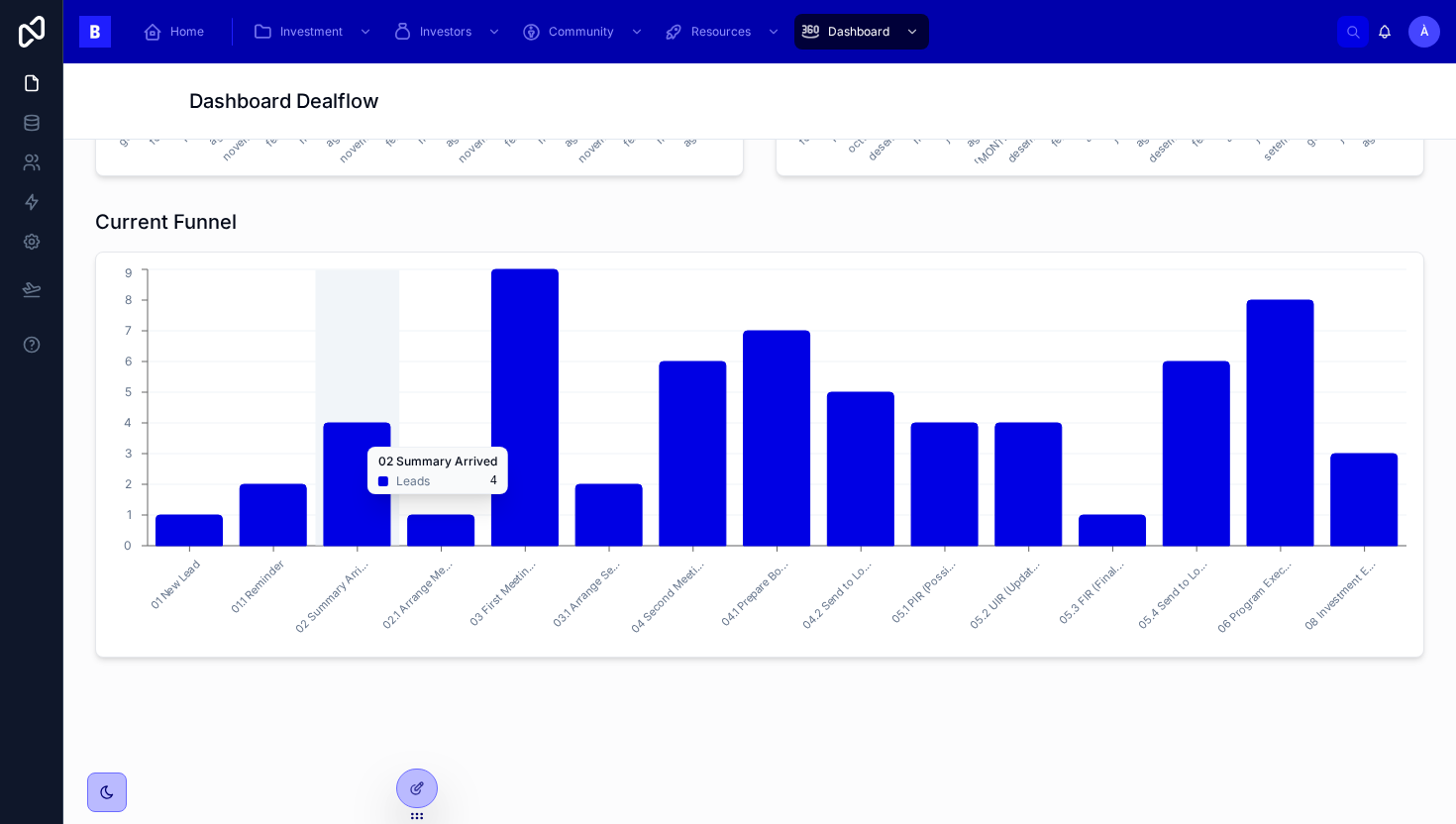 click 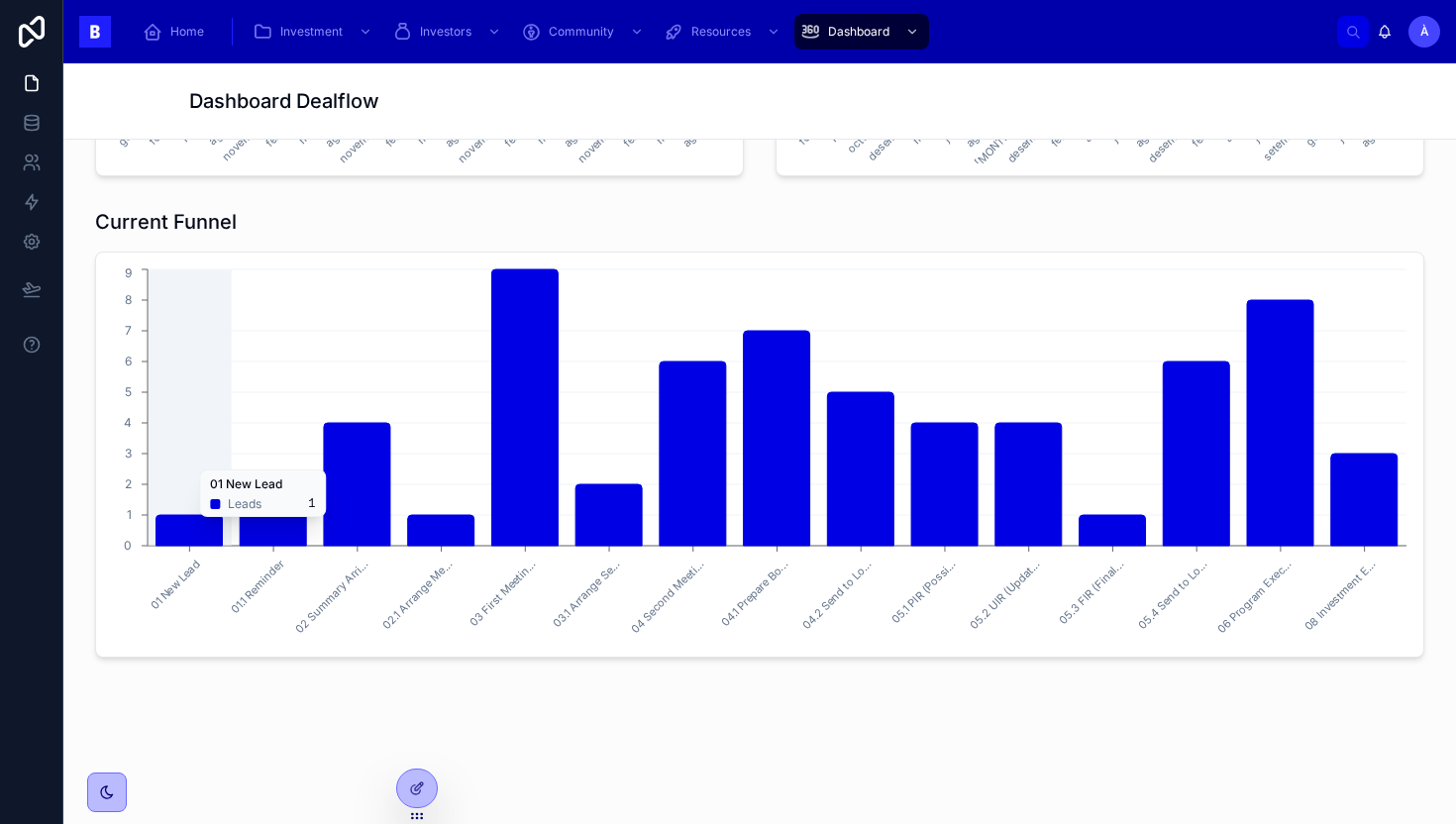 click 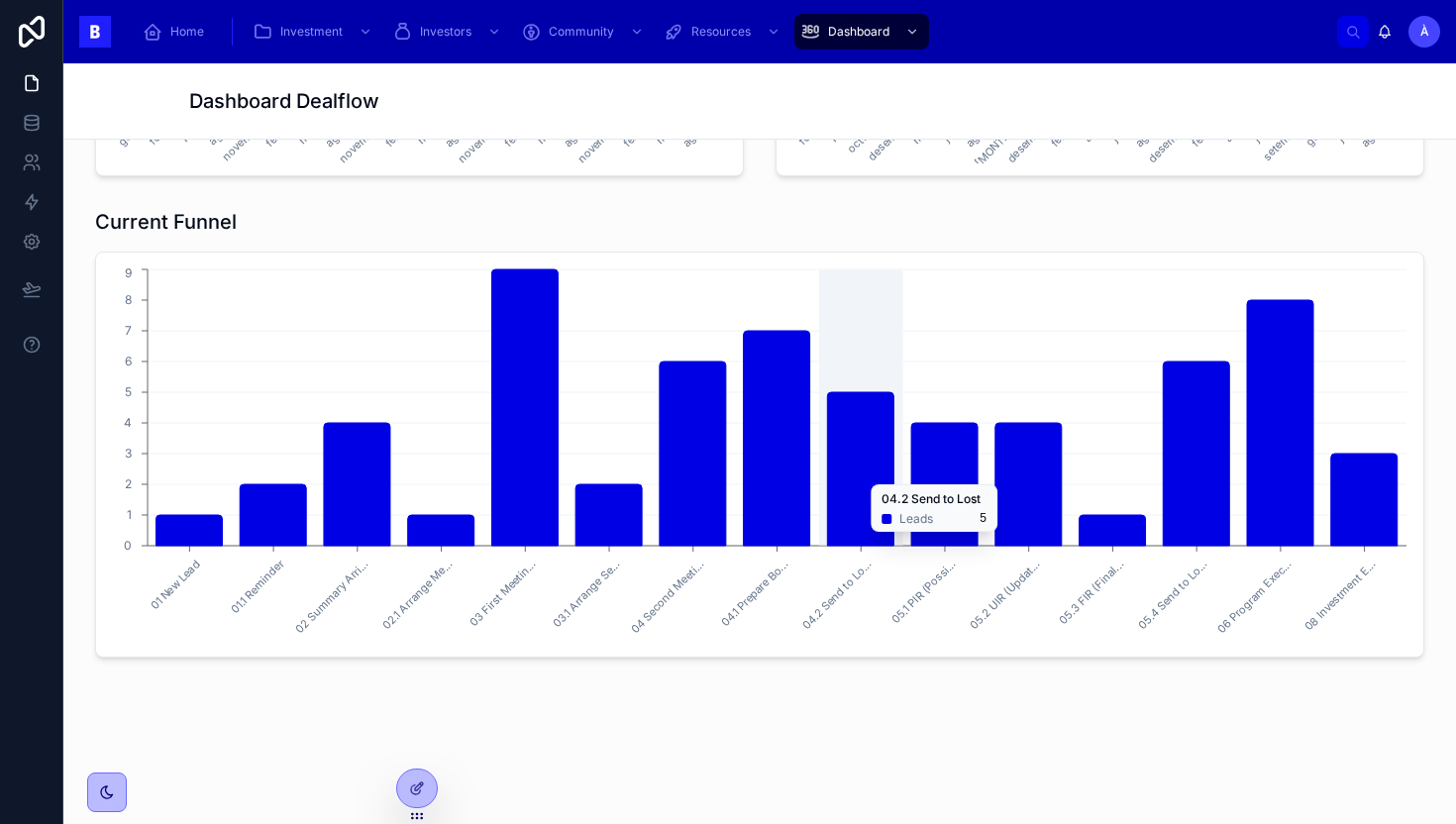click 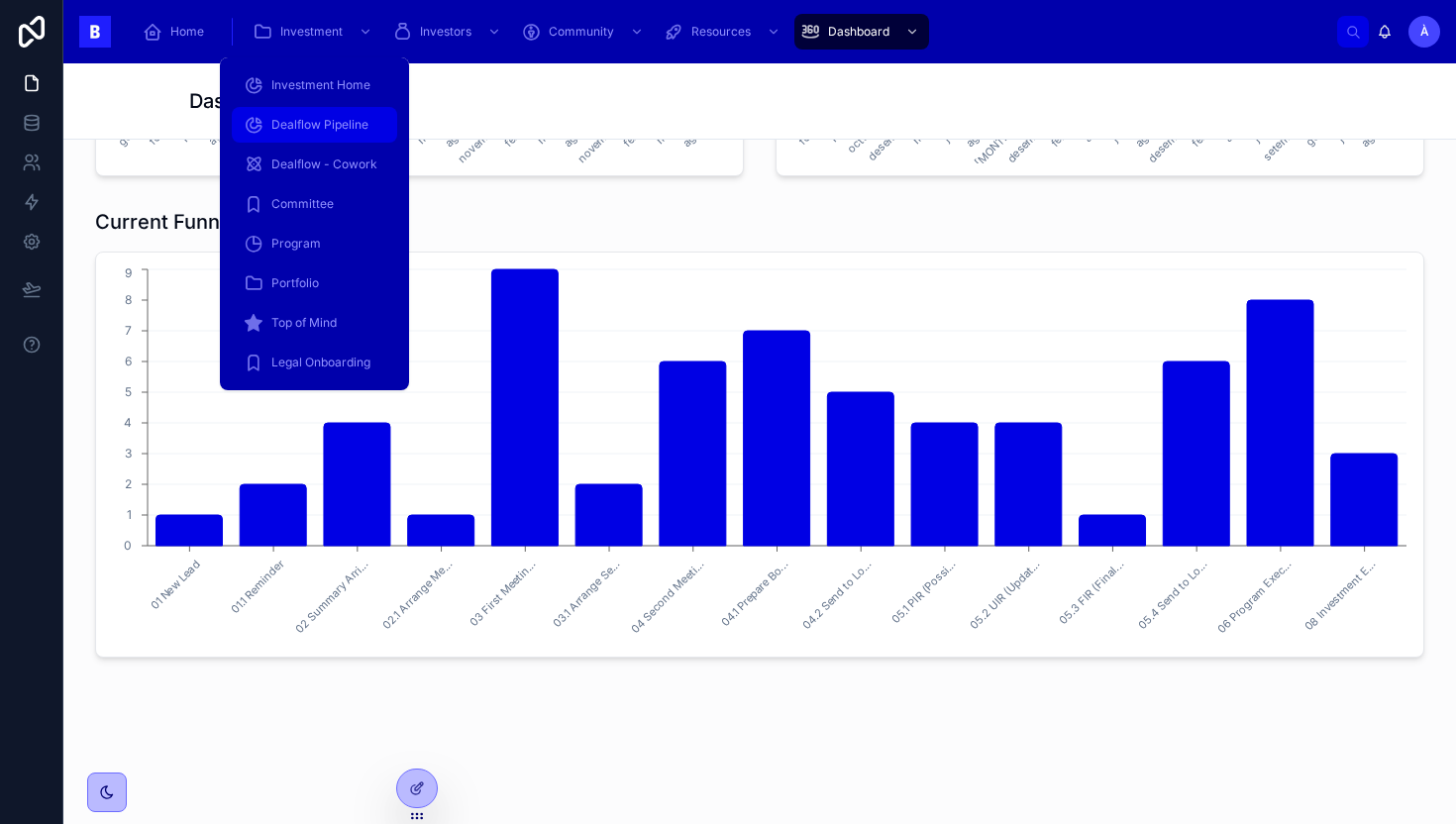 click on "Dealflow Pipeline" at bounding box center (320, 125) 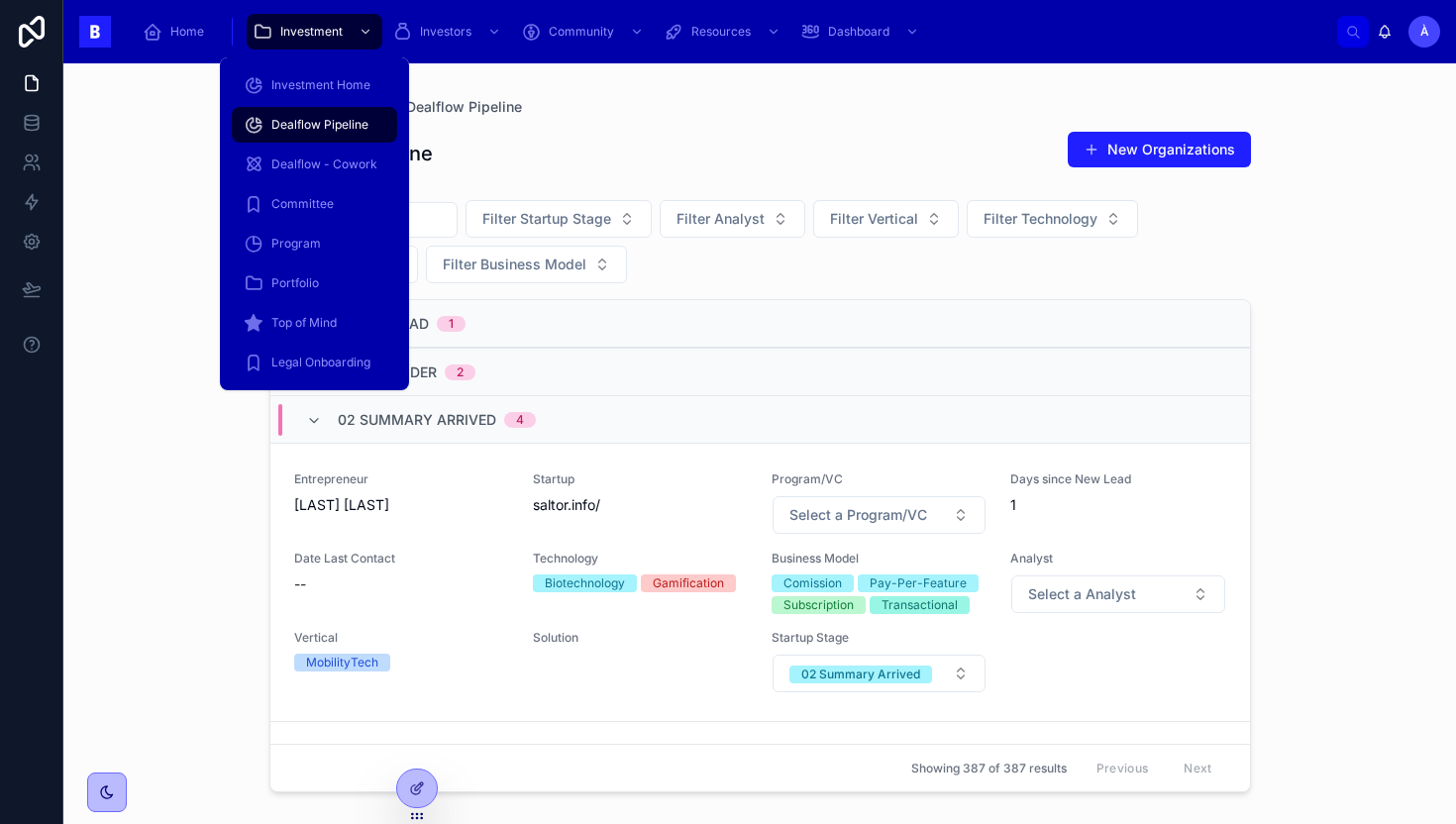 scroll, scrollTop: 0, scrollLeft: 0, axis: both 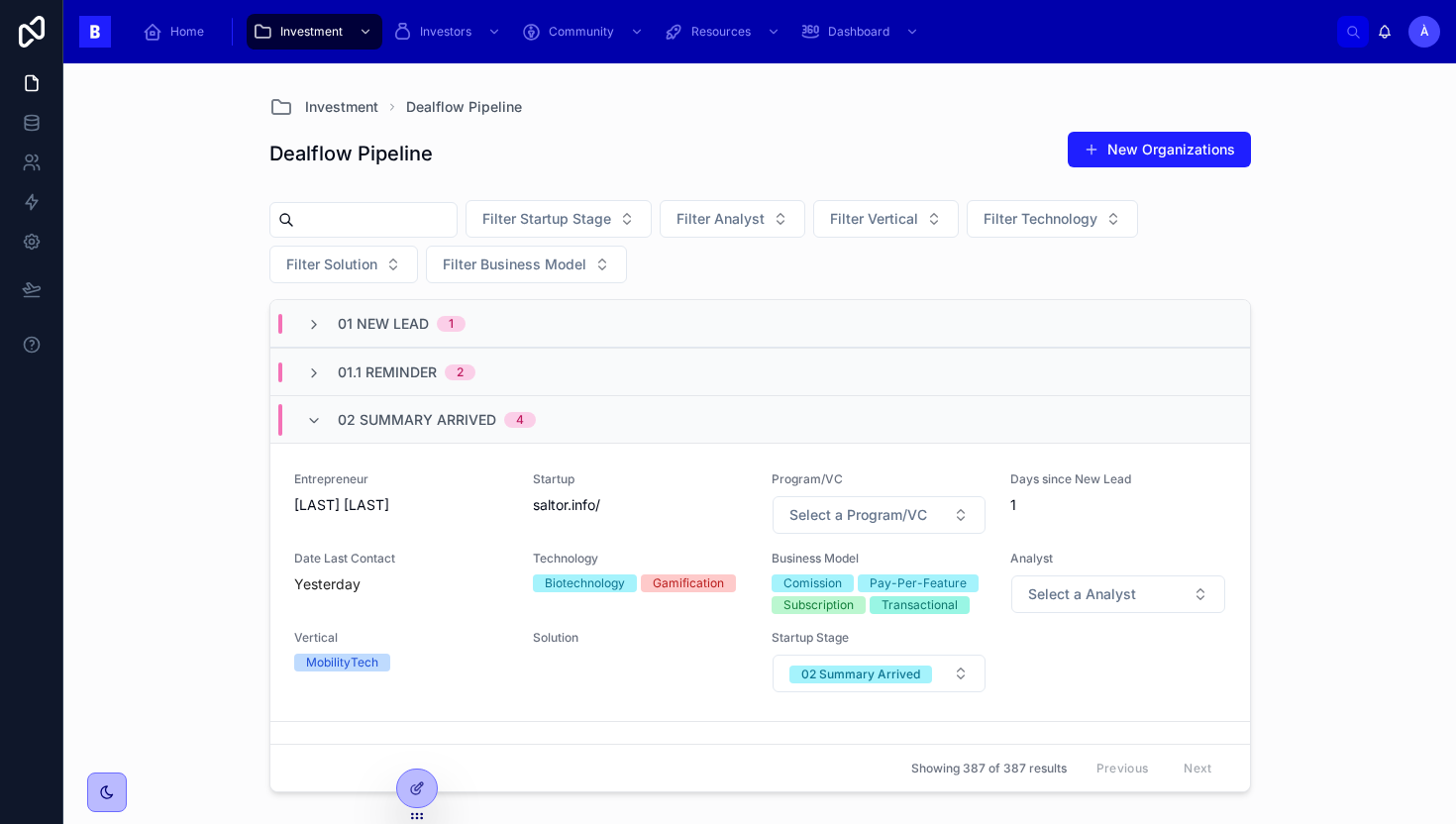 click on "02 Summary Arrived 4" at bounding box center (437, 420) 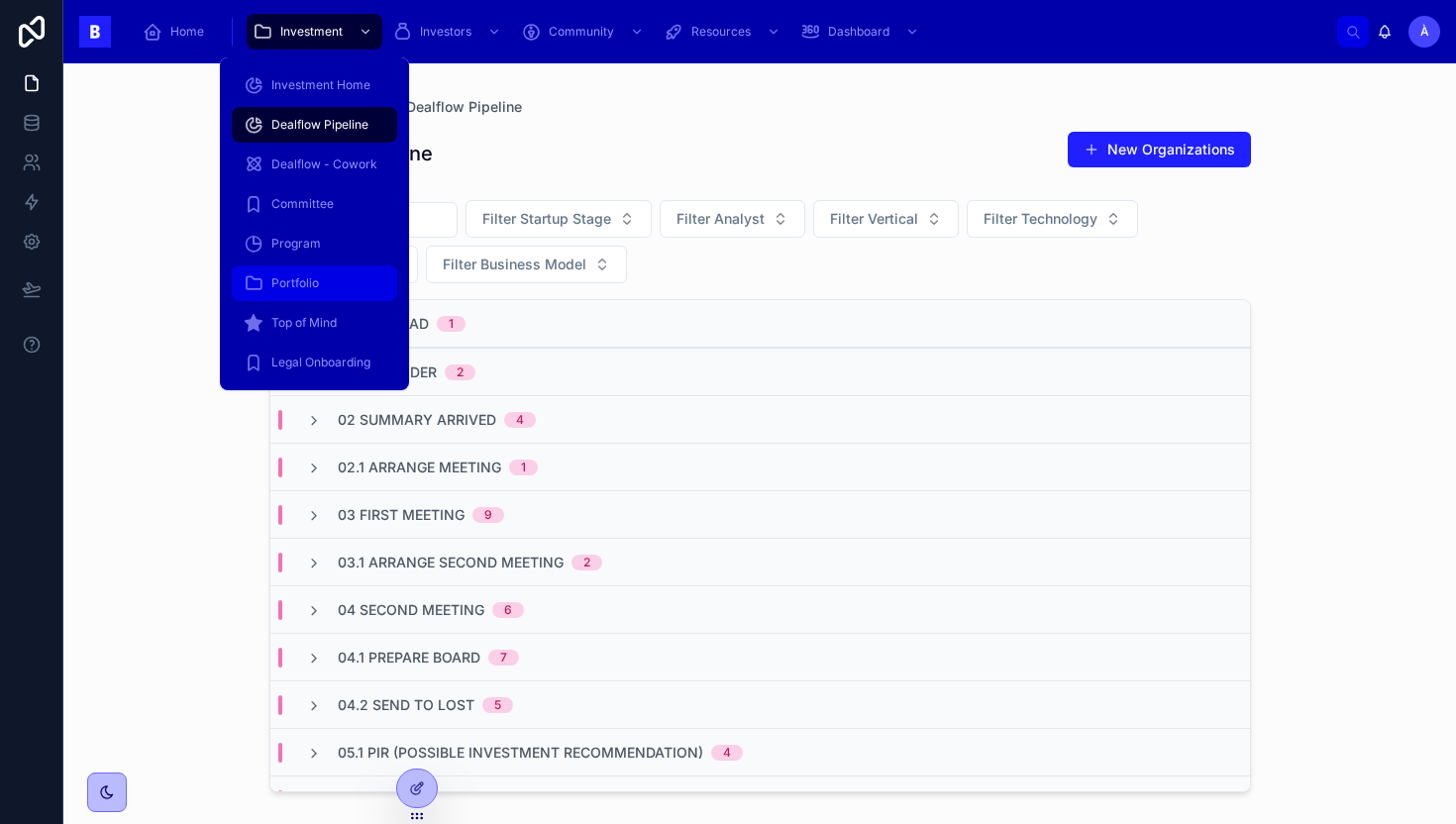 click on "Portfolio" at bounding box center [314, 283] 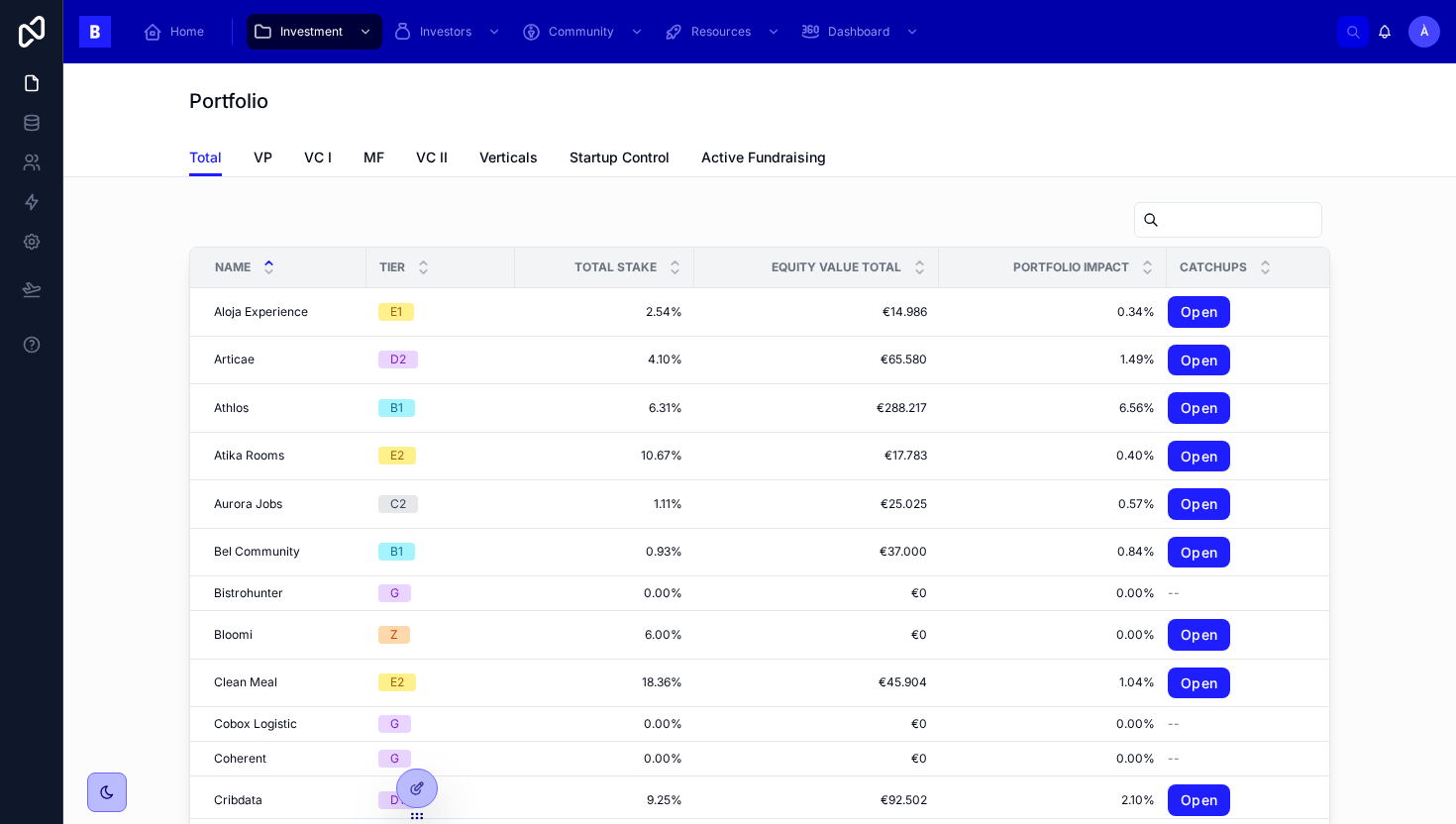 click 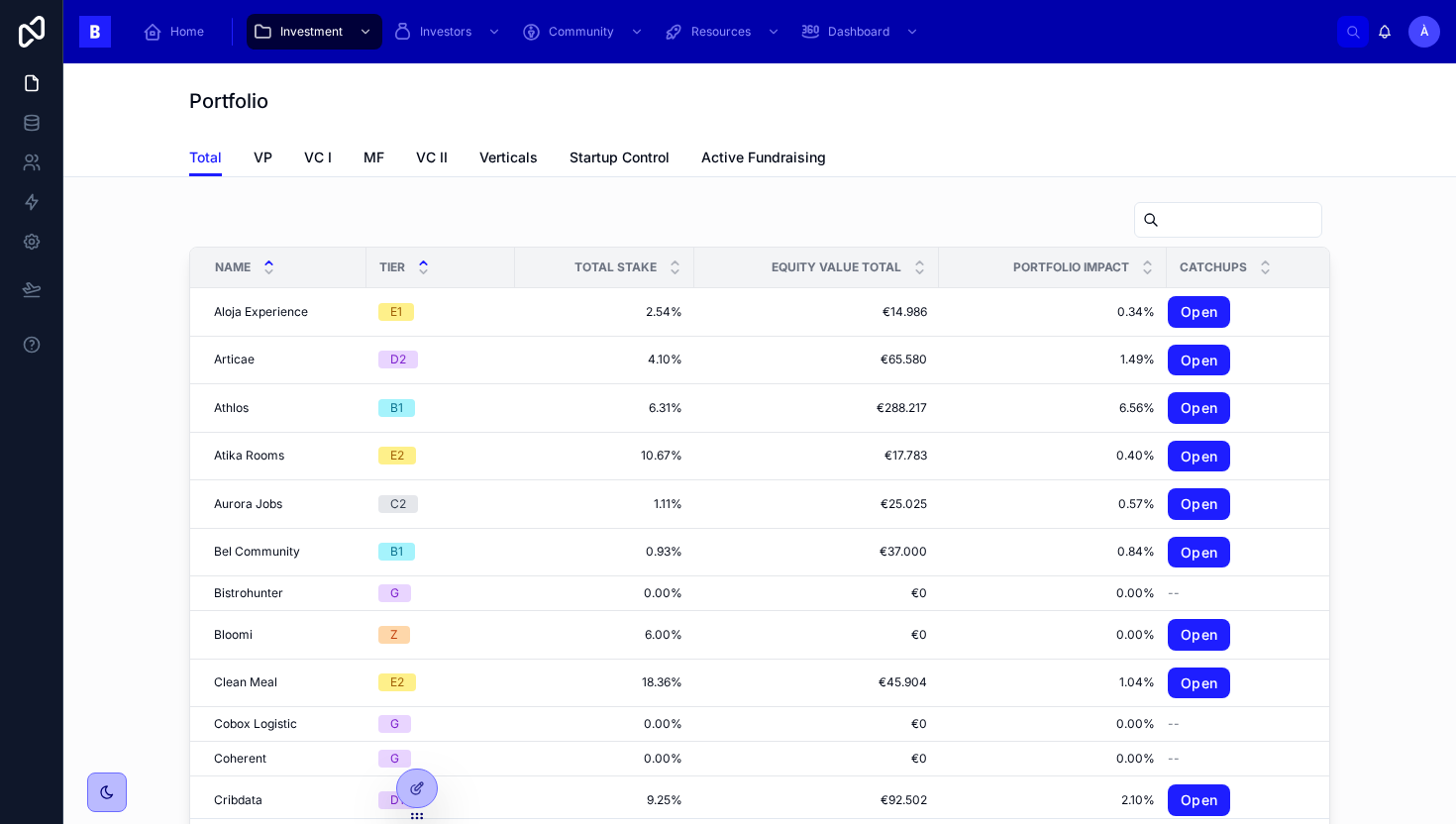 click 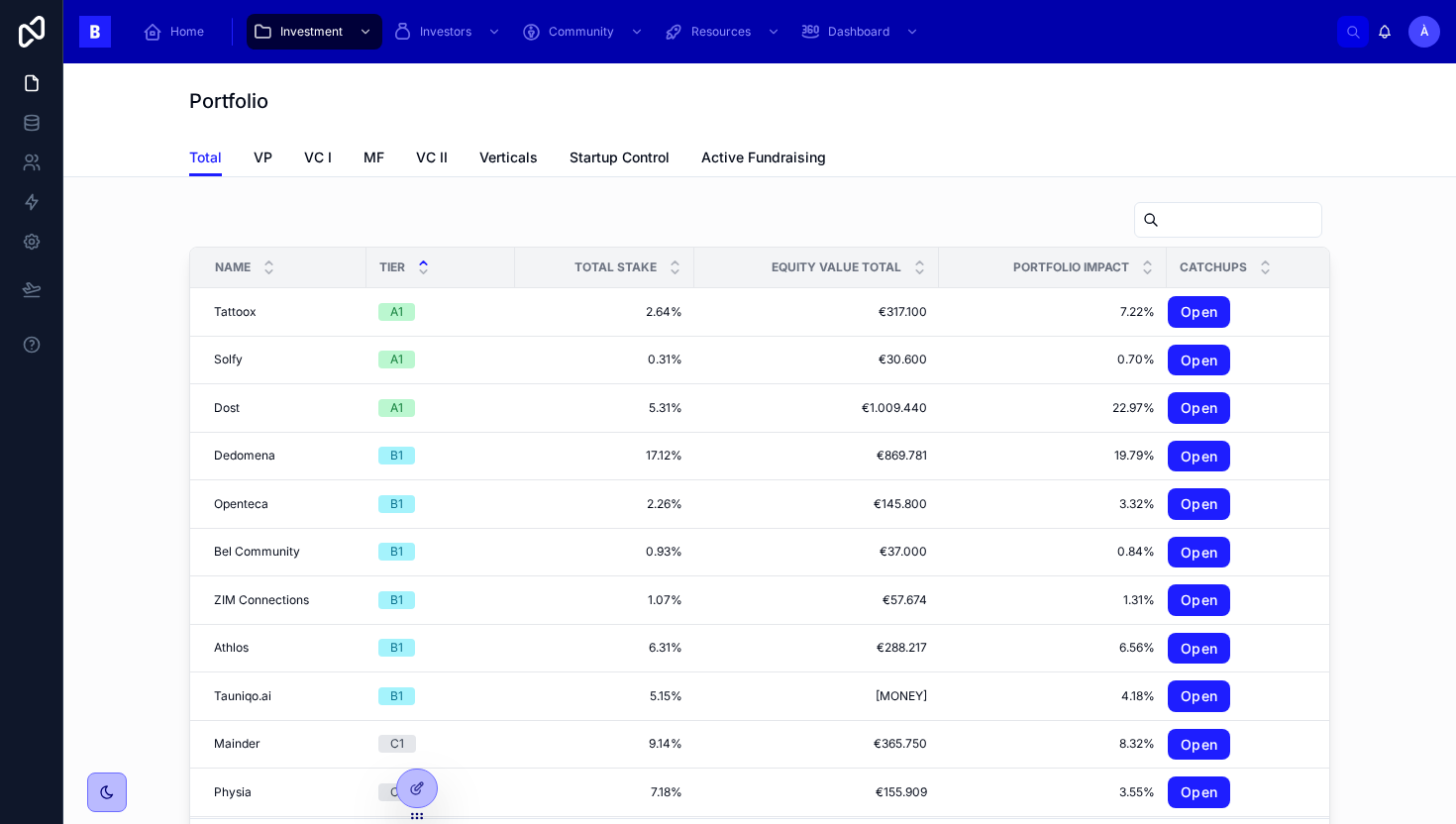click on "Name Tier Total Stake Equity Value Total Portfolio Impact CatchUps Tattoox Tattoox A1 2.64% 2.64% €317.100 €317.100 7.22% 7.22% Open Solfy Solfy A1 0.31% 0.31% €30.600 €30.600 0.70% 0.70% Open Dost Dost A1 5.31% 5.31% €1.009.440 €1.009.440 22.97% 22.97% Open Dedomena Dedomena B1 17.12% 17.12% €869.781 €869.781 19.79% 19.79% Open Openteca Openteca B1 2.26% 2.26% €145.800 €145.800 3.32% 3.32% Open Bel Community Bel Community B1 0.93% 0.93% €37.000 €37.000 0.84% 0.84% Open ZIM Connections ZIM Connections B1 1.07% 1.07% €57.674 €57.674 1.31% 1.31% Open Athlos Athlos B1 6.31% 6.31% €288.217 €288.217 6.56% 6.56% Open Tauniqo.ai Tauniqo.ai B1 5.15% 5.15% €183.600 €183.600 4.18% 4.18% Open Mainder Mainder C1 9.14% 9.14% €365.750 €365.750 8.32% 8.32% Open Physia Physia C1 7.18% 7.18% €155.909 €155.909 3.55% 3.55% Open Intelectia Telecom Intelectia Telecom C1 4.44% 4.44% €119.932 €119.932 2.73% 2.73% Open Estetical Estetical C1 8.33% 8.33% €183.156 €183.156 4.17% Open" at bounding box center (760, 593) 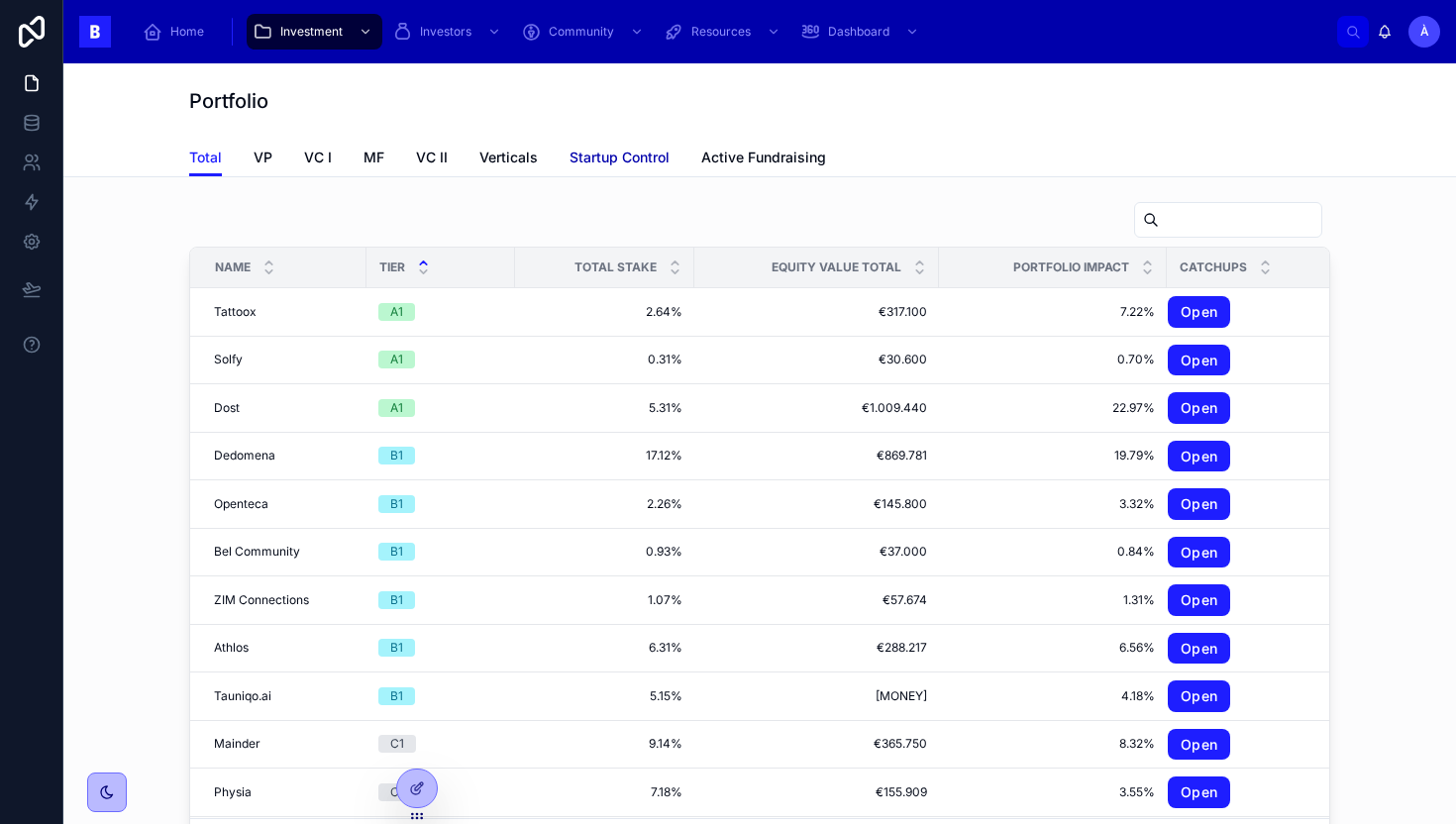 click on "Startup Control" at bounding box center [619, 157] 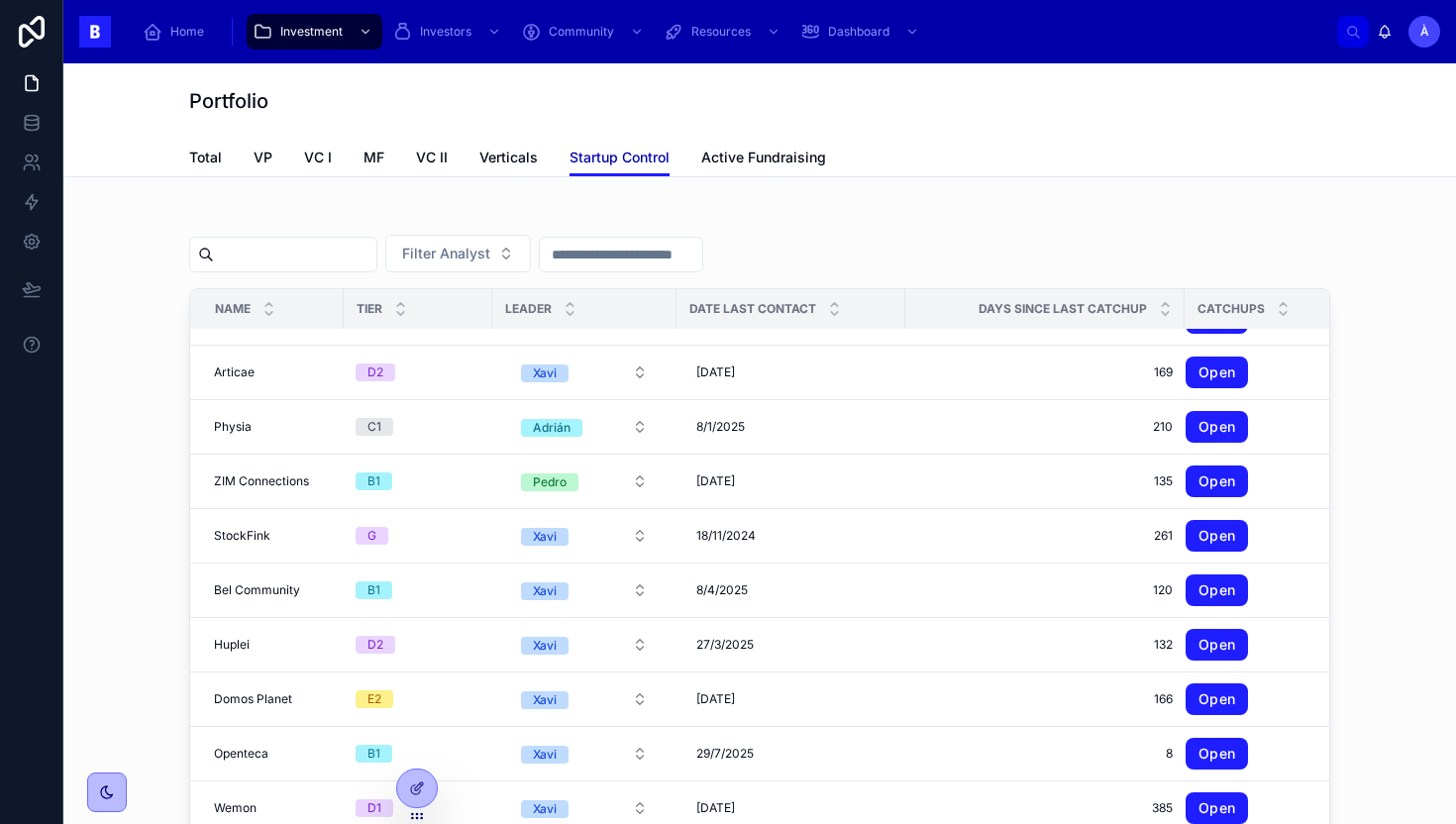 scroll, scrollTop: 1836, scrollLeft: 0, axis: vertical 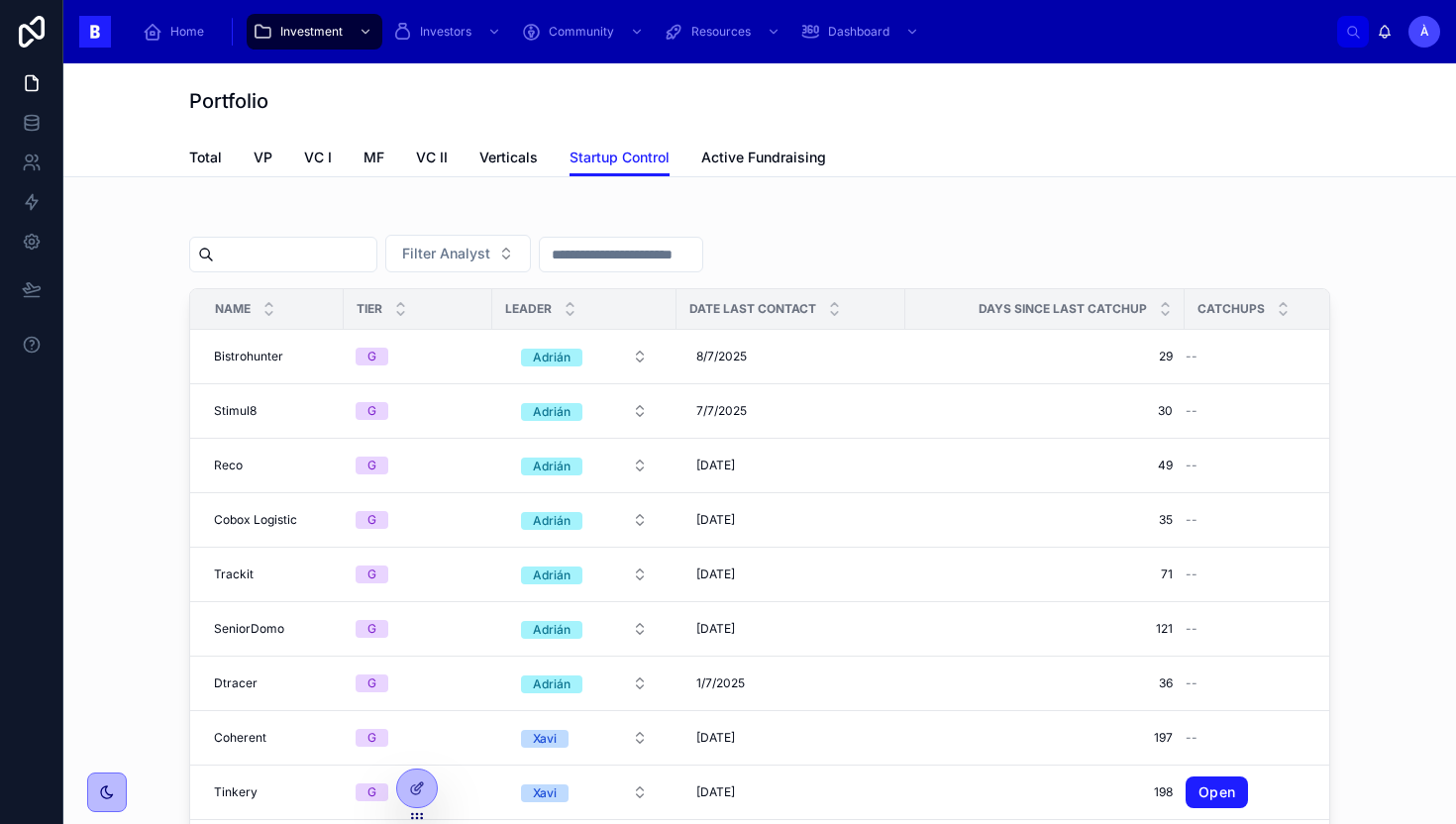 click on "Filter Analyst Name Tier Leader Date Last Contact Days since Last CatchUp CatchUps Bistrohunter Bistrohunter G Adrián 8/7/2025 8/7/2025 29 29 -- Stimul8 Stimul8 G Adrián 7/7/2025 7/7/2025 30 30 -- Reco Reco G Adrián 18/6/2025 18/6/2025 49 49 -- Cobox Logistic Cobox Logistic G Adrián 2/7/2025 2/7/2025 35 35 -- Trackit Trackit G Adrián 27/5/2025 27/5/2025 71 71 -- SeniorDomo SeniorDomo G Adrián 7/4/2025 7/4/2025 121 121 -- Dtracer Dtracer G Adrián 1/7/2025 1/7/2025 36 36 -- Coherent Coherent G Xavi 21/1/2025 21/1/2025 197 197 -- Tinkery Tinkery G Xavi 20/1/2025 20/1/2025 198 198 Open Sweanty Sweanty G Adrián 25/10/2024 25/10/2024 285 285 Open Aurora Jobs Aurora Jobs C2 Xavi 3/4/2025 3/4/2025 125 125 Open UpBeat UpBeat C1 Pedro 24/3/2025 24/3/2025 135 135 Open Clean Meal Clean Meal E2 Xavi 3/4/2025 3/4/2025 125 125 Open Futa Futa E1 Xavi 18/11/2024 18/11/2024 261 261 Open Secrets Vault Secrets Vault C1 Pedro 24/3/2025 24/3/2025 135 135 Open LexDoka LexDoka C1 Xavi 23/4/2025 23/4/2025 105 105 Open B1 99 7" at bounding box center [760, 614] 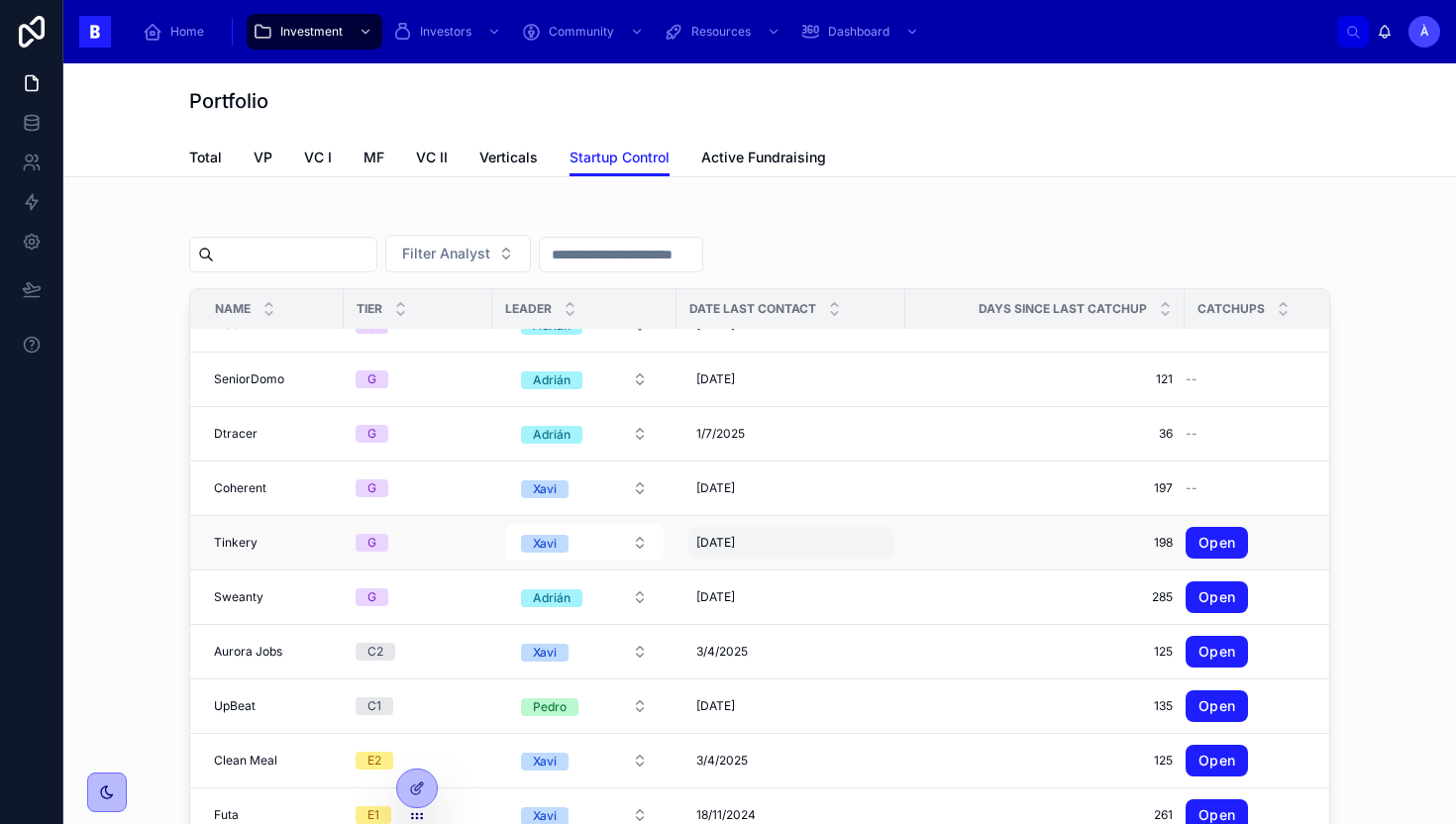 scroll, scrollTop: 263, scrollLeft: 0, axis: vertical 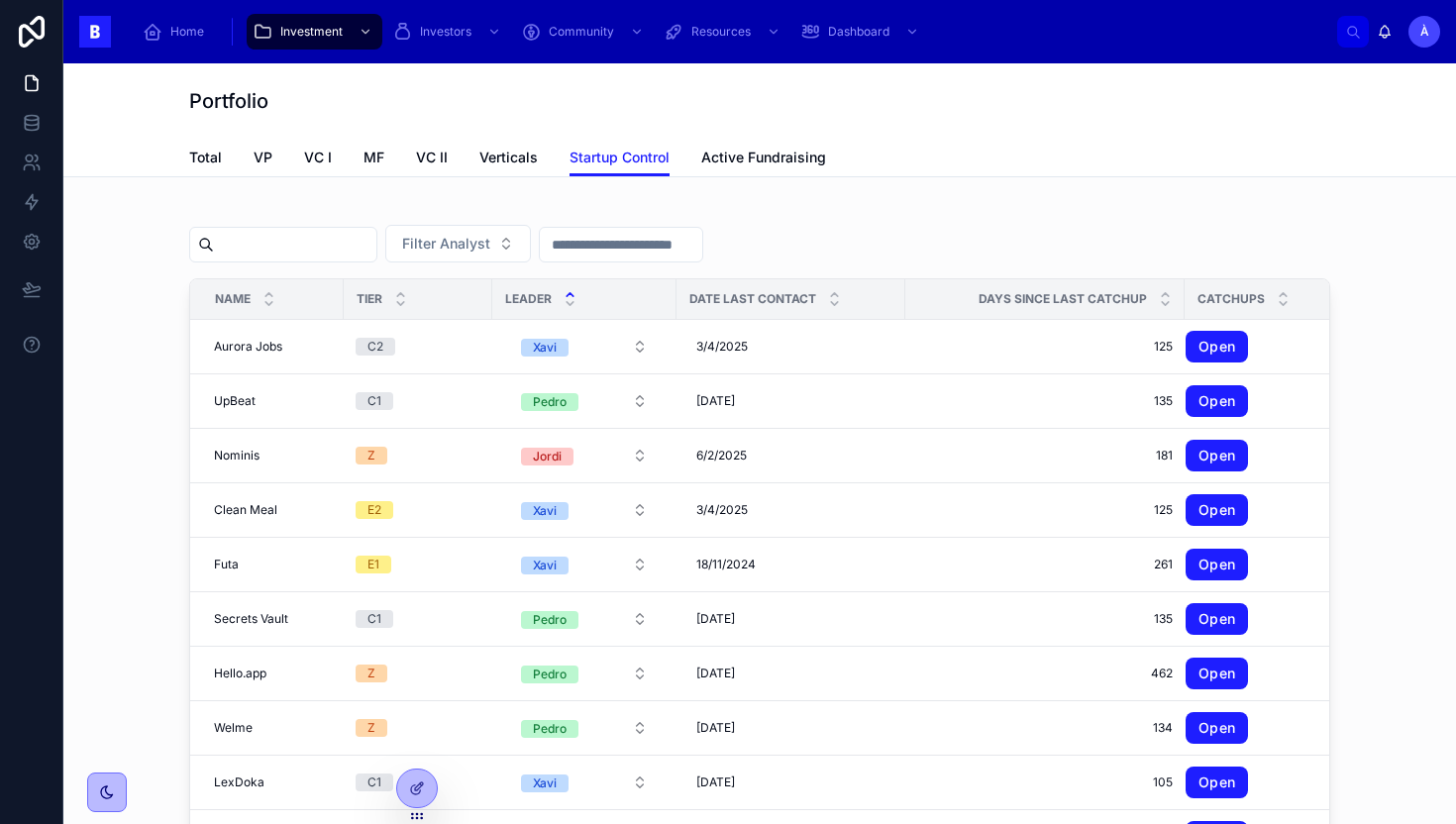 click 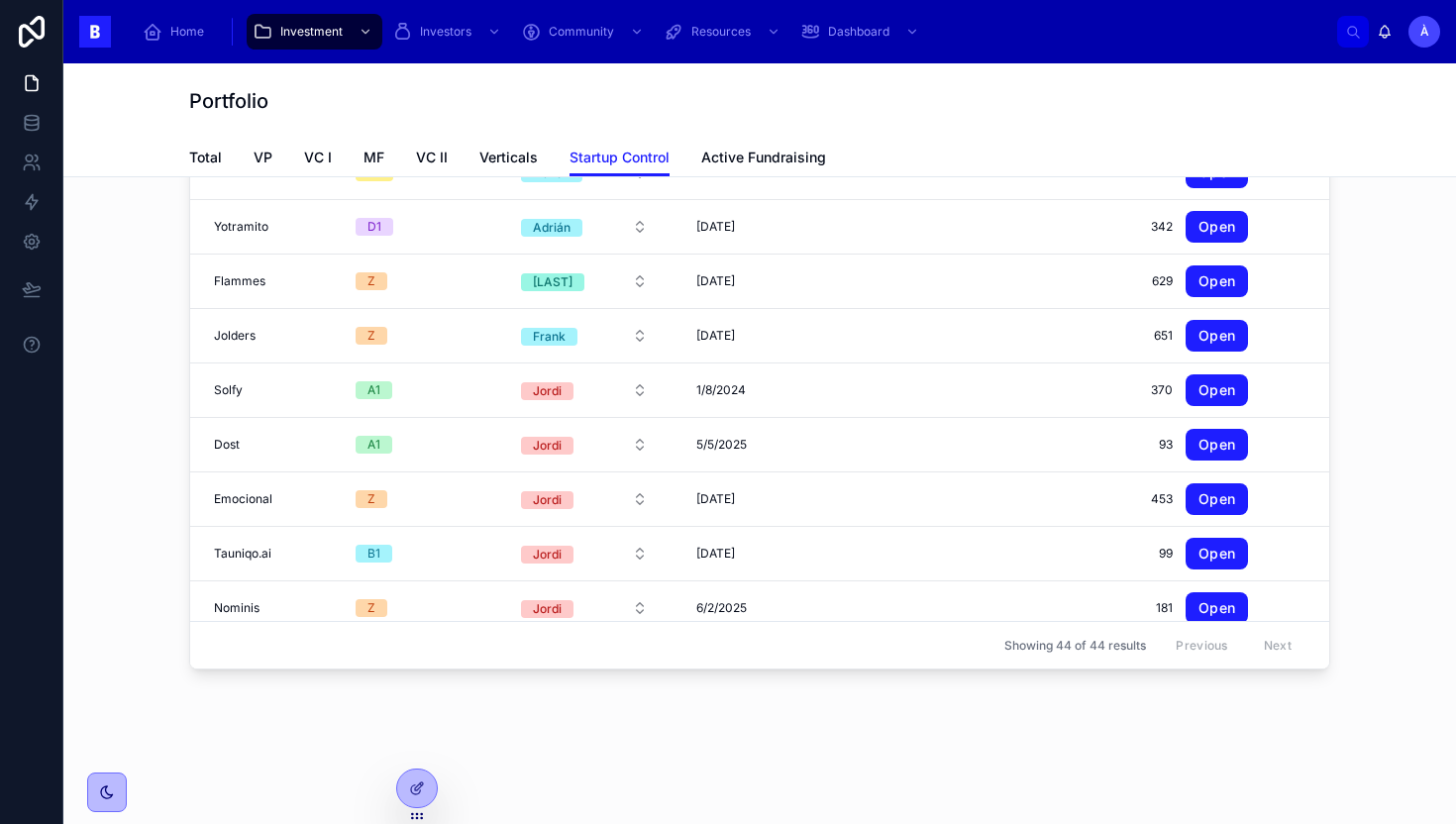 scroll, scrollTop: 258, scrollLeft: 0, axis: vertical 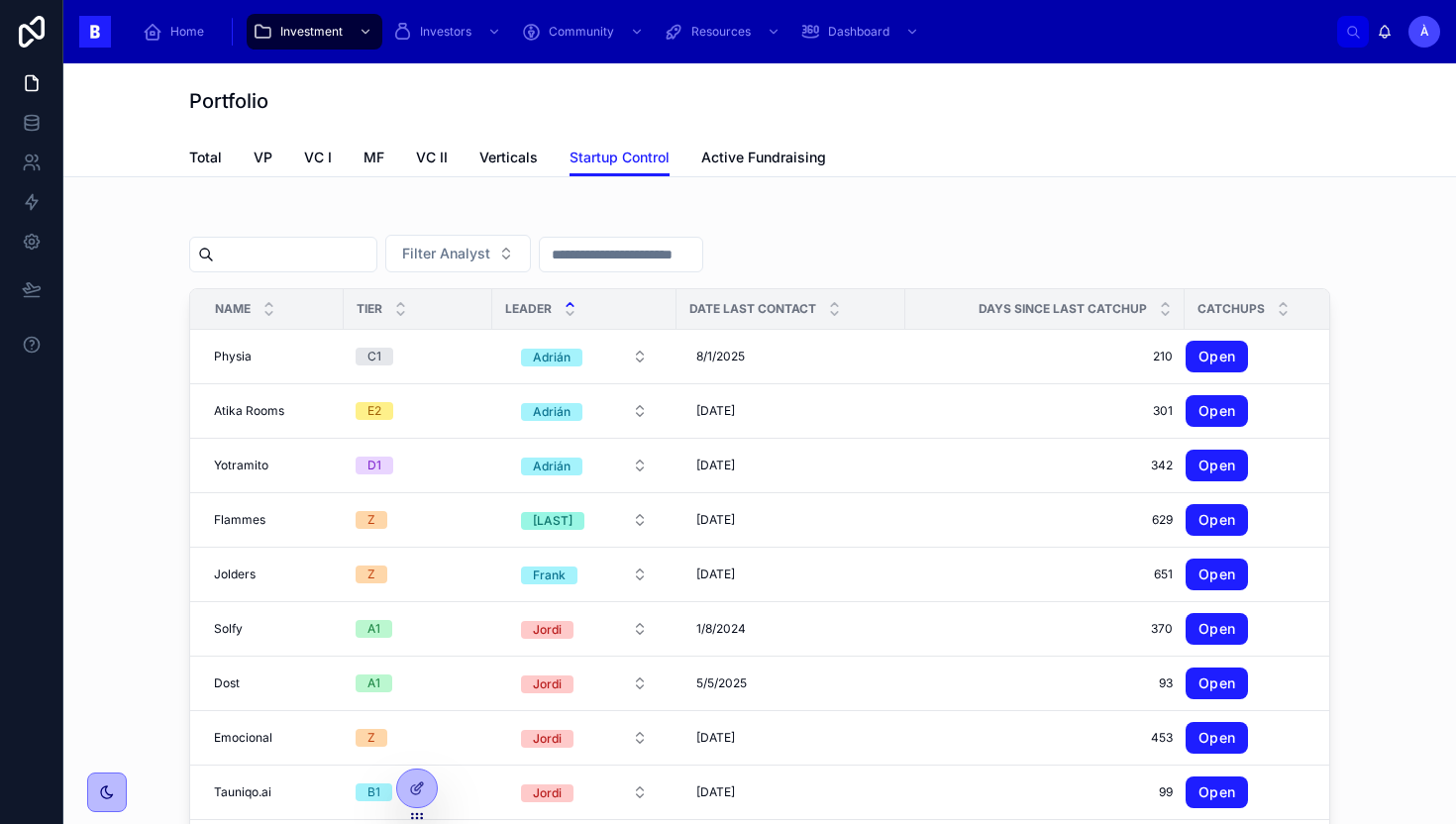 click at bounding box center [760, 206] 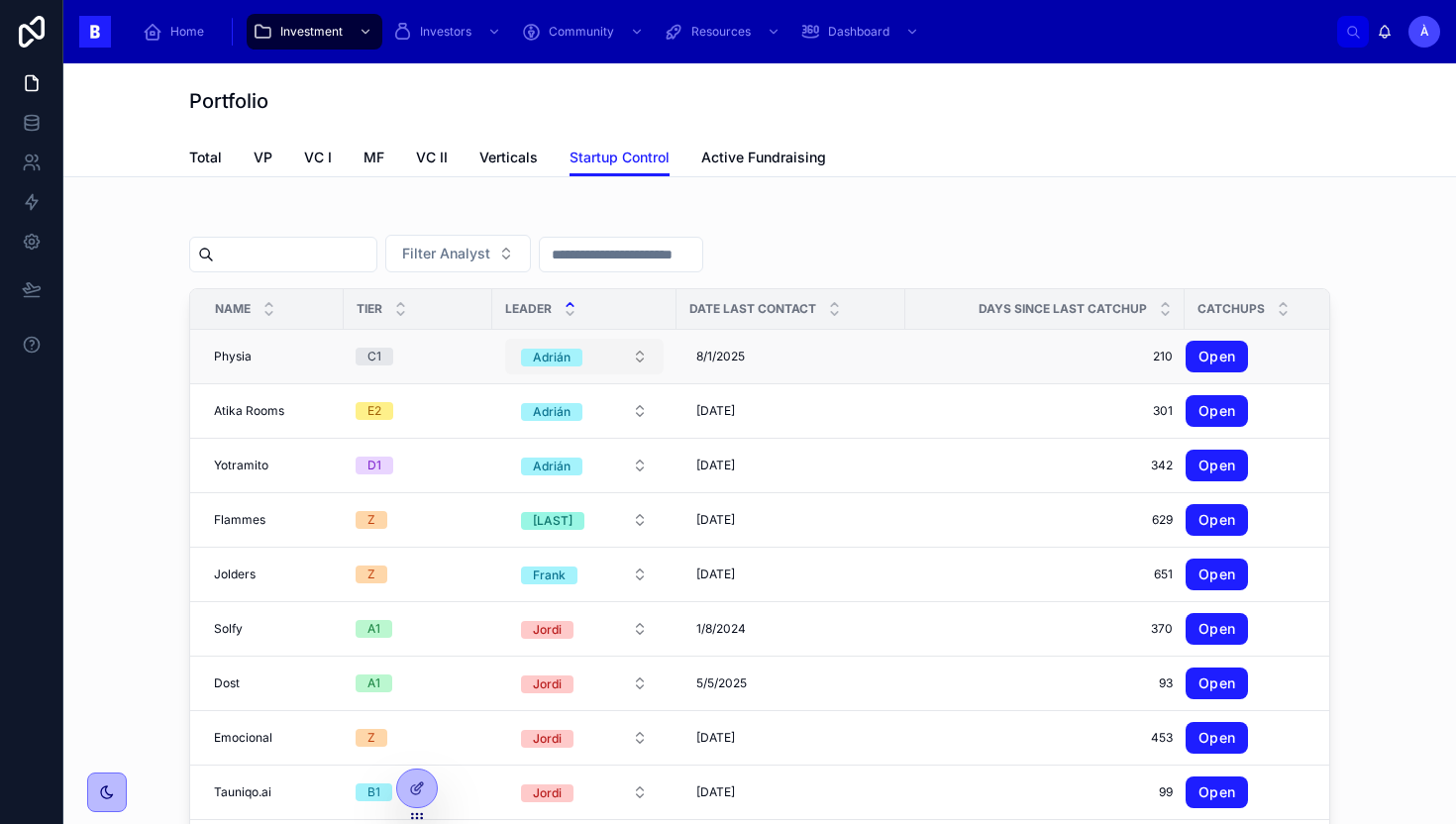 click on "Adrián" at bounding box center [584, 357] 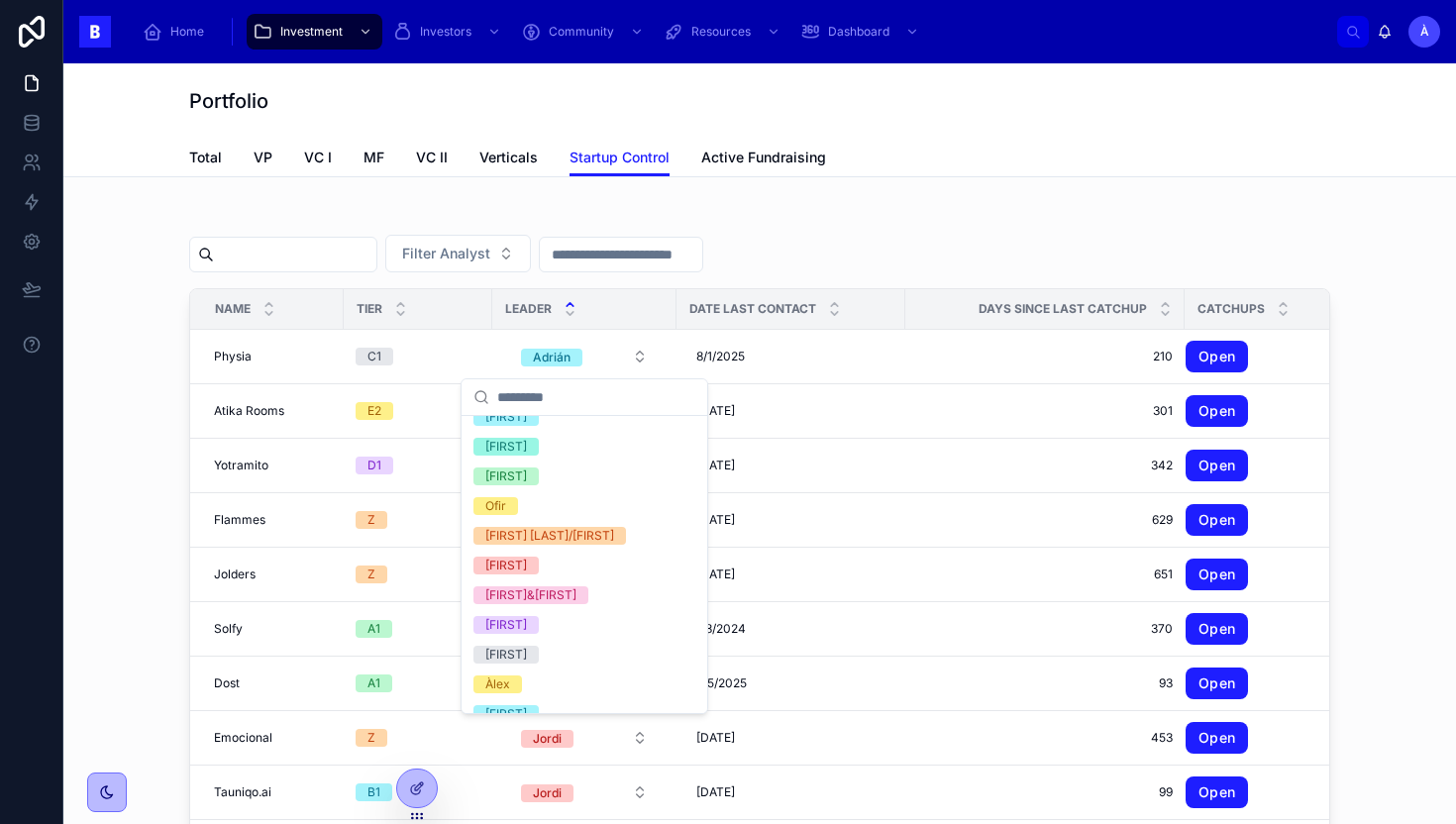 scroll, scrollTop: 572, scrollLeft: 0, axis: vertical 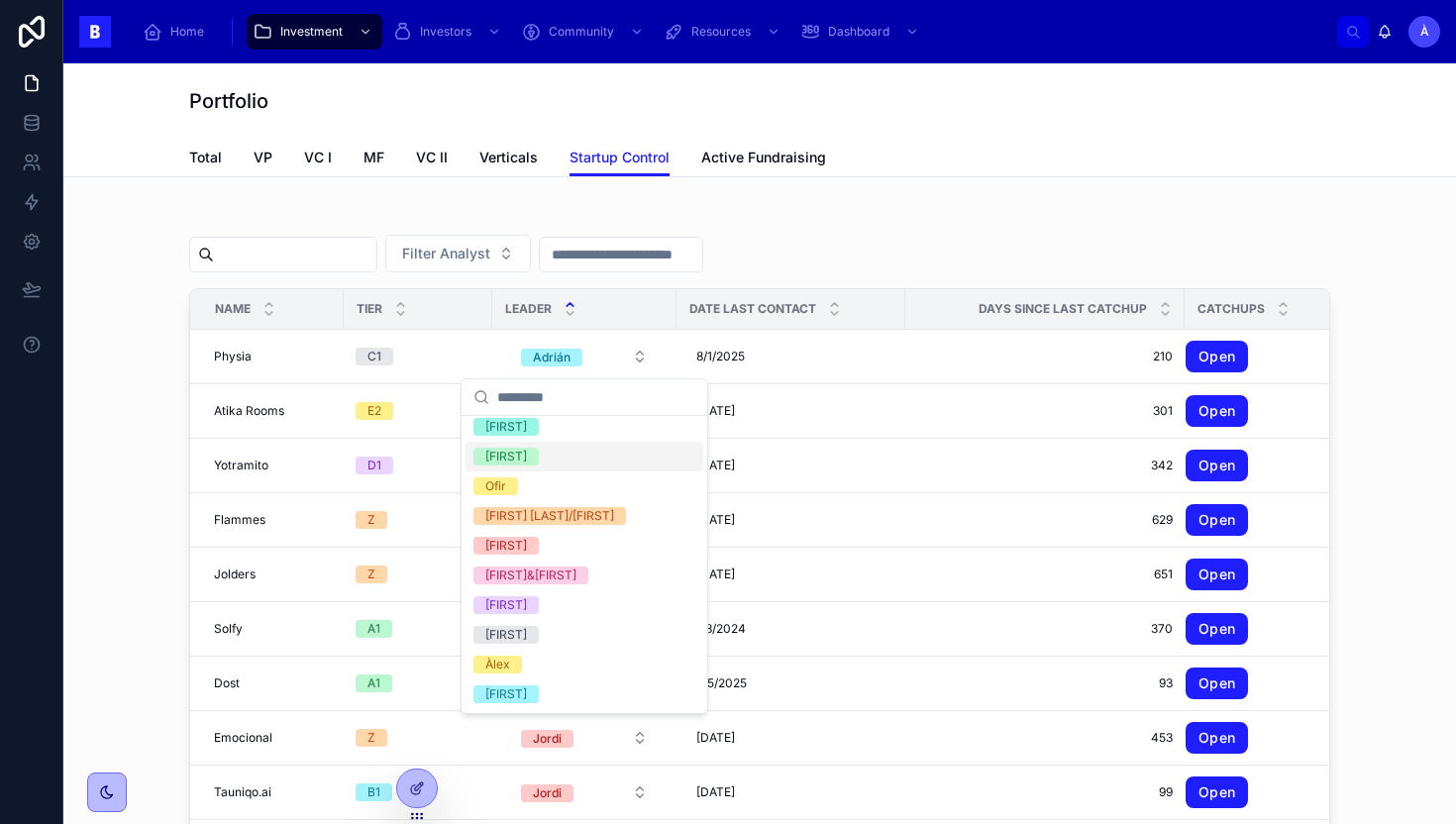 click on "Filter Analyst" at bounding box center [760, 258] 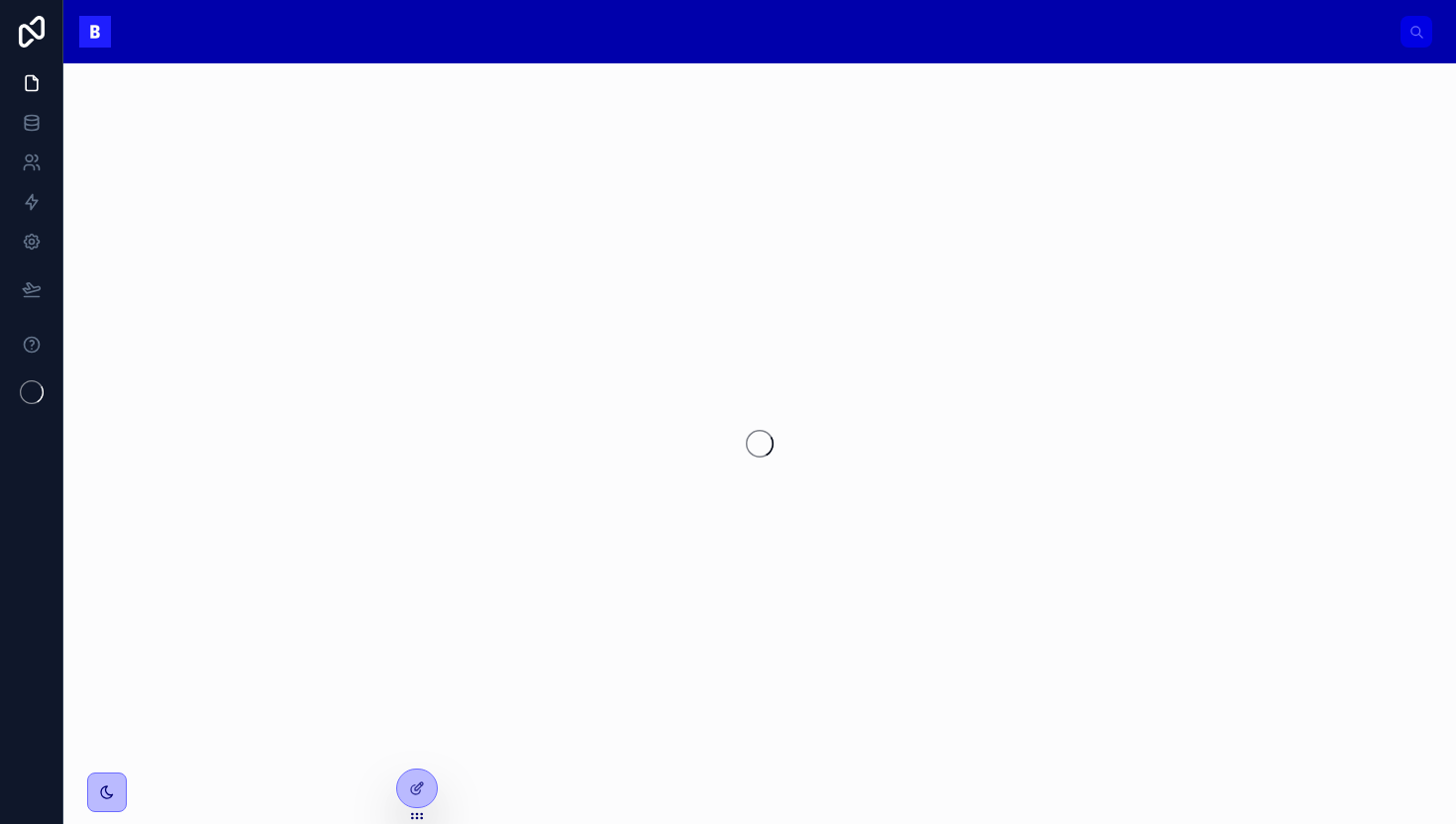 scroll, scrollTop: 0, scrollLeft: 0, axis: both 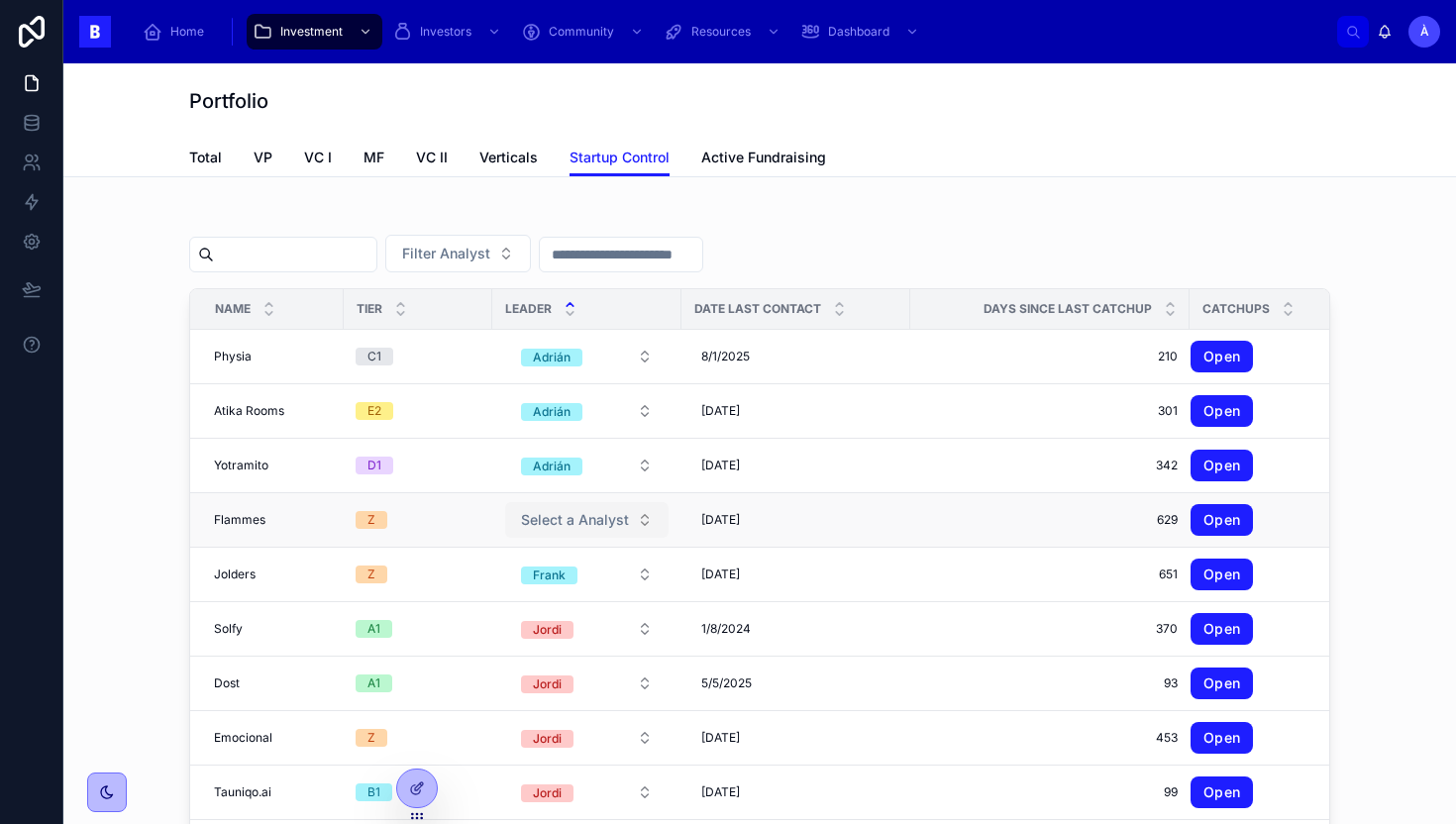 click on "Select a Analyst" at bounding box center (586, 520) 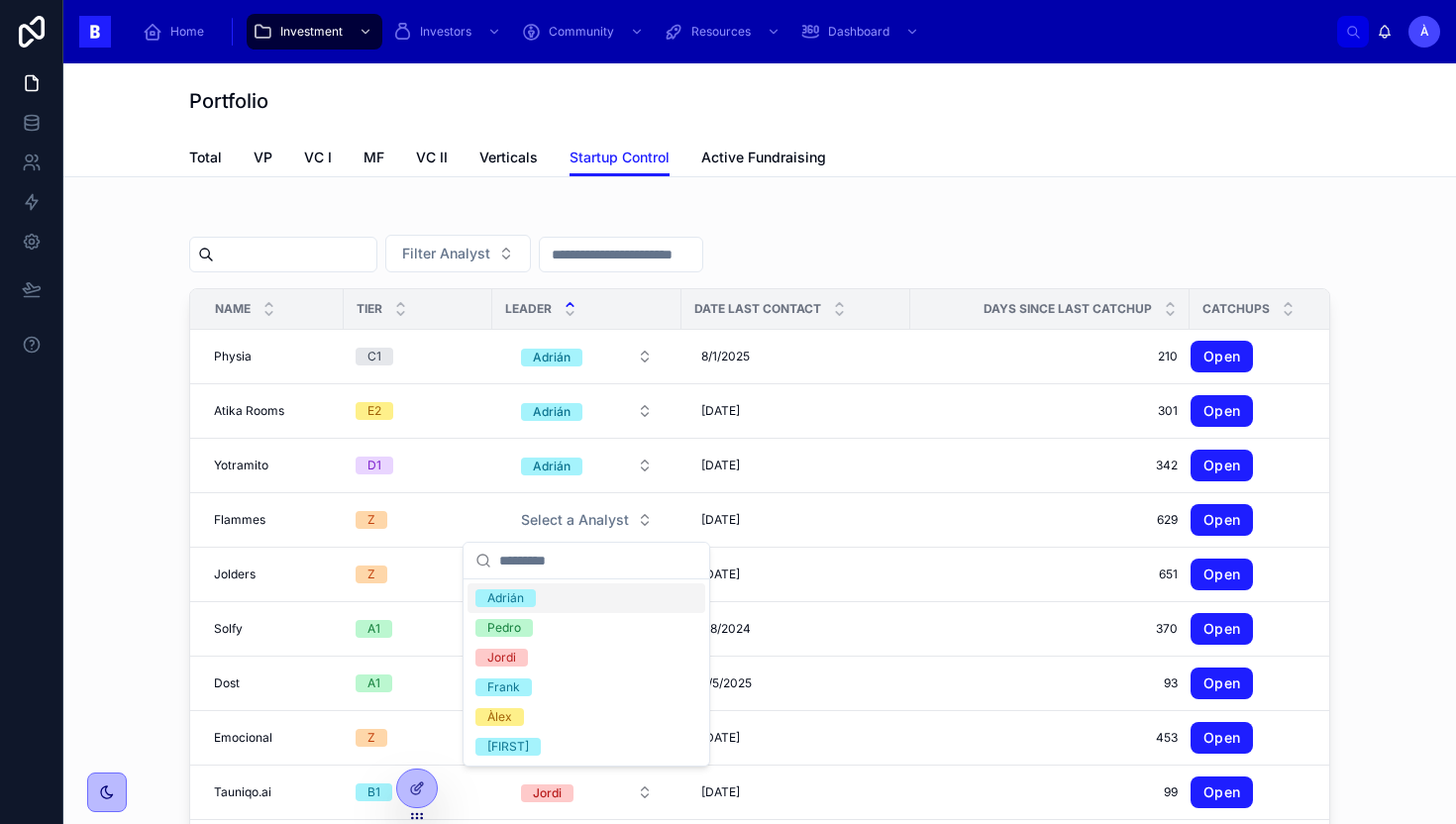 click on "Total VP VC I MF VC II Verticals Startup Control Active Fundraising" at bounding box center [760, 157] 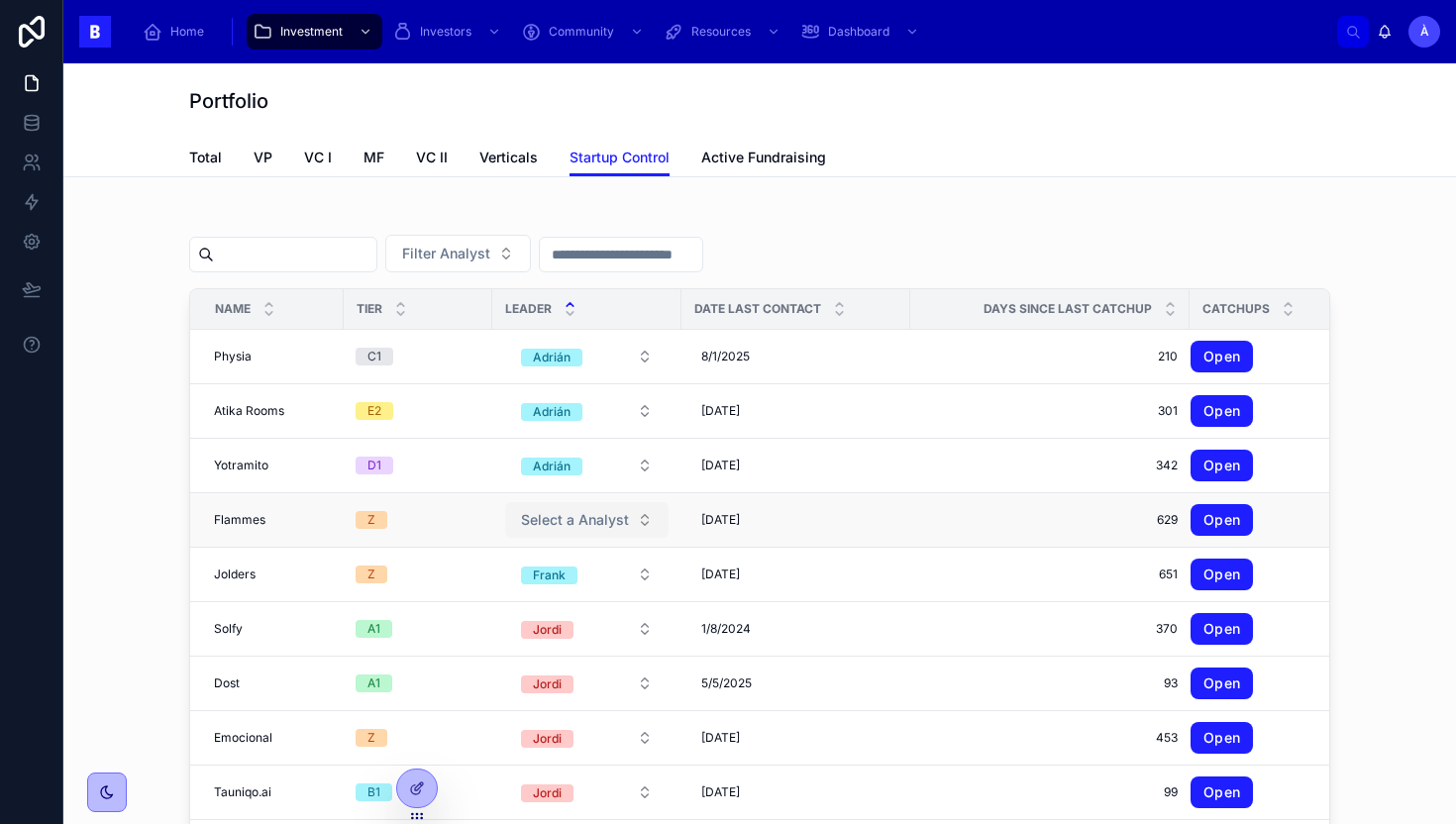 click on "Select a Analyst" at bounding box center [574, 520] 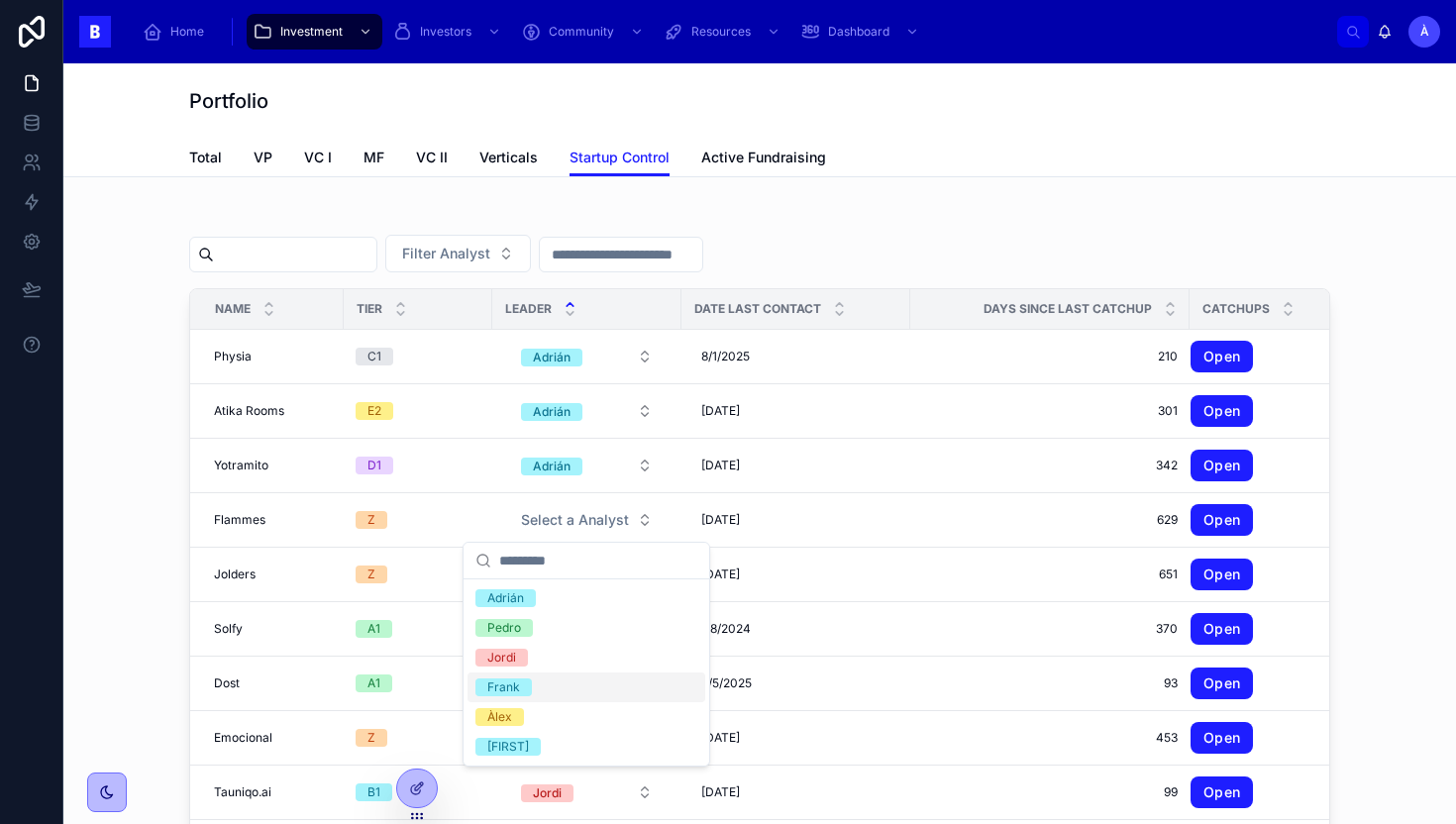 click on "Frank" at bounding box center (586, 687) 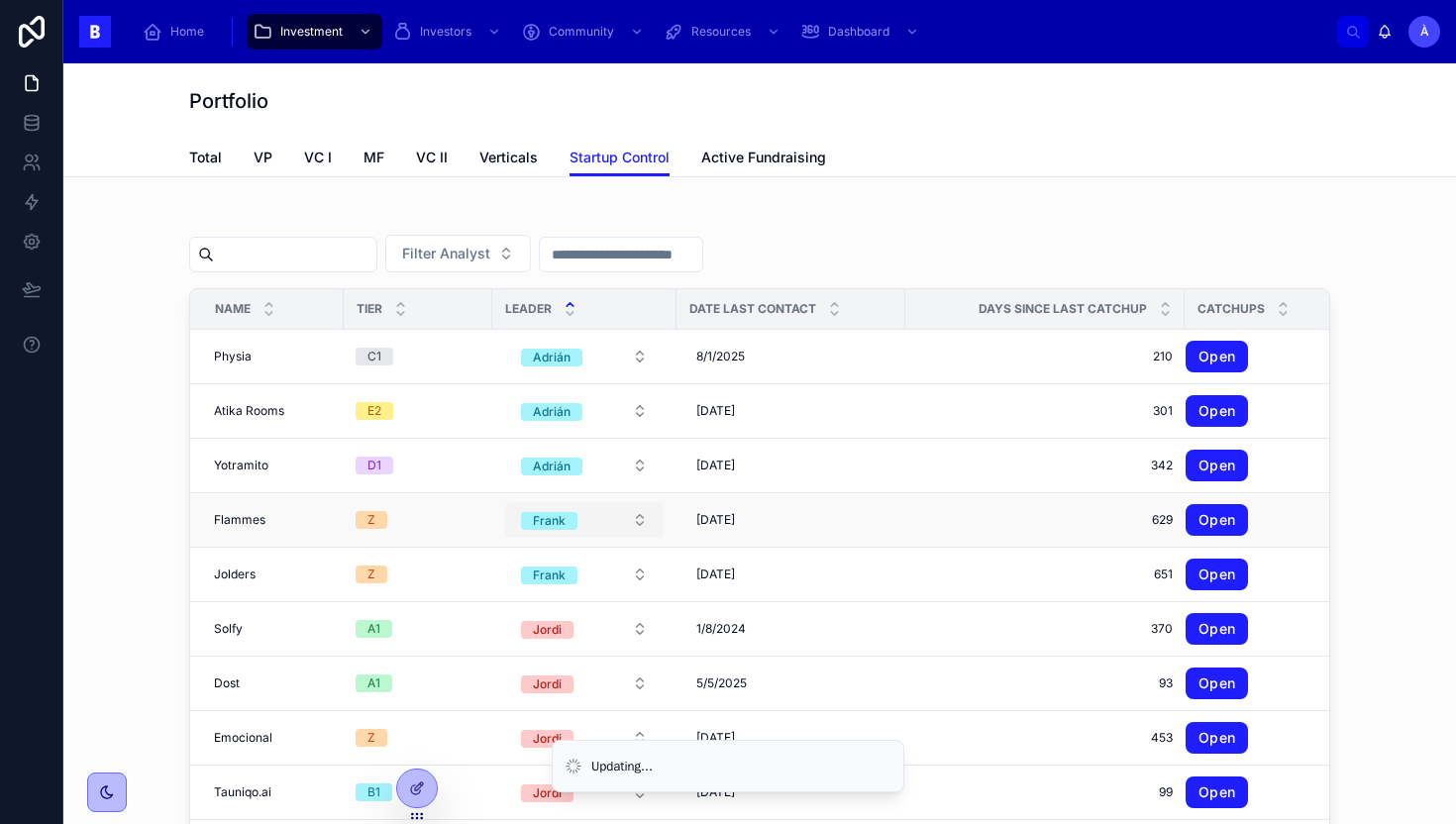 click on "Frank" at bounding box center [584, 520] 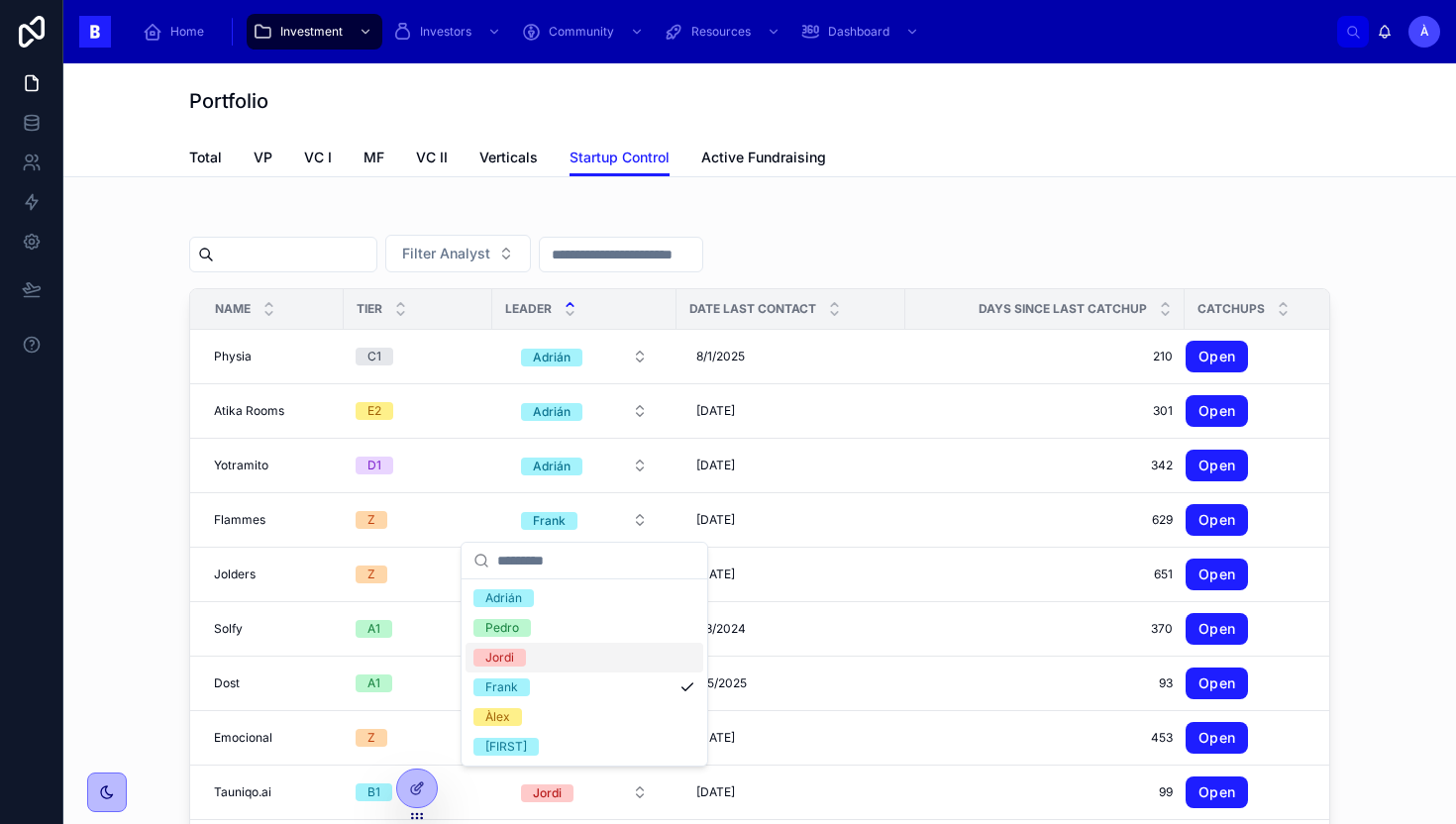 click on "Jordi" at bounding box center (584, 658) 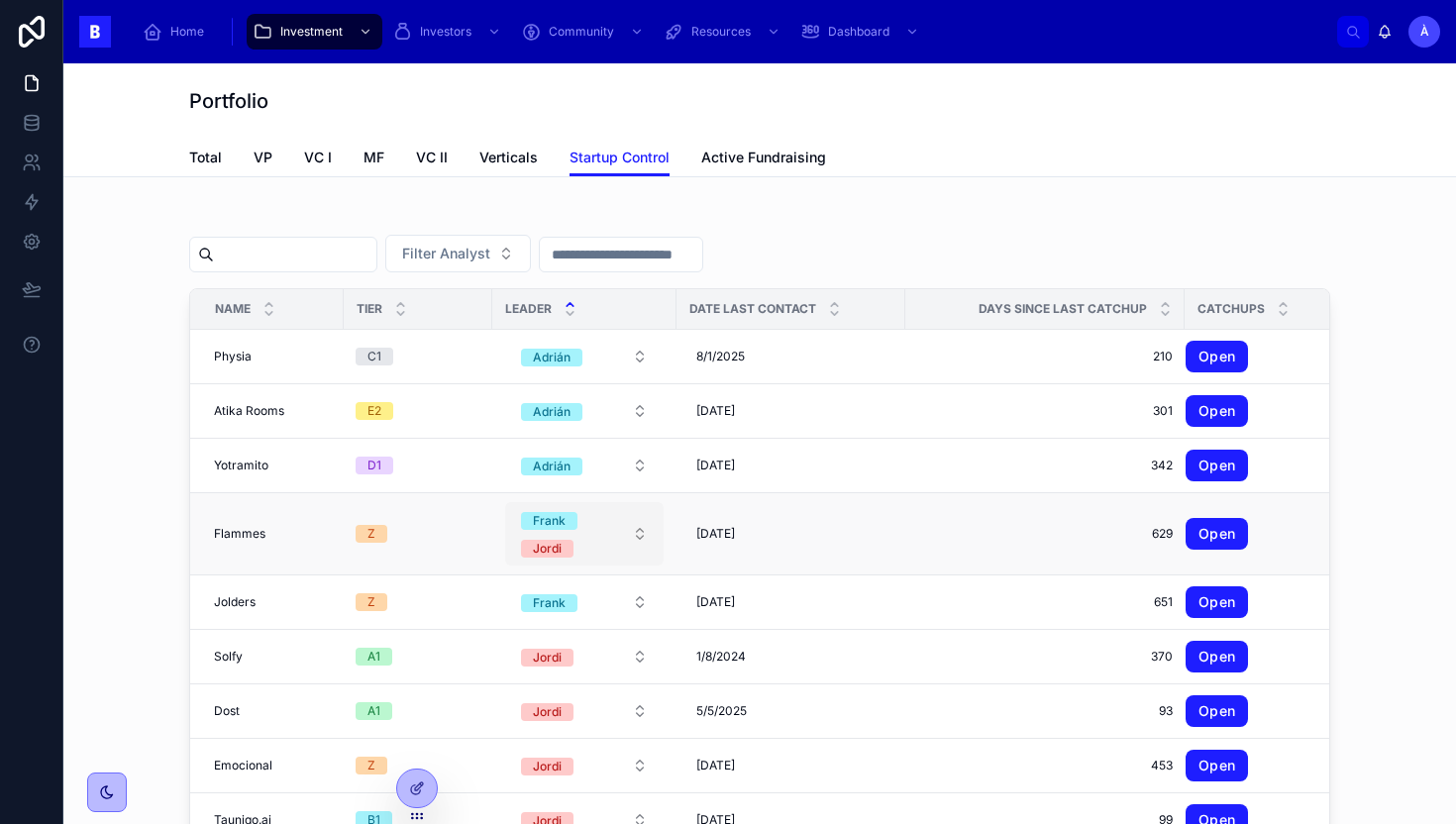 click on "Frank Jordi" at bounding box center [572, 534] 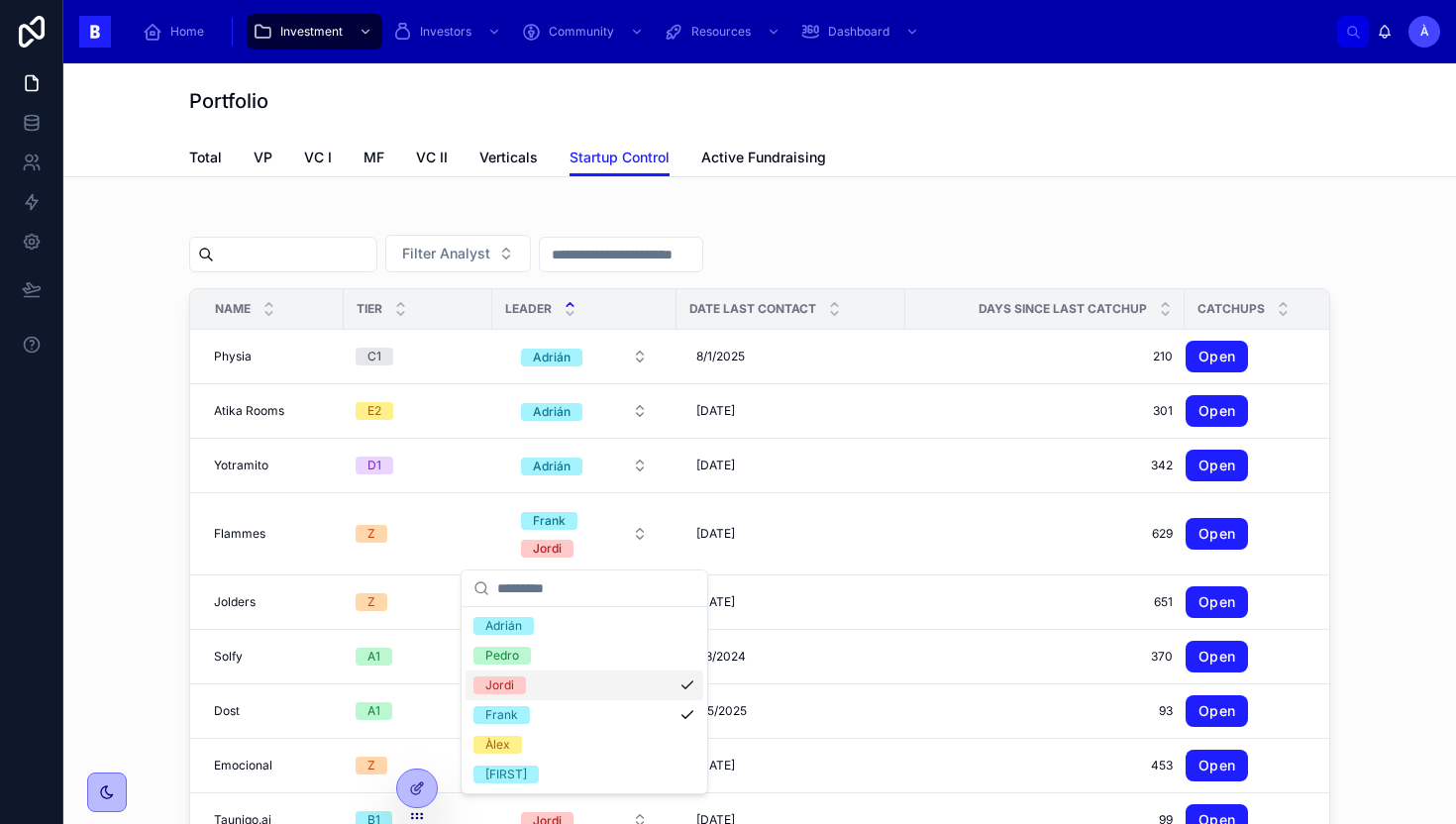 click on "Jordi" at bounding box center [584, 685] 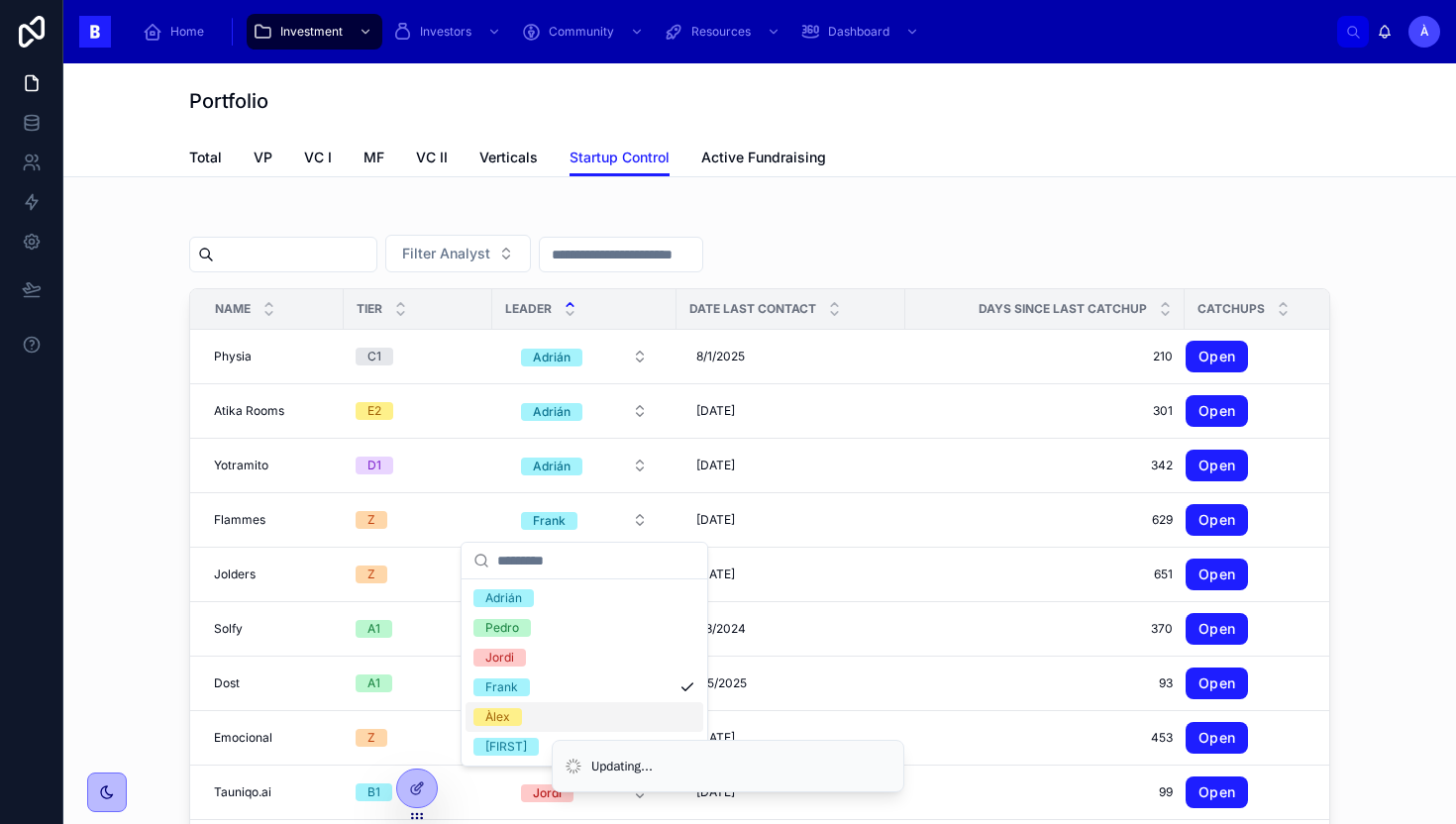 click on "Àlex" at bounding box center [584, 717] 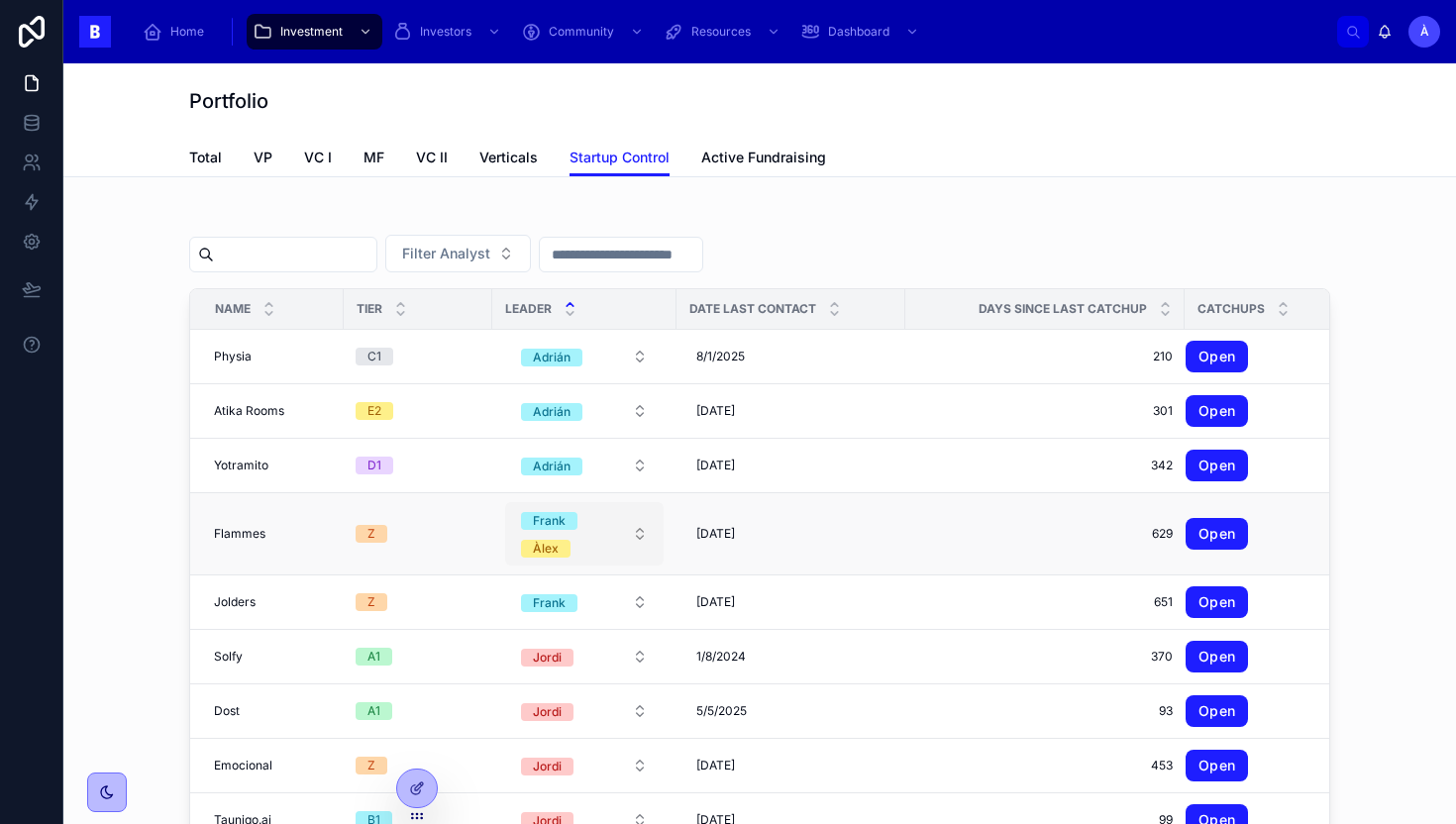 click on "Frank Àlex" at bounding box center [572, 534] 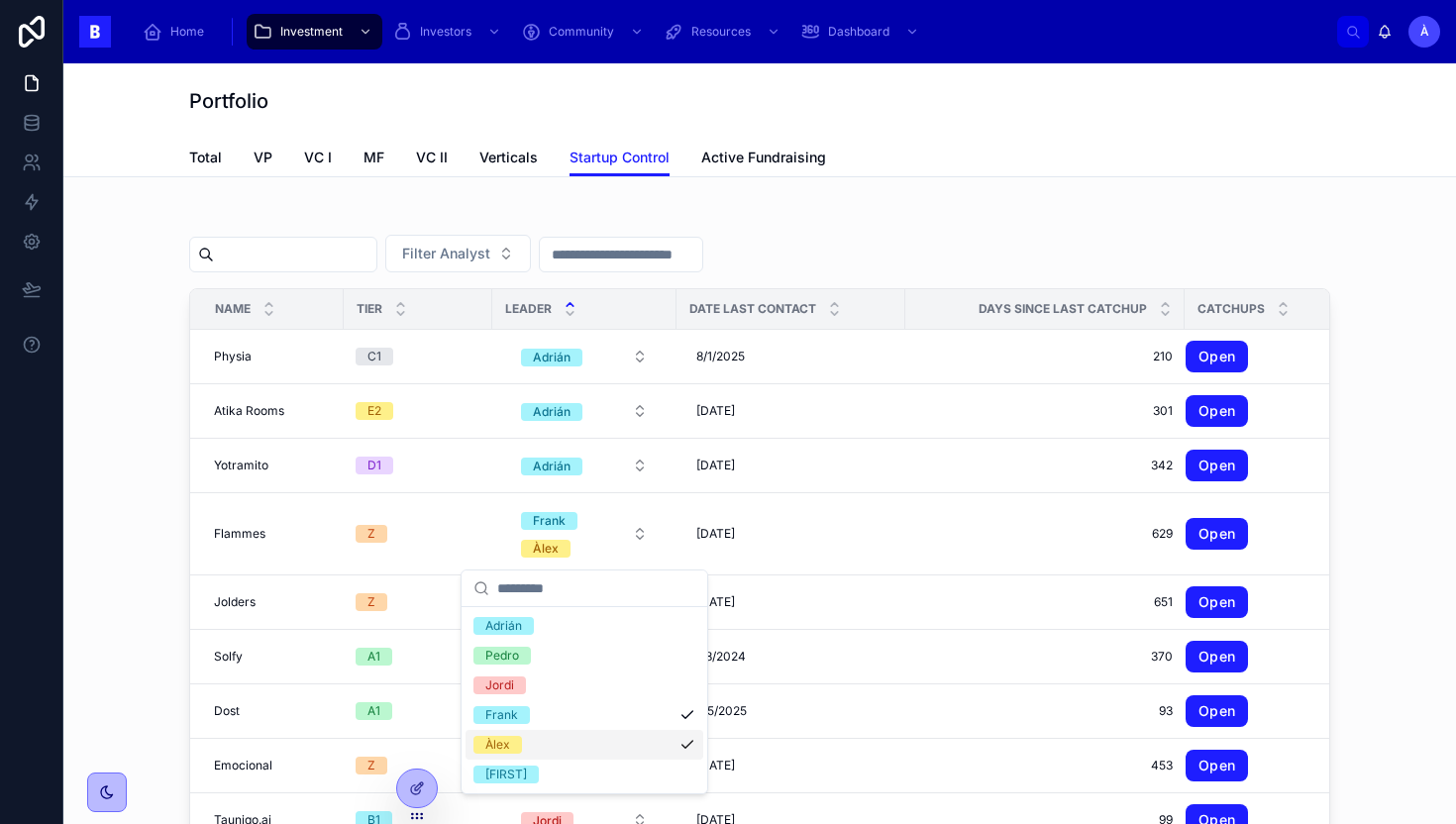 click on "Àlex" at bounding box center (584, 745) 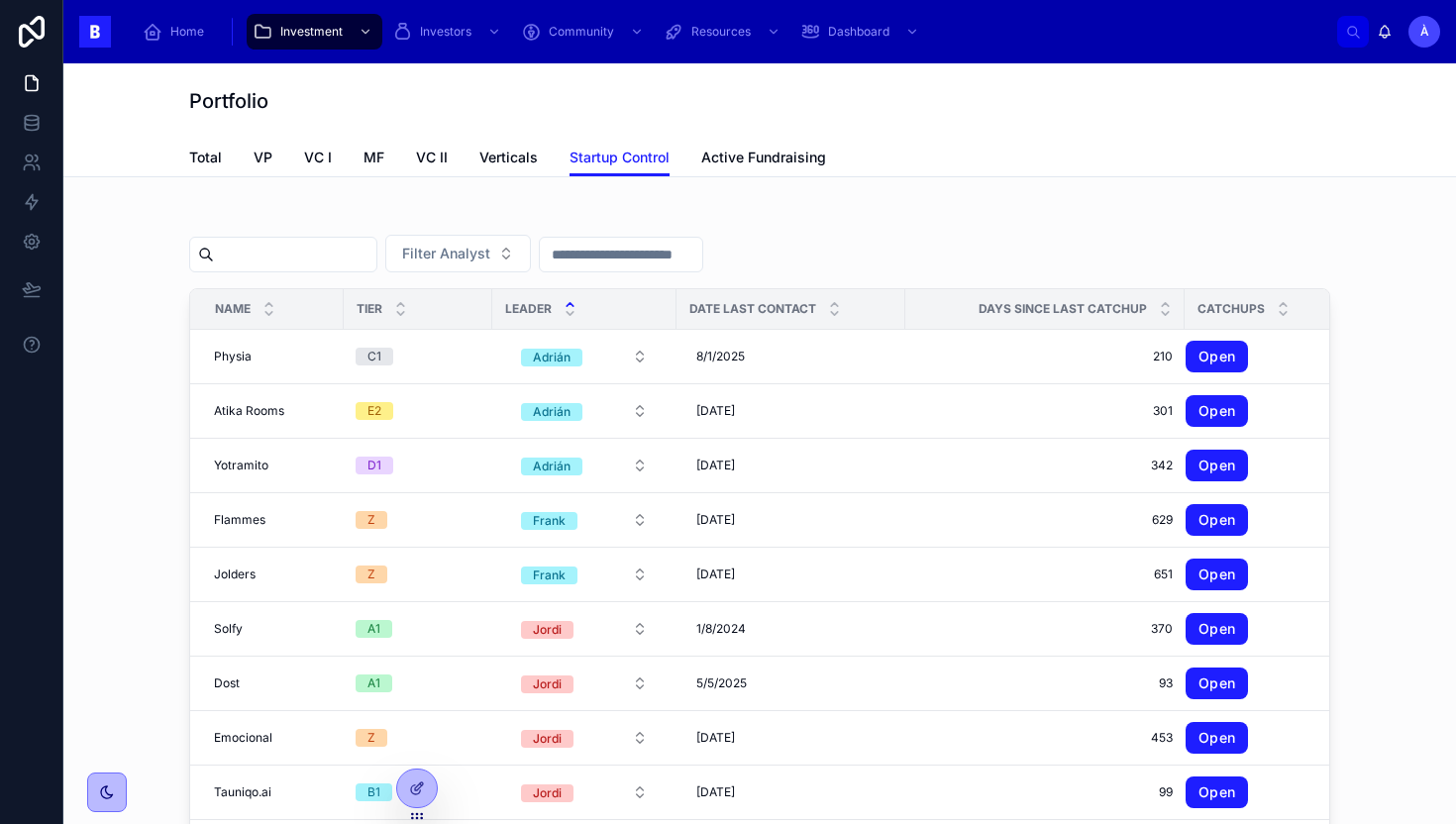 click on "Frank" at bounding box center [584, 520] 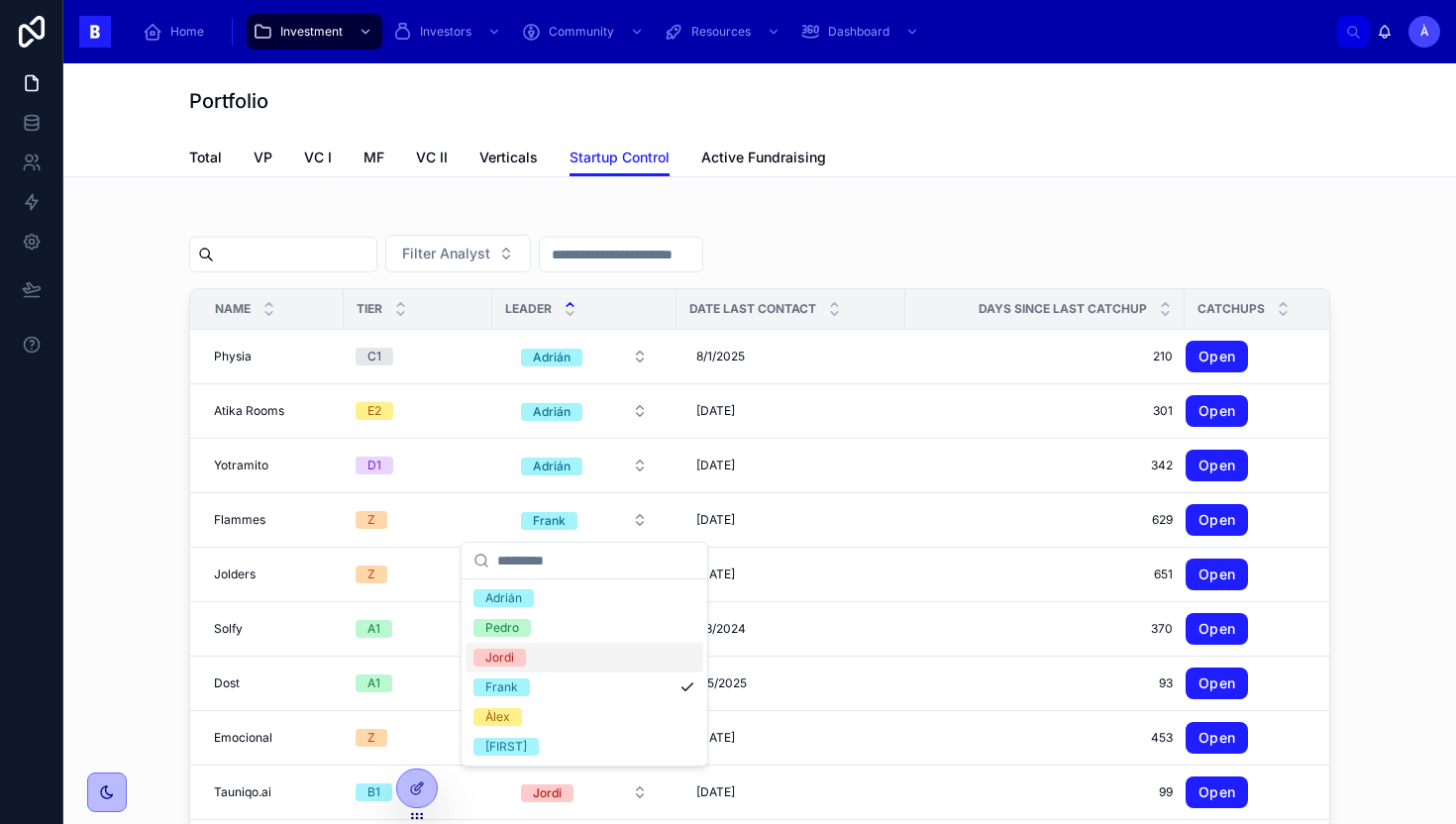 click on "Jordi" at bounding box center (584, 658) 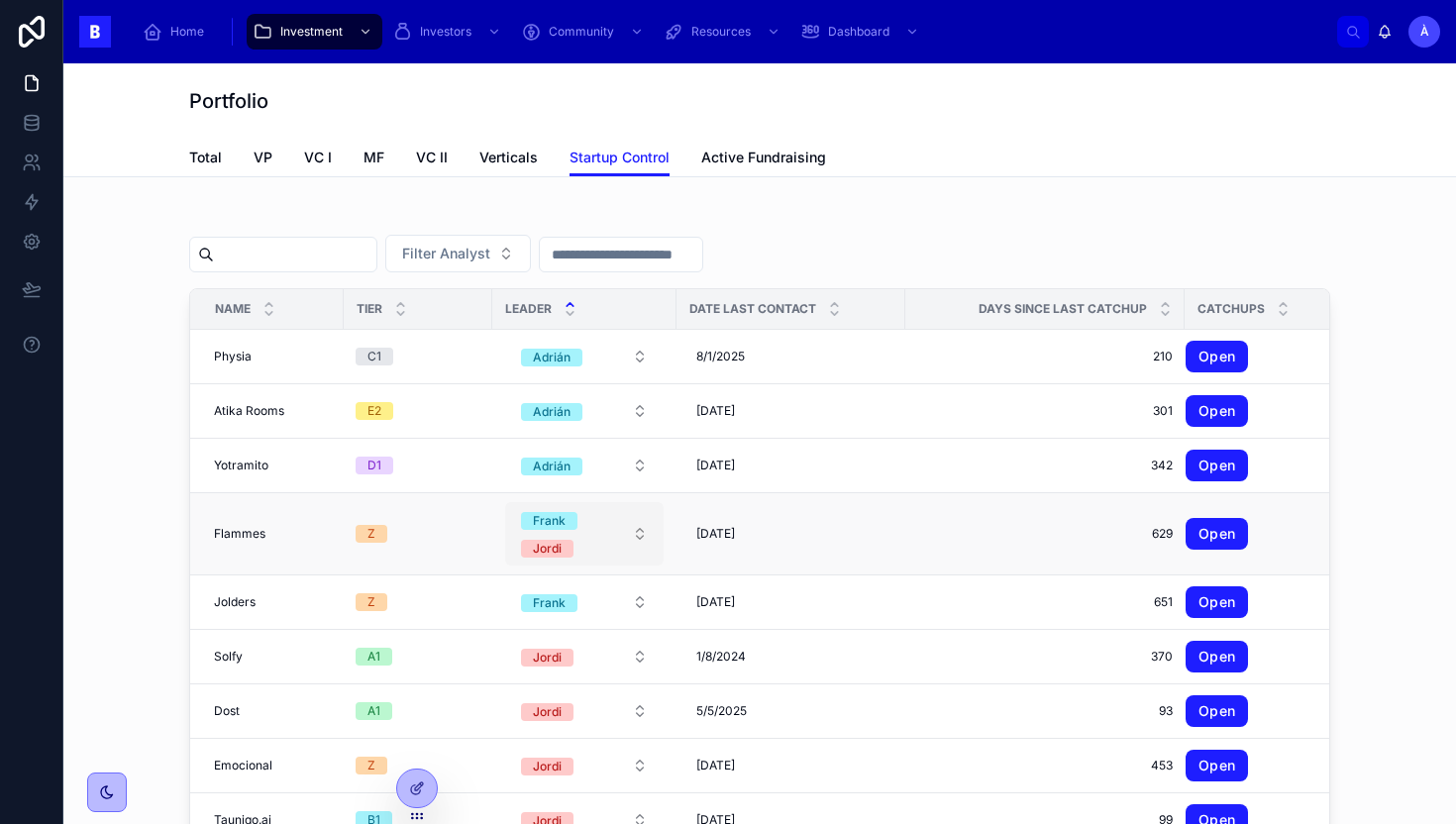 click on "Frank Jordi" at bounding box center [572, 534] 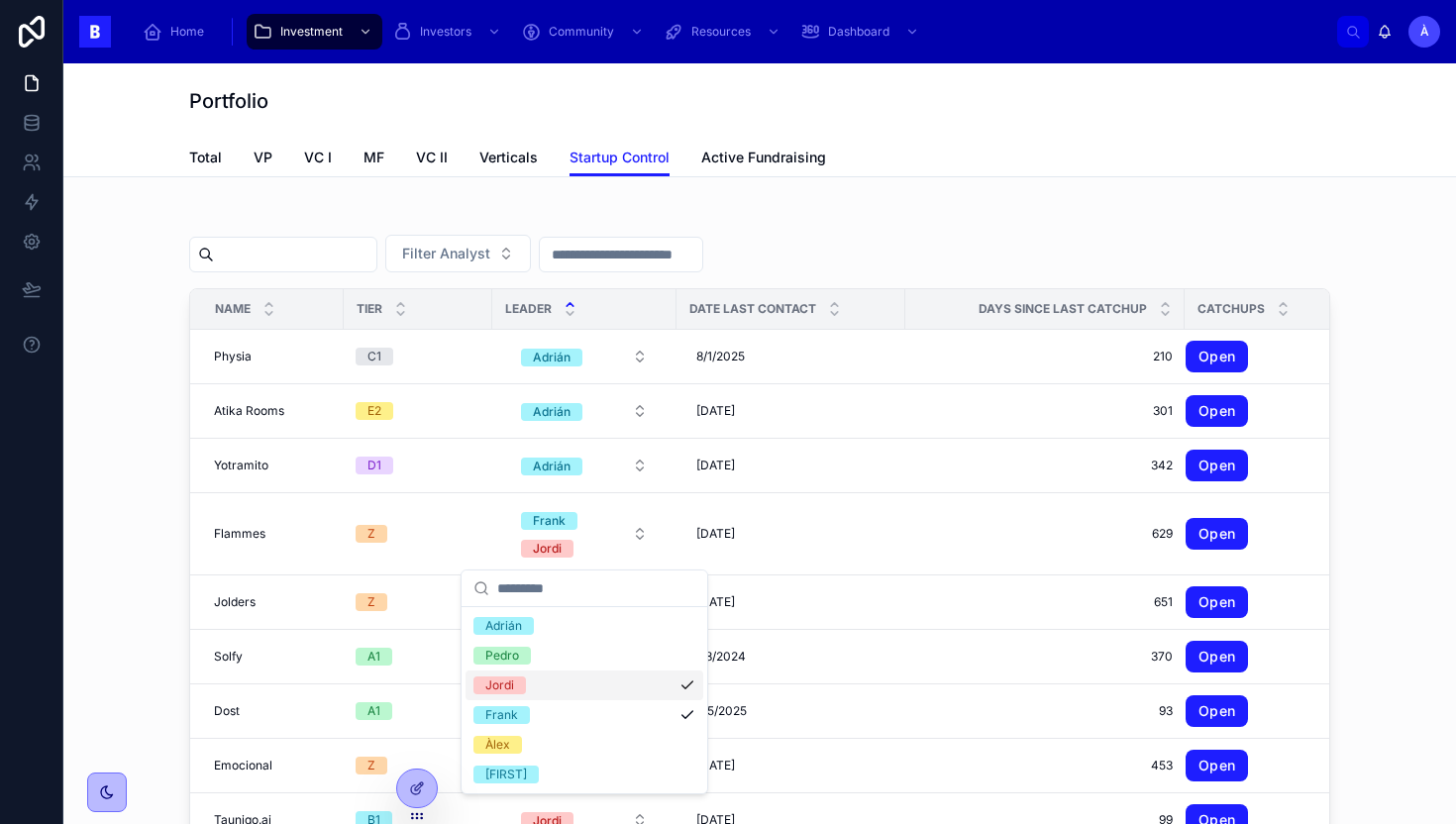 click on "Jordi" at bounding box center [584, 685] 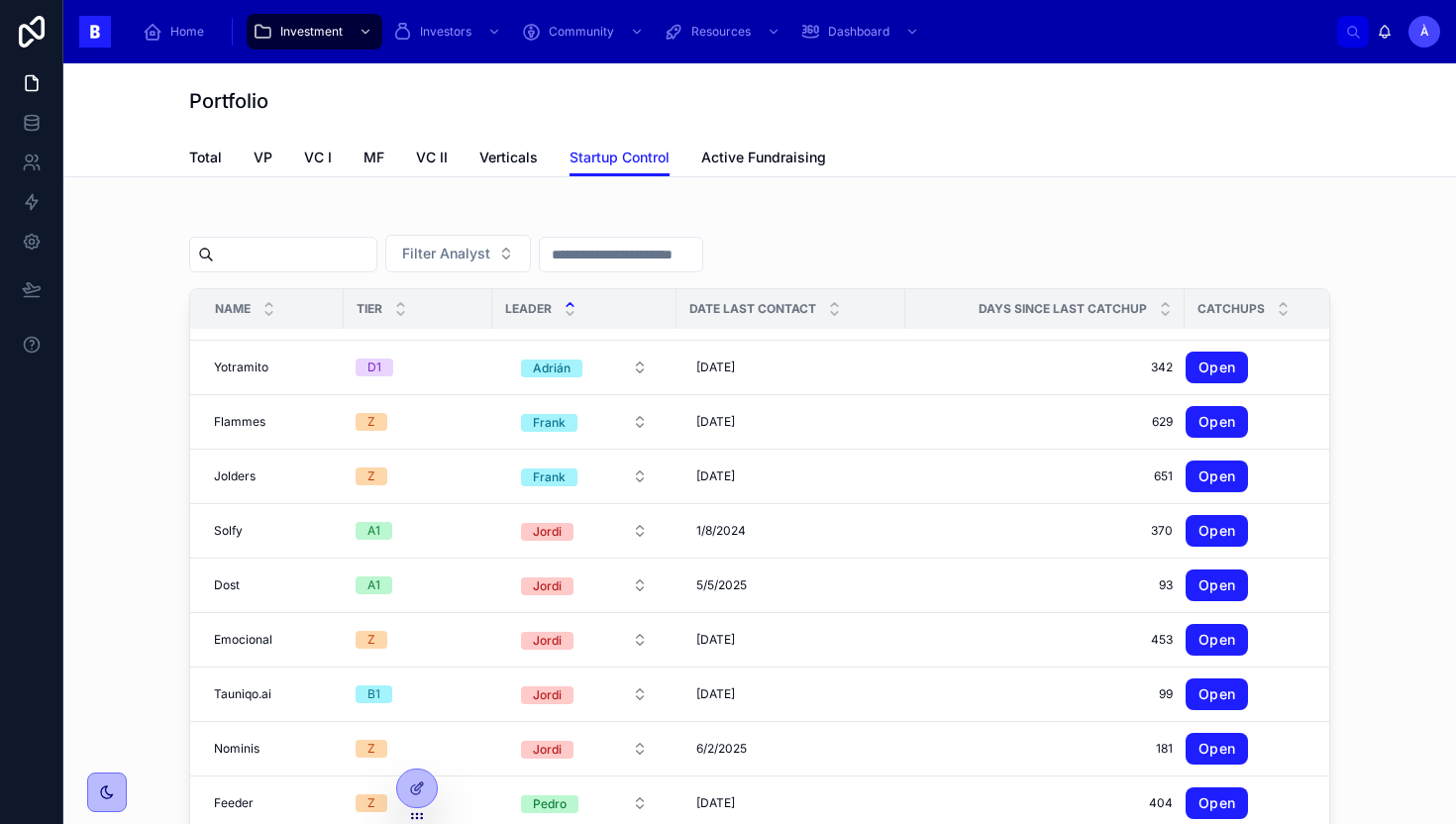 scroll, scrollTop: 0, scrollLeft: 0, axis: both 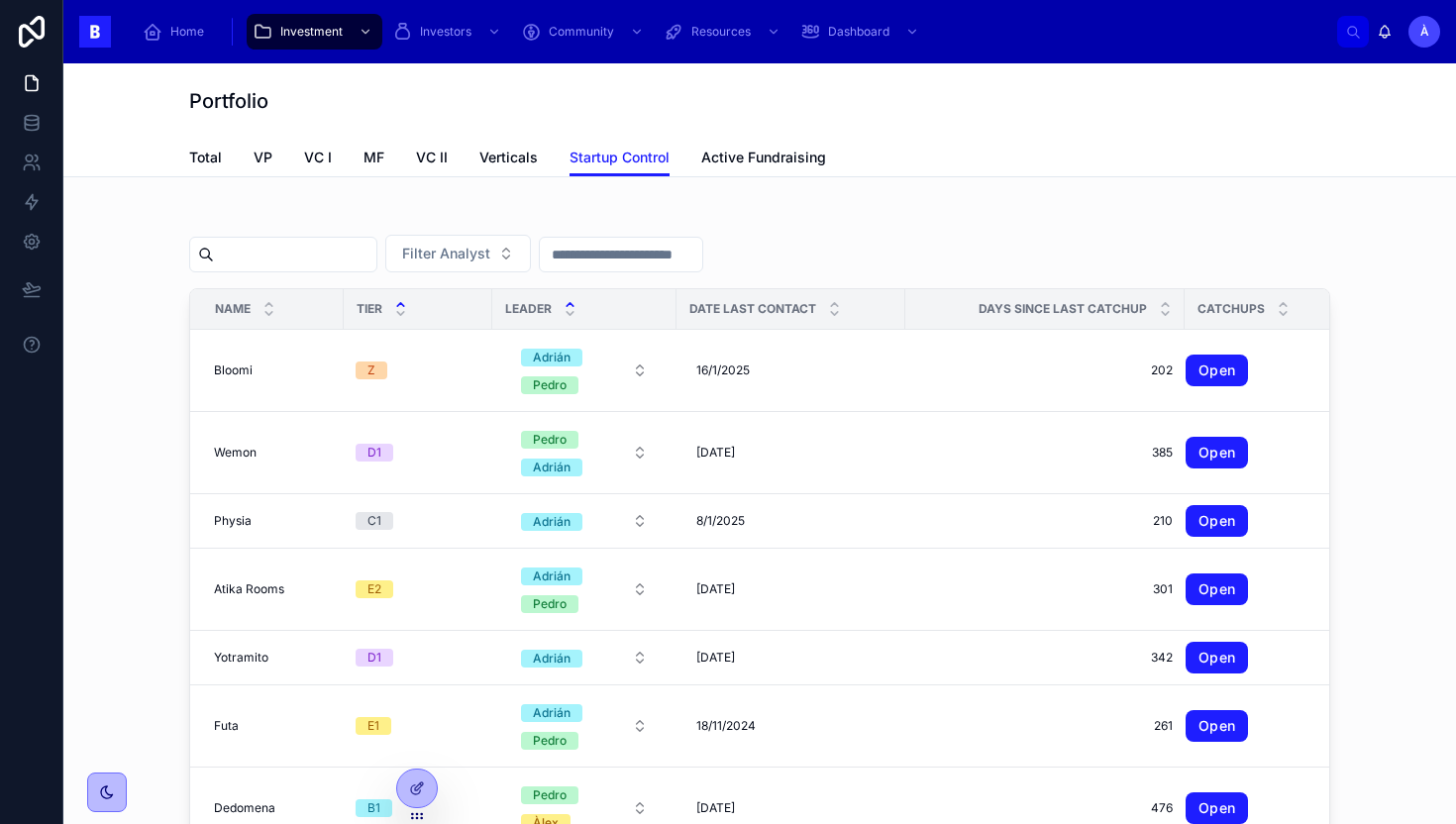 click 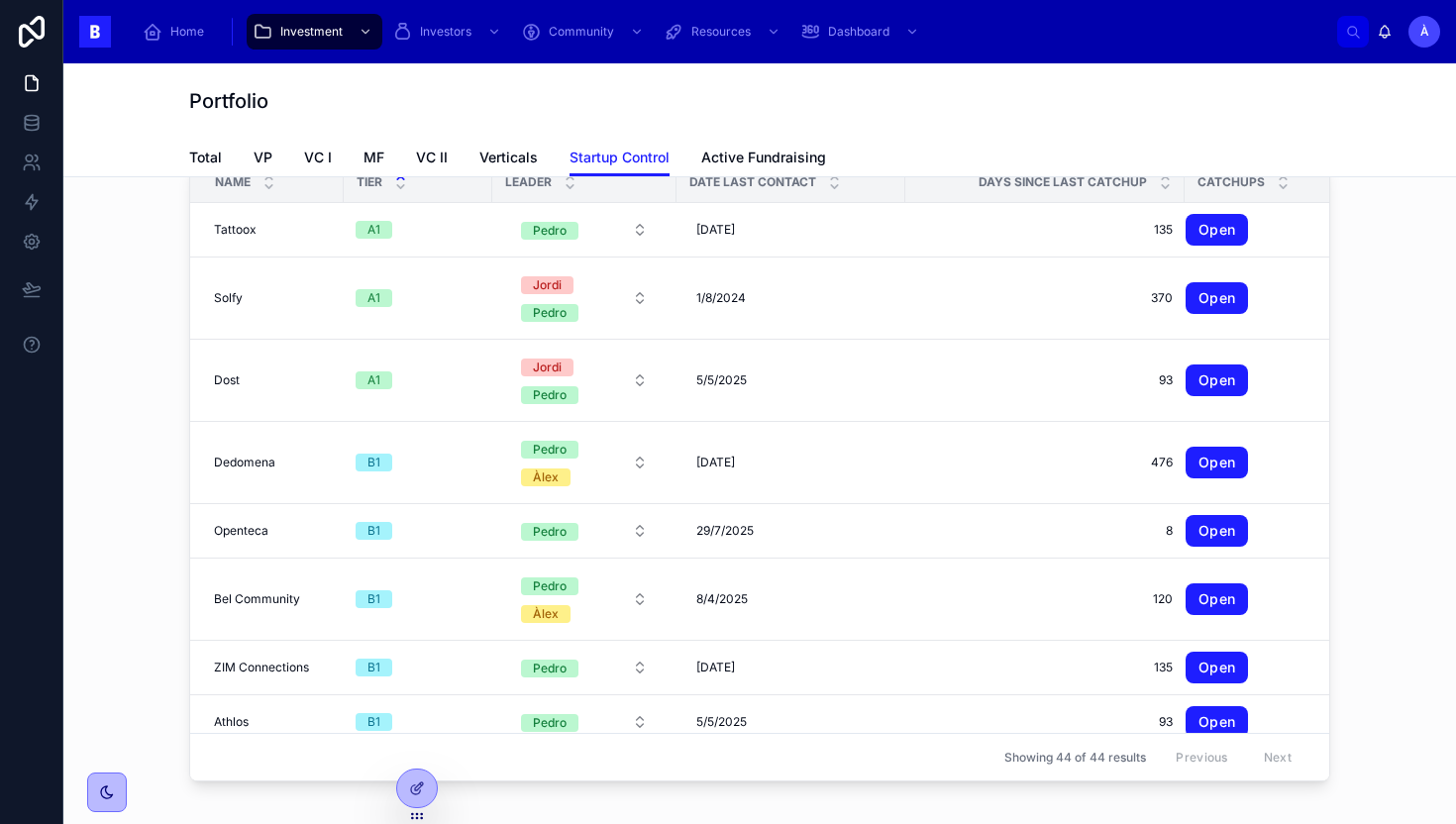 scroll, scrollTop: 258, scrollLeft: 0, axis: vertical 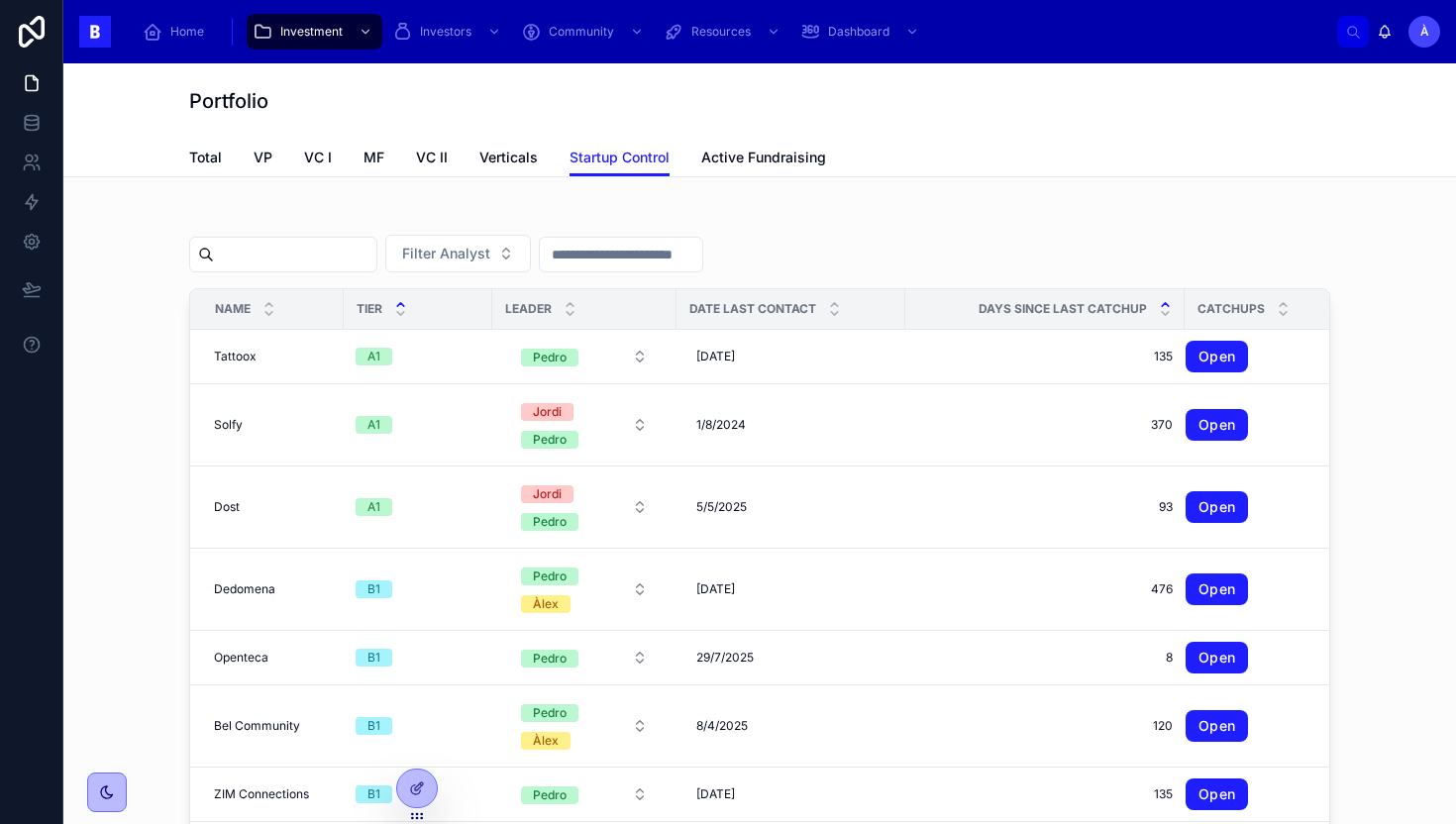 click 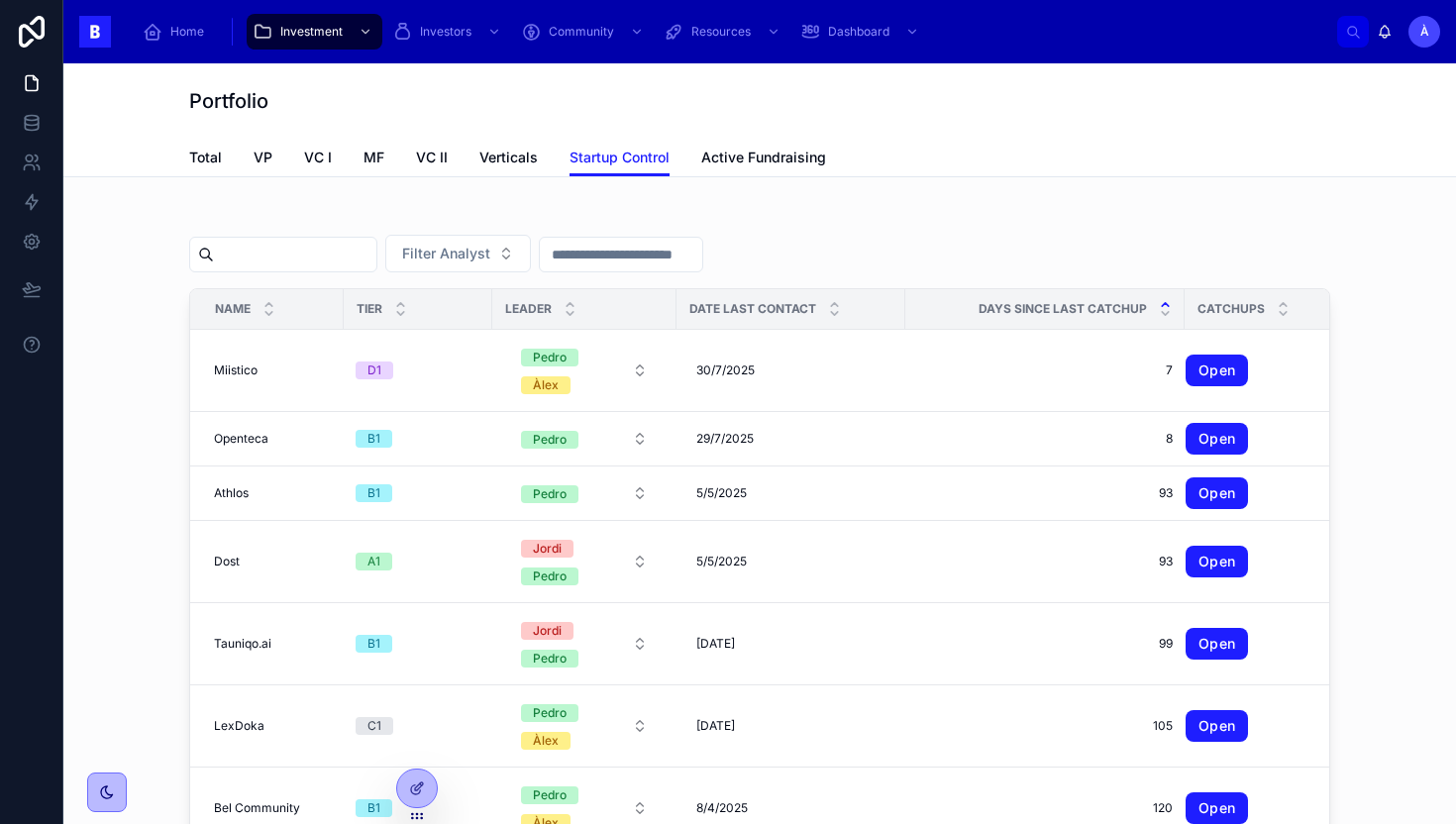 click 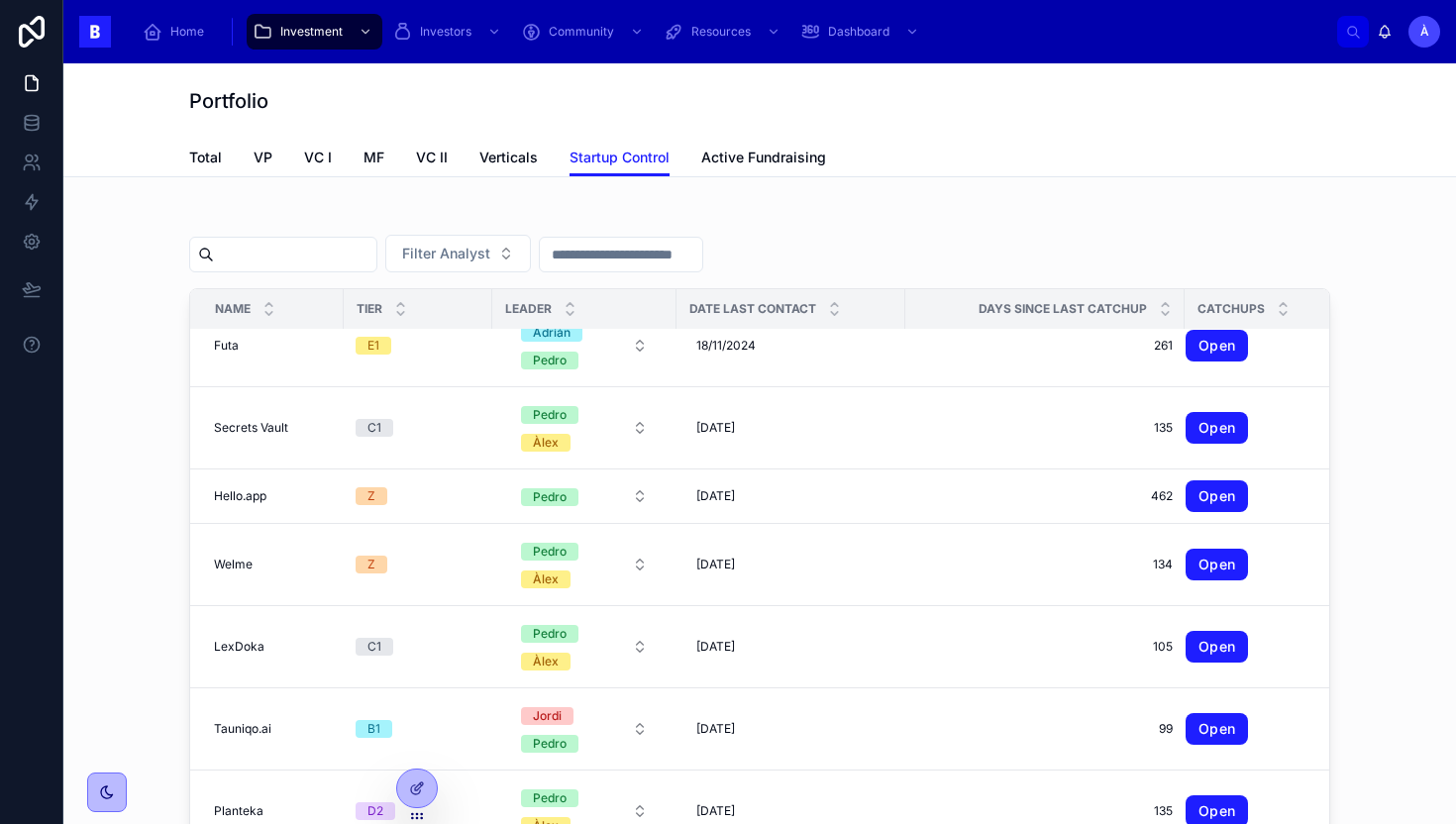 scroll, scrollTop: 0, scrollLeft: 0, axis: both 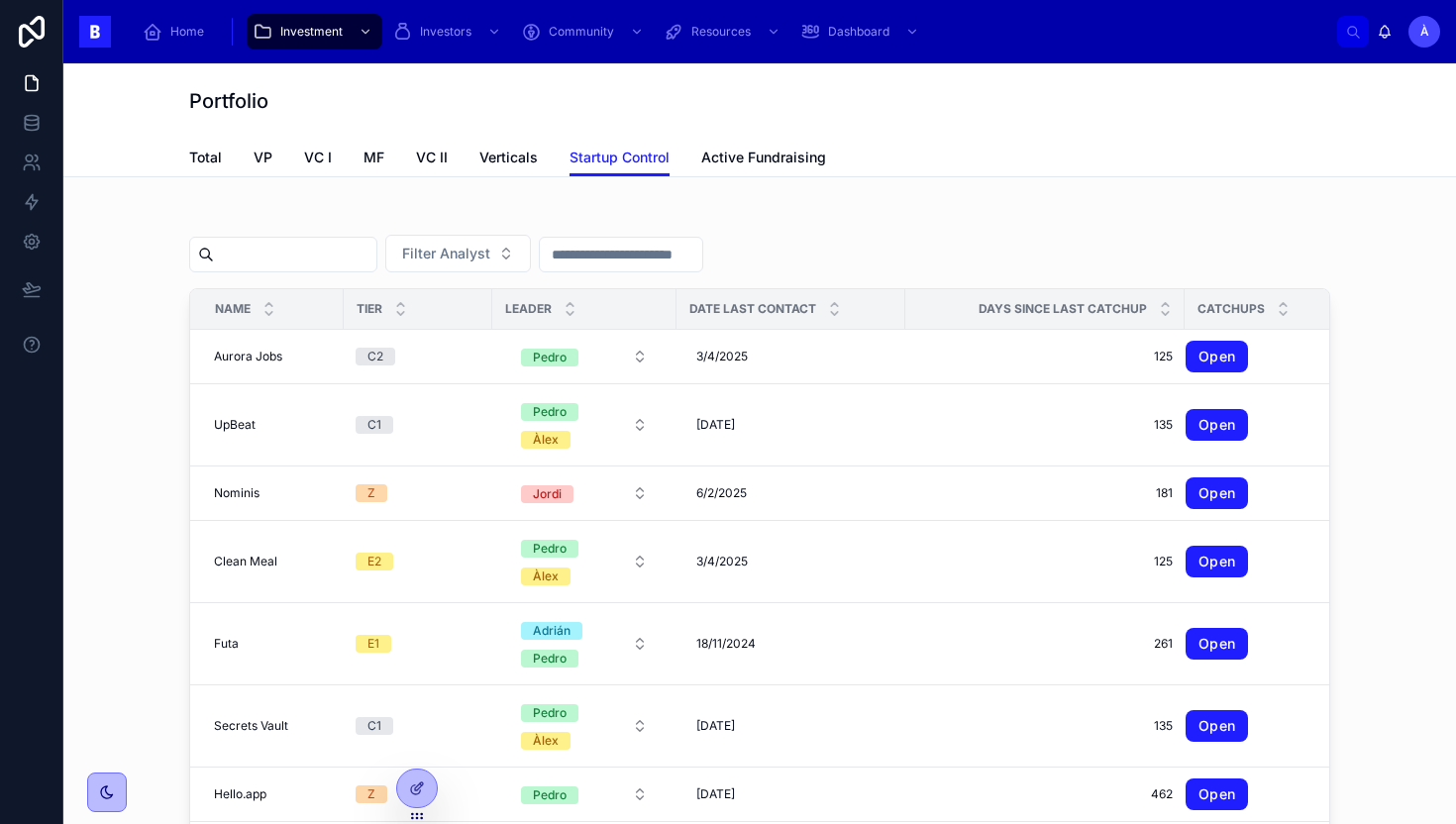 click on "Filter Analyst" at bounding box center [760, 258] 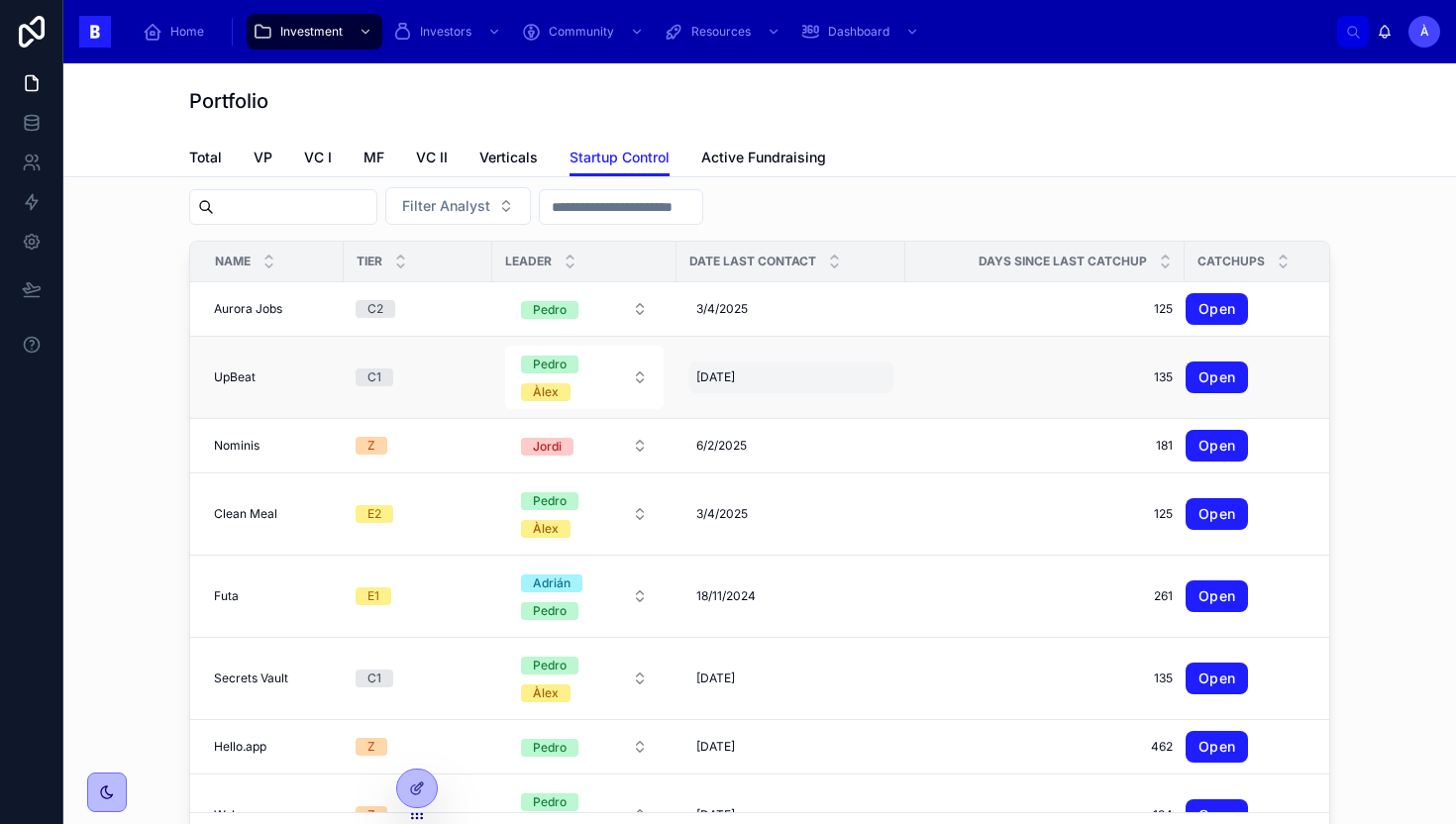 scroll, scrollTop: 0, scrollLeft: 0, axis: both 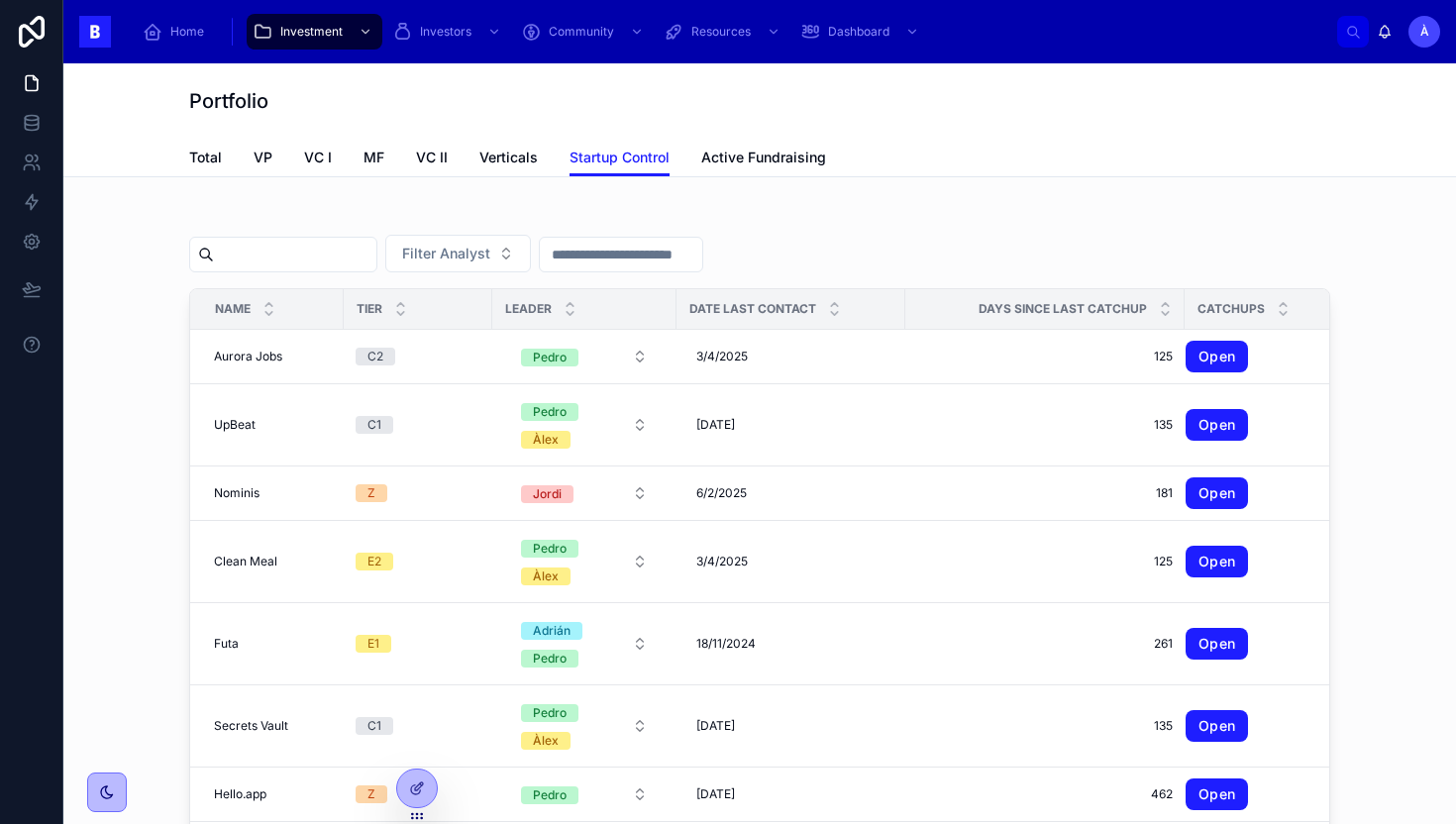 click on "Filter Analyst" at bounding box center (760, 258) 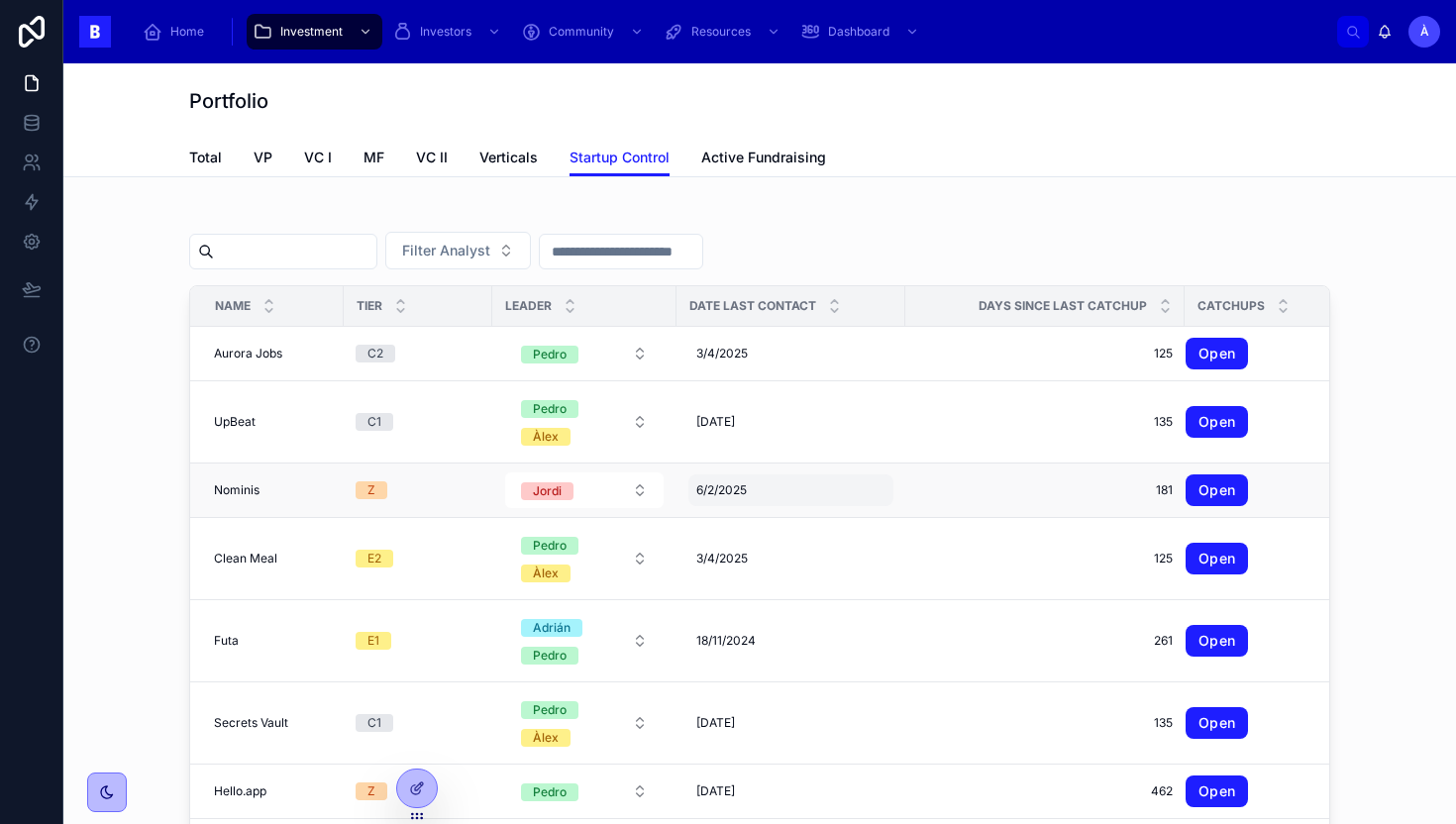scroll, scrollTop: 0, scrollLeft: 0, axis: both 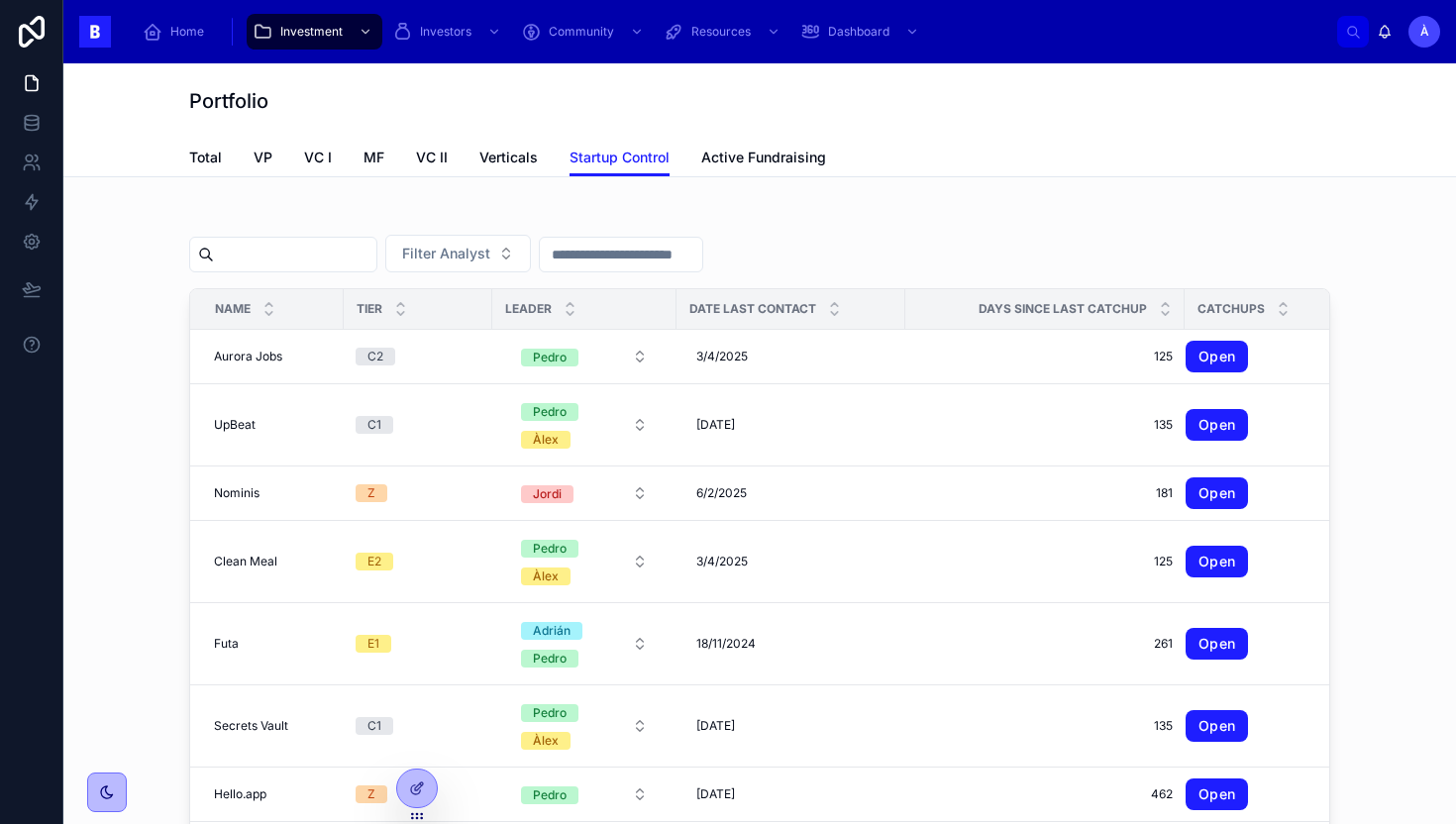 click on "Filter Analyst" at bounding box center [760, 258] 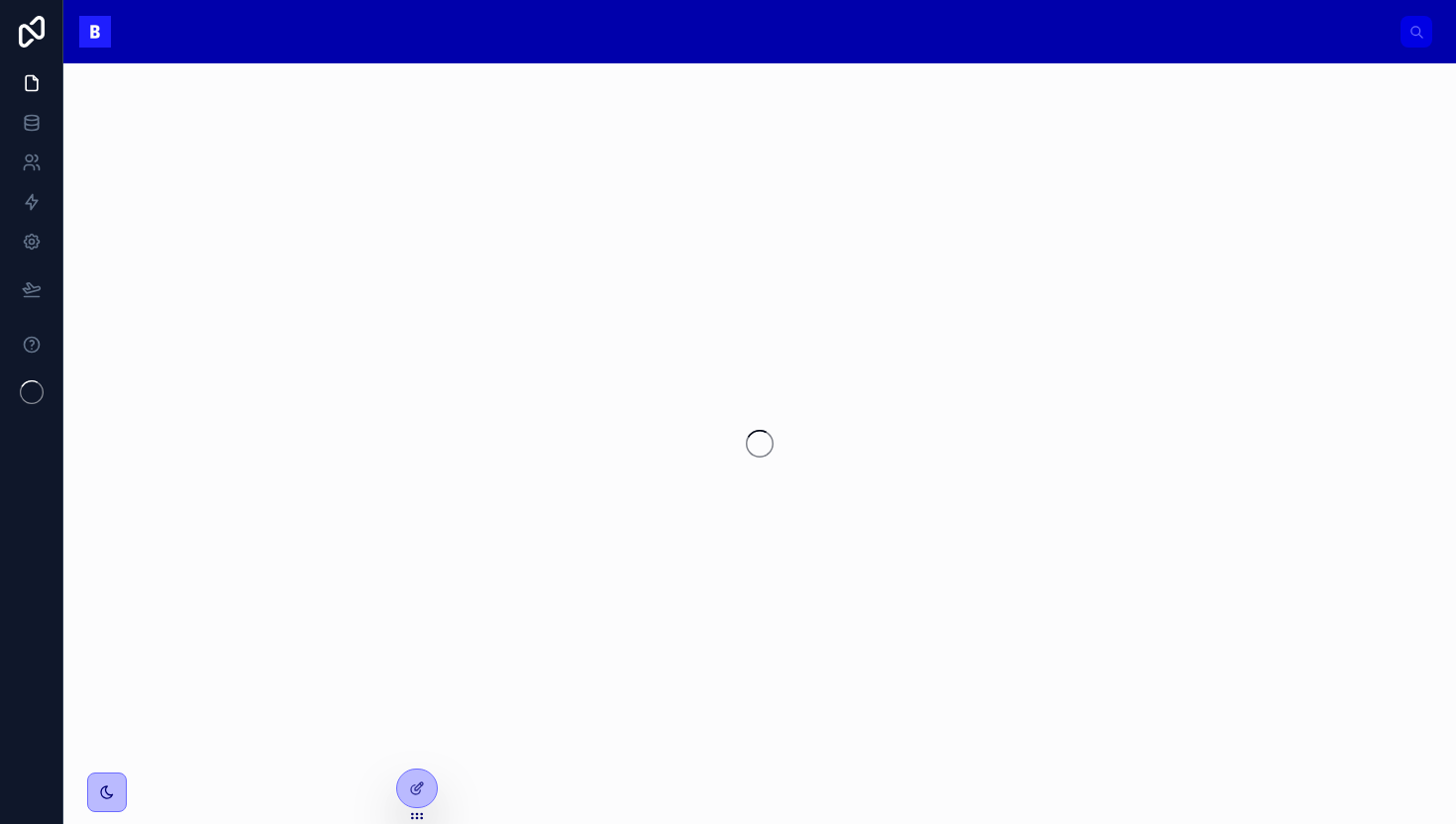 scroll, scrollTop: 0, scrollLeft: 0, axis: both 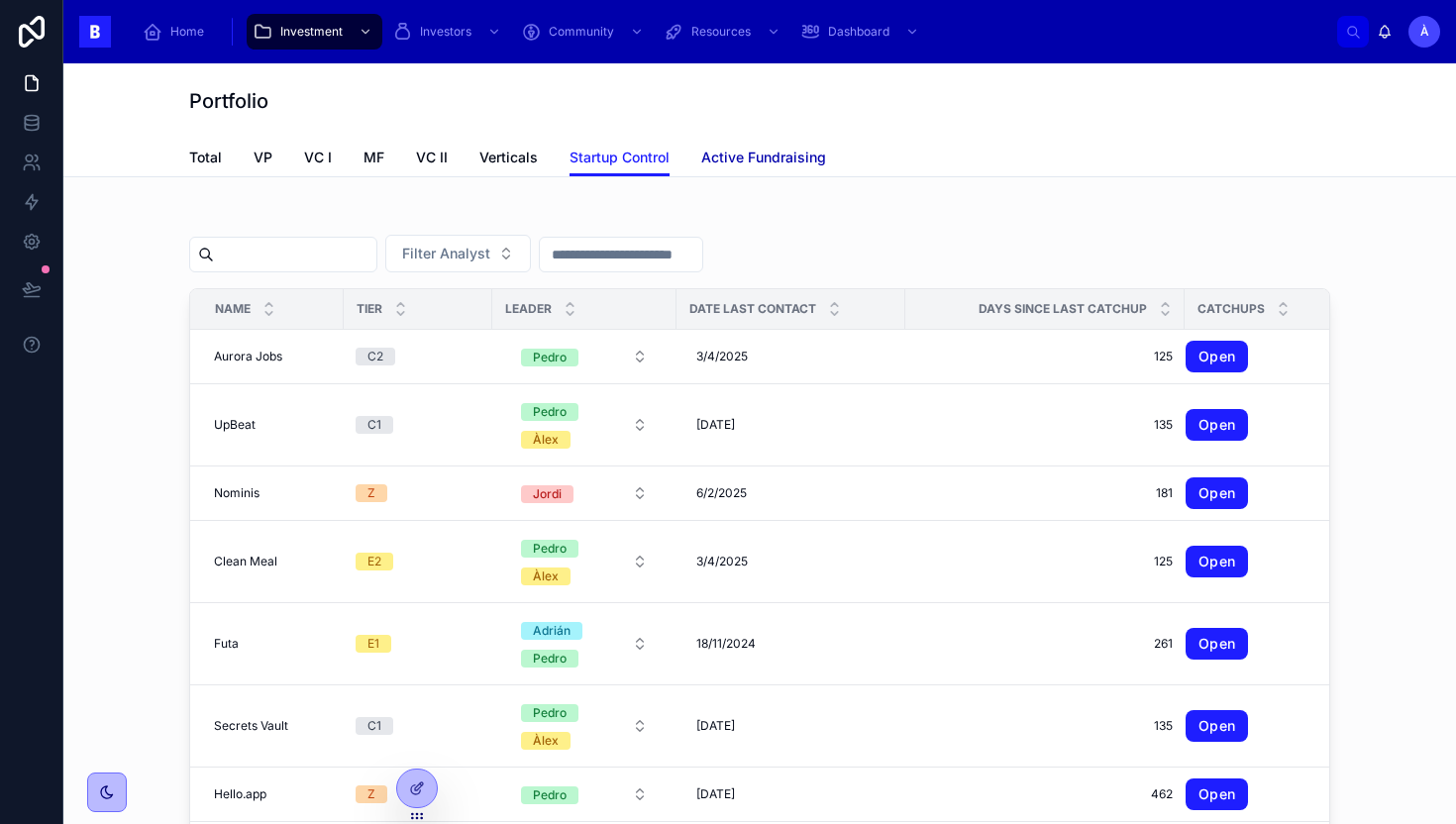 click on "Active Fundraising" at bounding box center [764, 157] 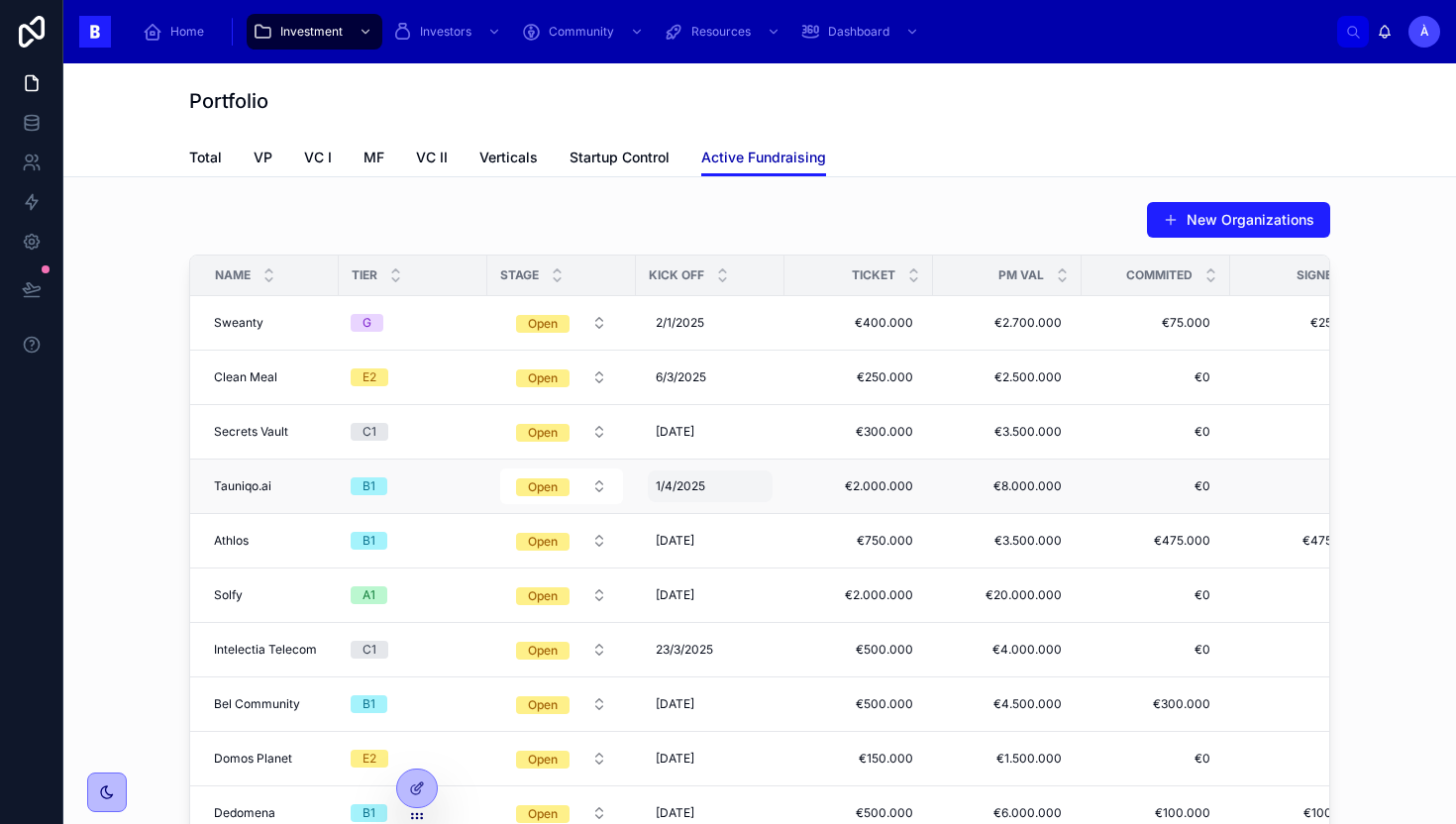 scroll, scrollTop: 39, scrollLeft: 0, axis: vertical 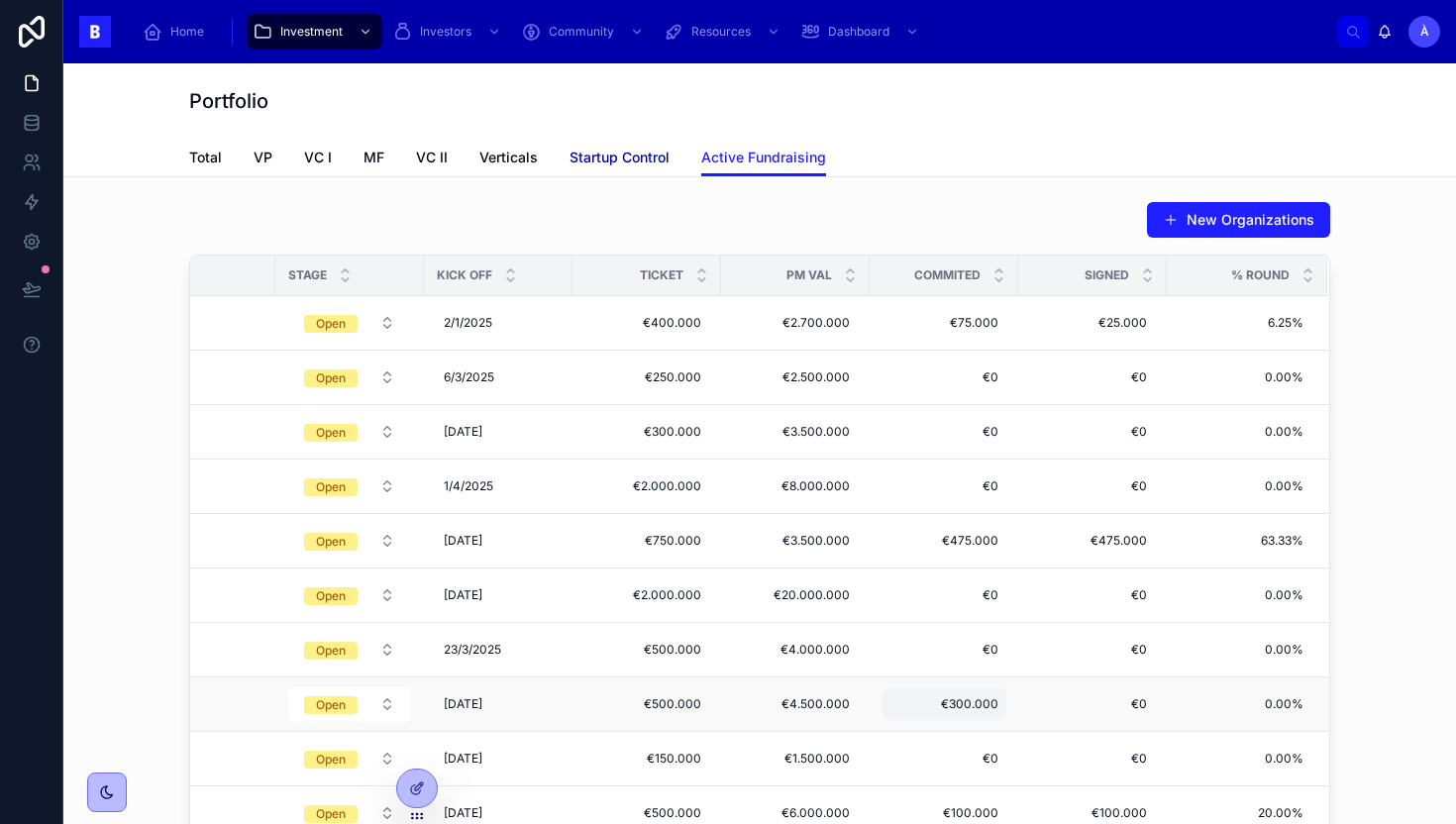click on "Startup Control" at bounding box center (619, 157) 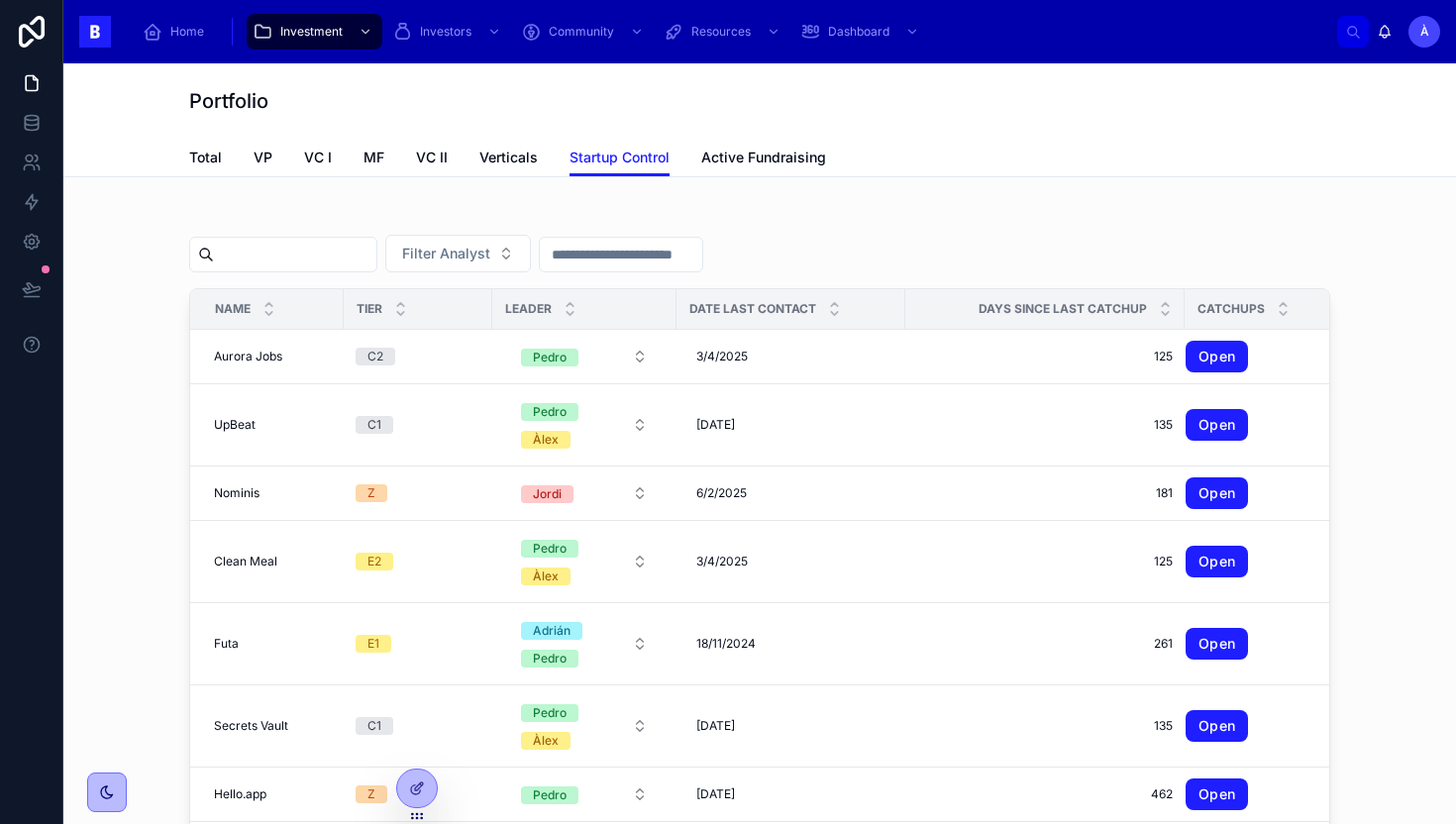 click on "Filter Analyst Name Tier Leader Date Last Contact Days since Last CatchUp CatchUps Aurora Jobs Aurora Jobs C2 [FIRST] [LAST] [DATE] [DATE] 125 125 Open UpBeat UpBeat C1 [FIRST] [LAST] [DATE] [DATE] 135 135 Open Nominis Nominis Z [FIRST] [DATE] [DATE] 181 181 Open Clean Meal Clean Meal E2 [FIRST] [LAST] [DATE] [DATE] 125 125 Open Futa Futa E1 [FIRST] [FIRST] [DATE] [DATE] 261 261 Open Secrets Vault Secrets Vault C1 [FIRST] [LAST] [DATE] [DATE] 135 135 Open Hello.app Hello.app Z [FIRST] [DATE] [DATE] 462 462 Open Welme Welme Z [FIRST] [LAST] [DATE] [DATE] 134 134 Open LexDoka LexDoka C1 [FIRST] [LAST] [DATE] [DATE] 105 105 Open Tauniqo.ai Tauniqo.ai B1 [FIRST] [FIRST] [DATE] [DATE] 99 99 Open Planteka Planteka D2 [FIRST] [LAST] [DATE] [DATE] 135 135 Open Yotramito Yotramito D1 [FIRST] [DATE] [DATE] 342 342 Open Emocional Emocional Z [FIRST] [DATE] [DATE] 453 453 Open Cribdata Cribdata D1 [FIRST] [DATE] [DATE] 210 210 Open Dost Dost A1 [FIRST] [FIRST] [DATE] [DATE] 93 93 Open 7" at bounding box center (760, 555) 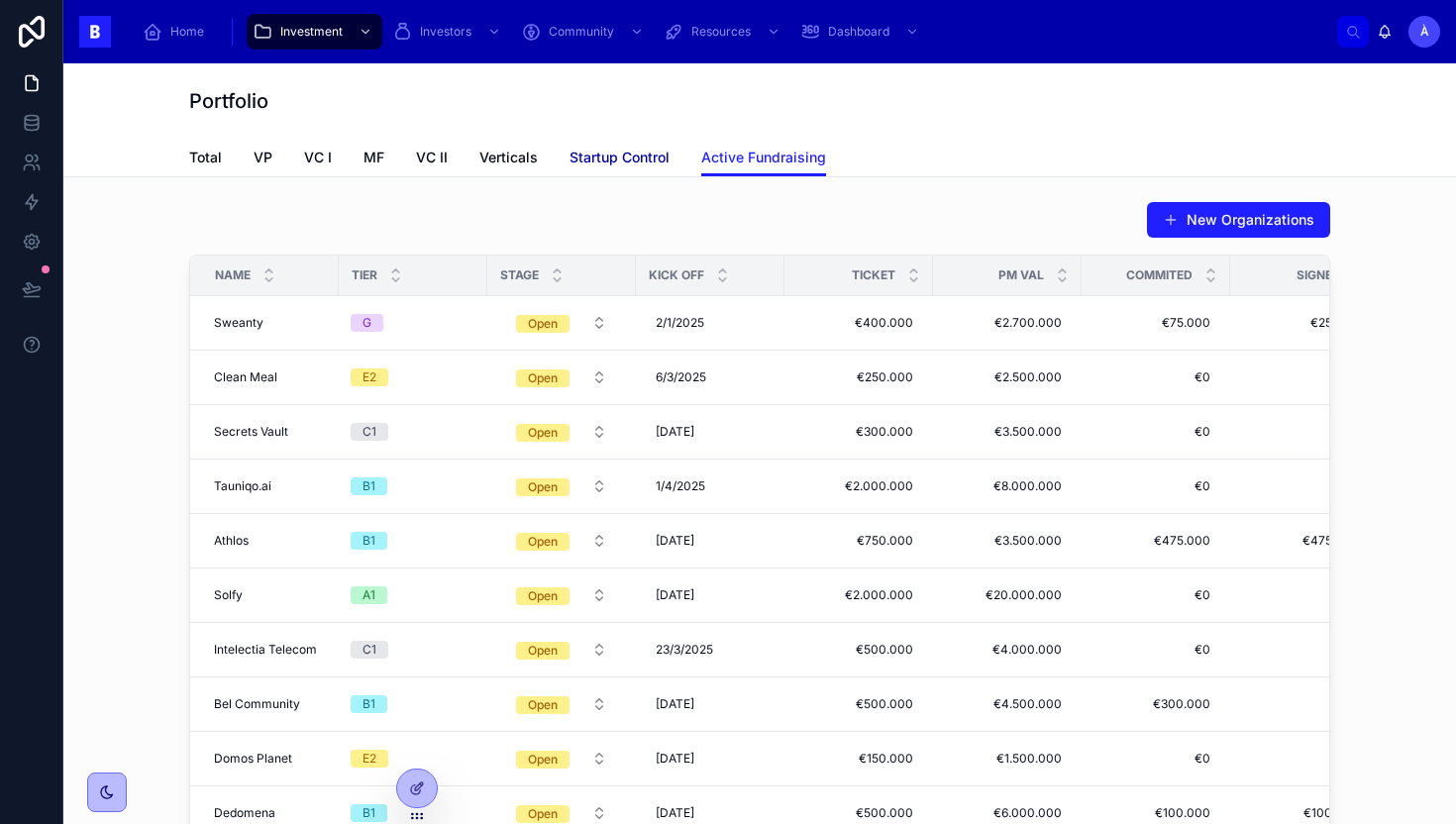 click on "Startup Control" at bounding box center (619, 157) 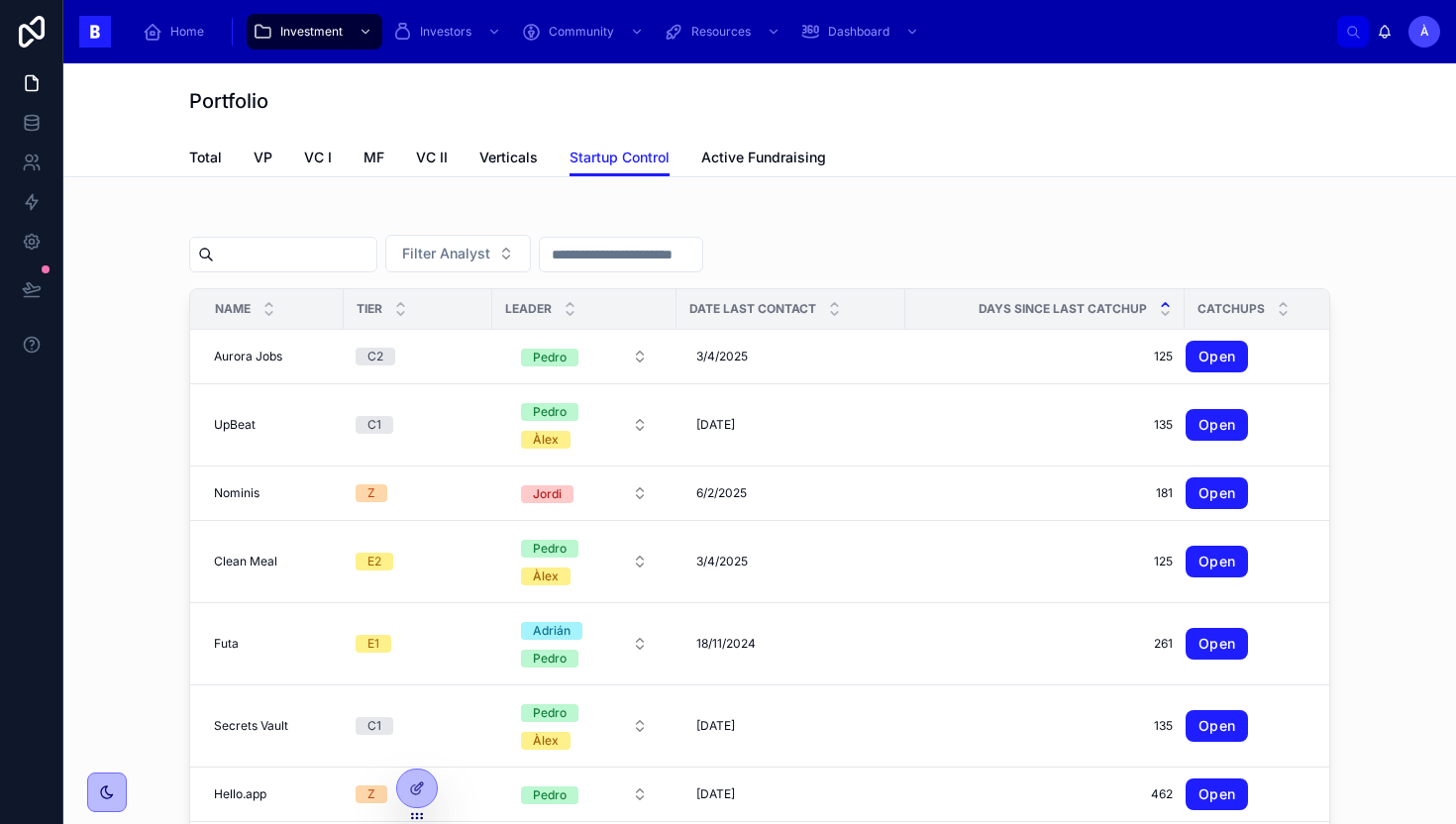 click 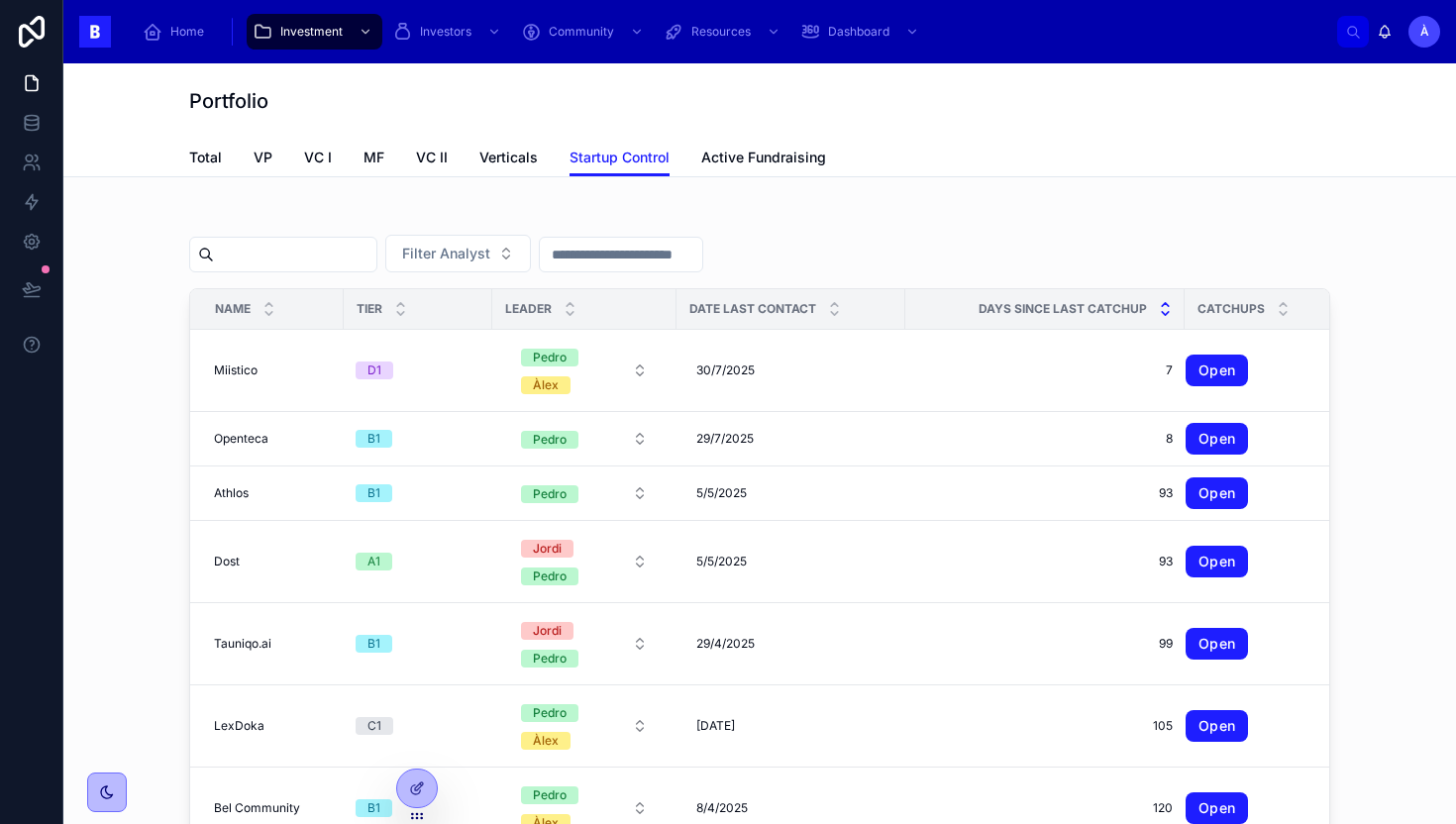 click 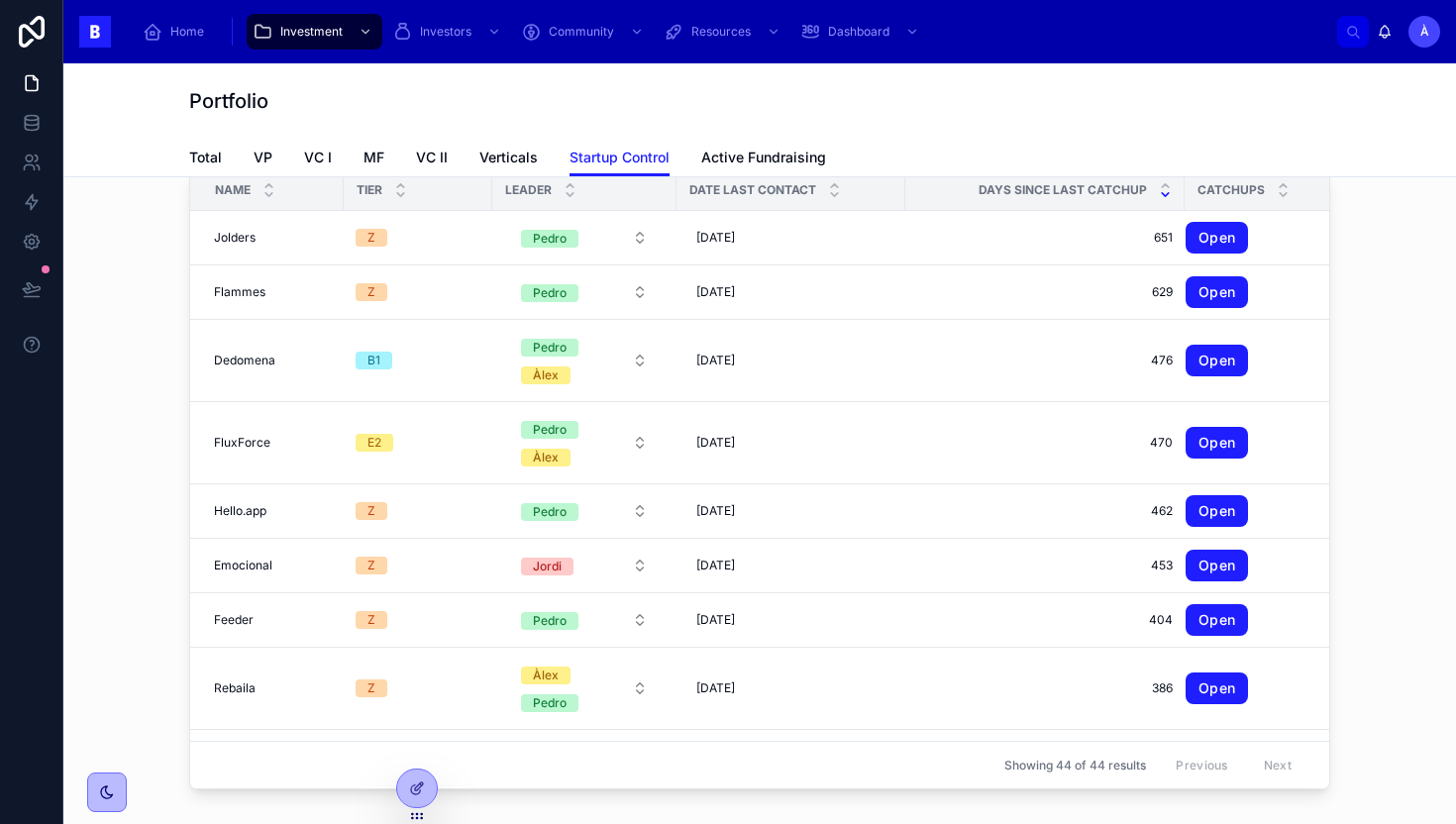 scroll, scrollTop: 117, scrollLeft: 0, axis: vertical 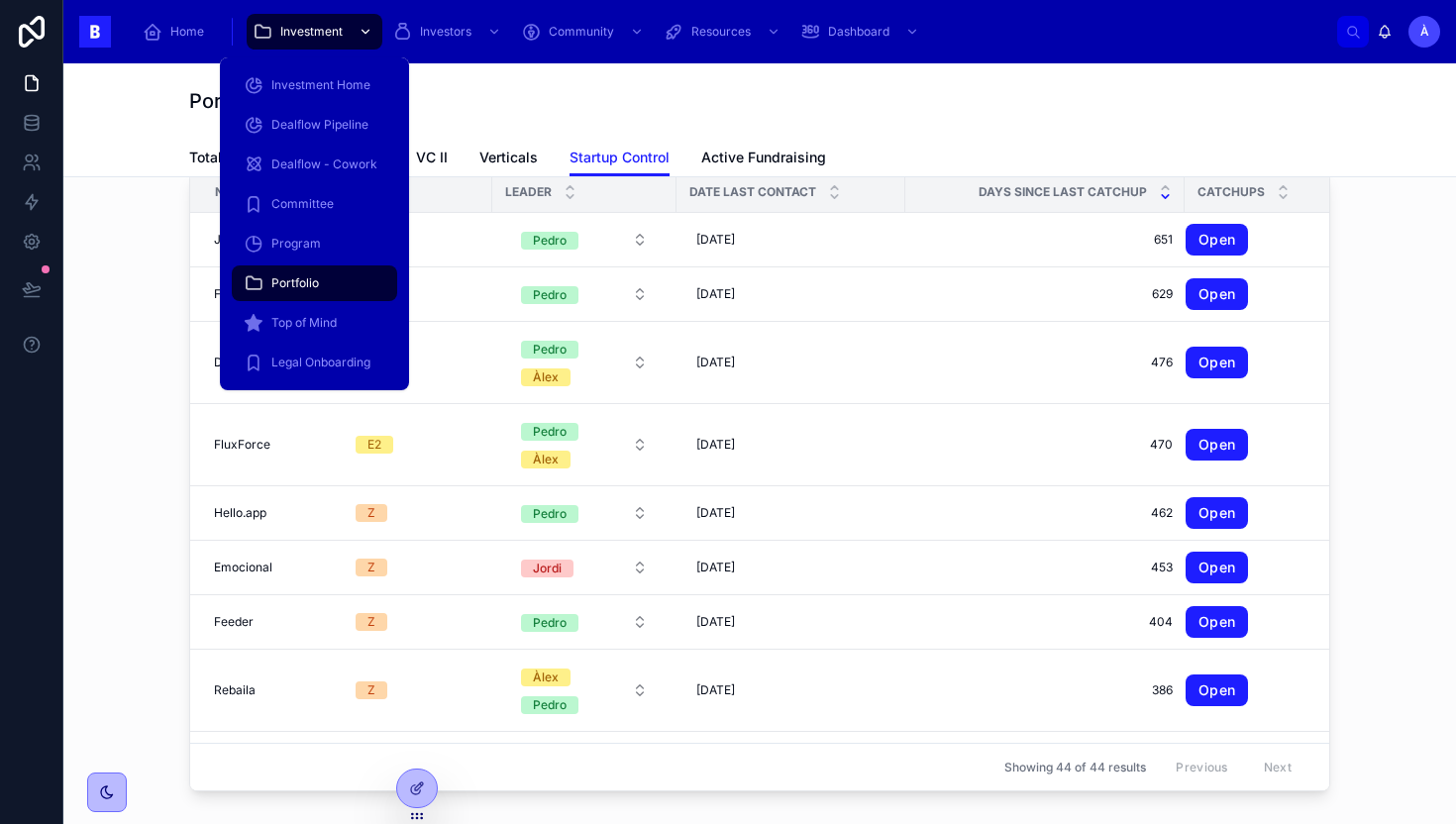 click on "Investment" at bounding box center [311, 32] 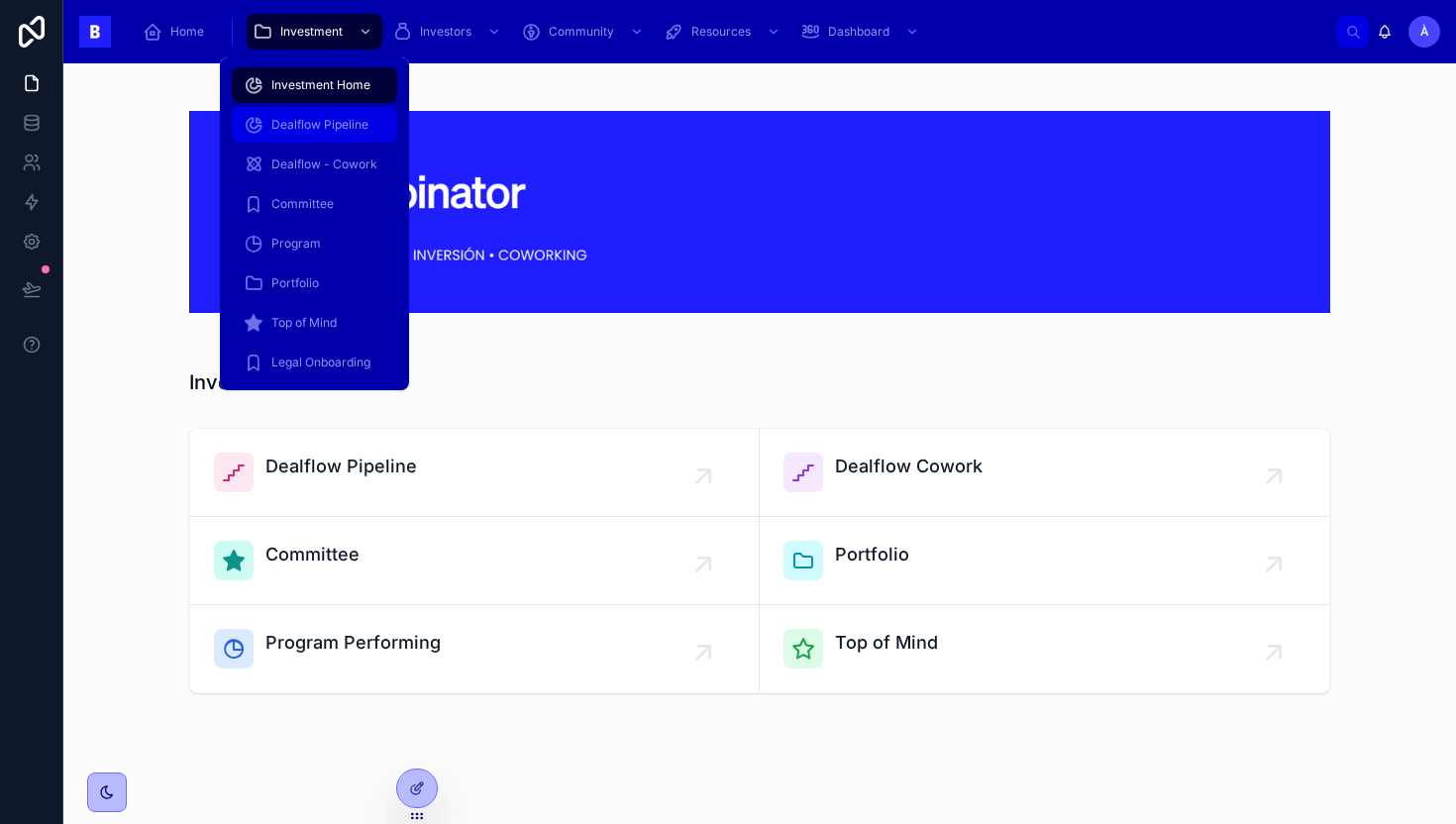 click on "Dealflow Pipeline" at bounding box center [320, 125] 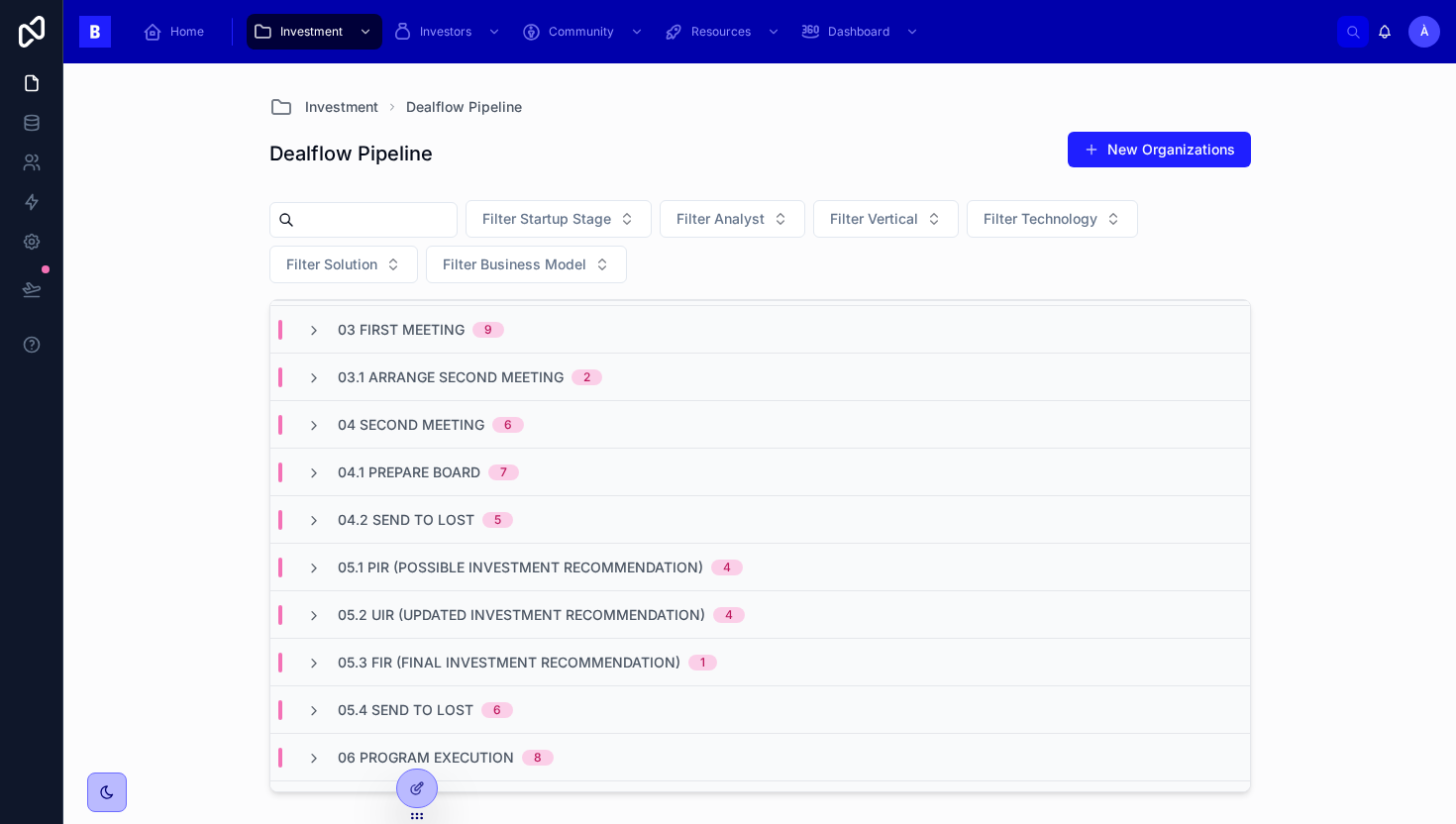 scroll, scrollTop: 188, scrollLeft: 0, axis: vertical 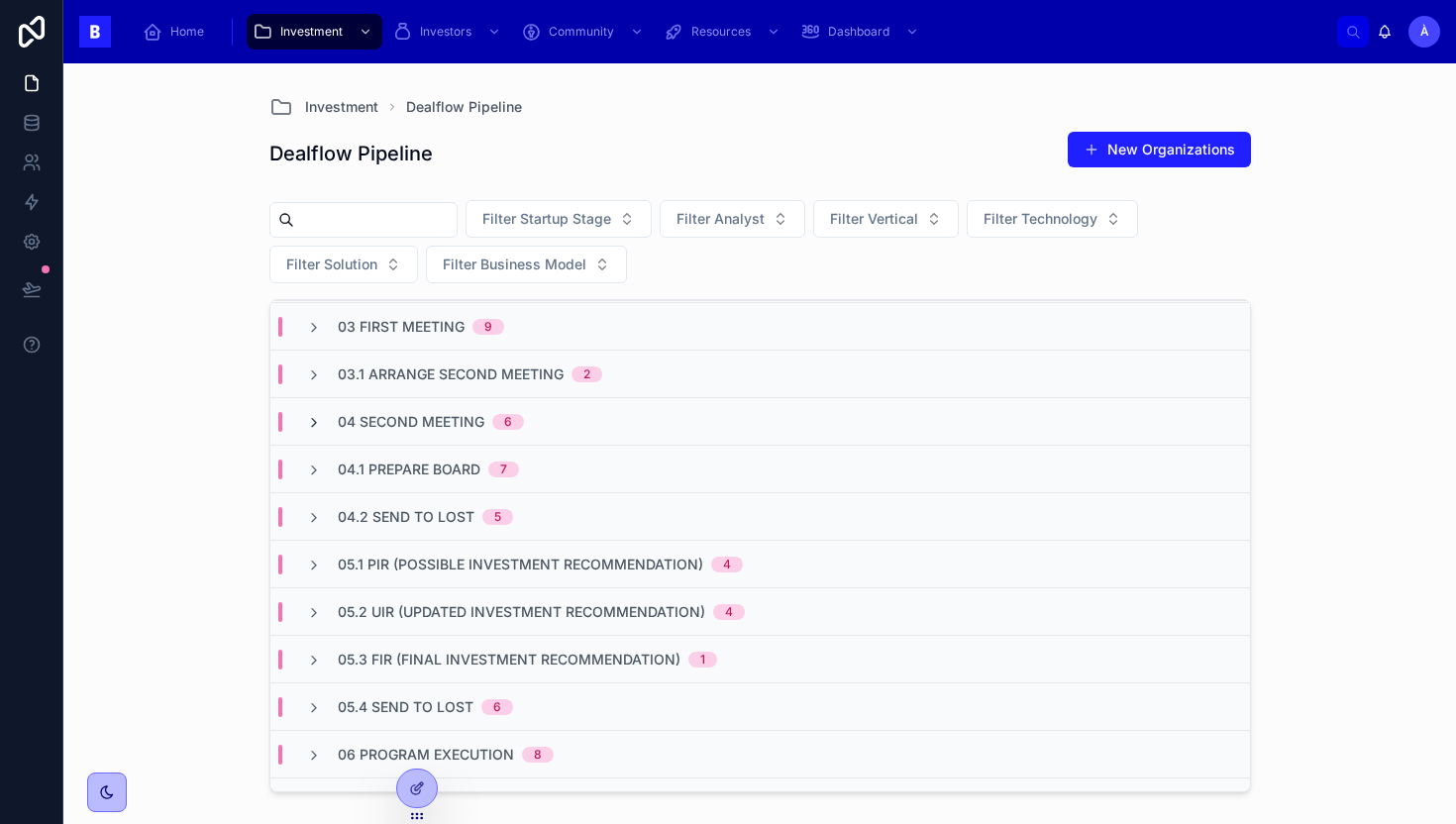 click at bounding box center (314, 423) 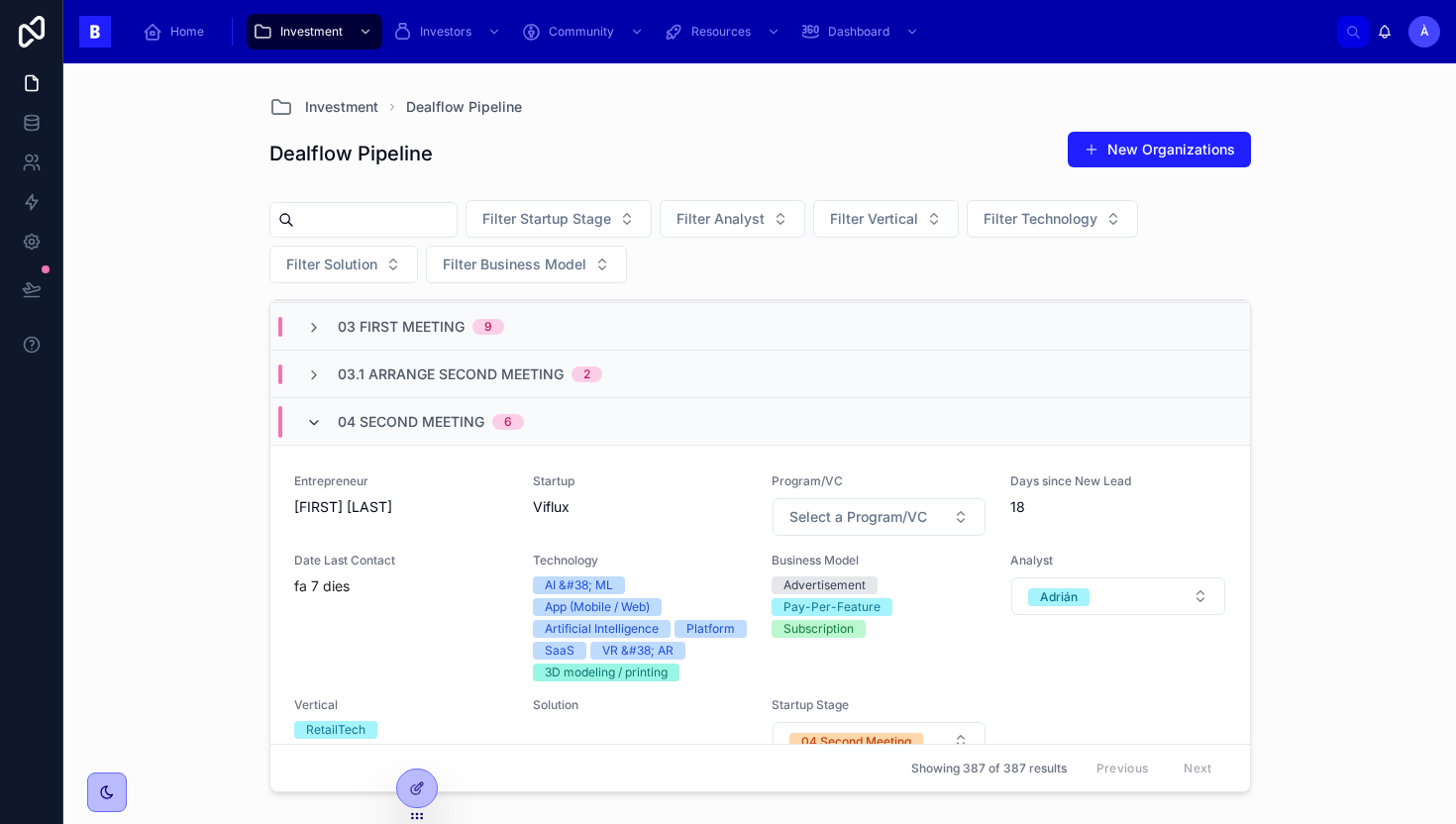 click at bounding box center [314, 423] 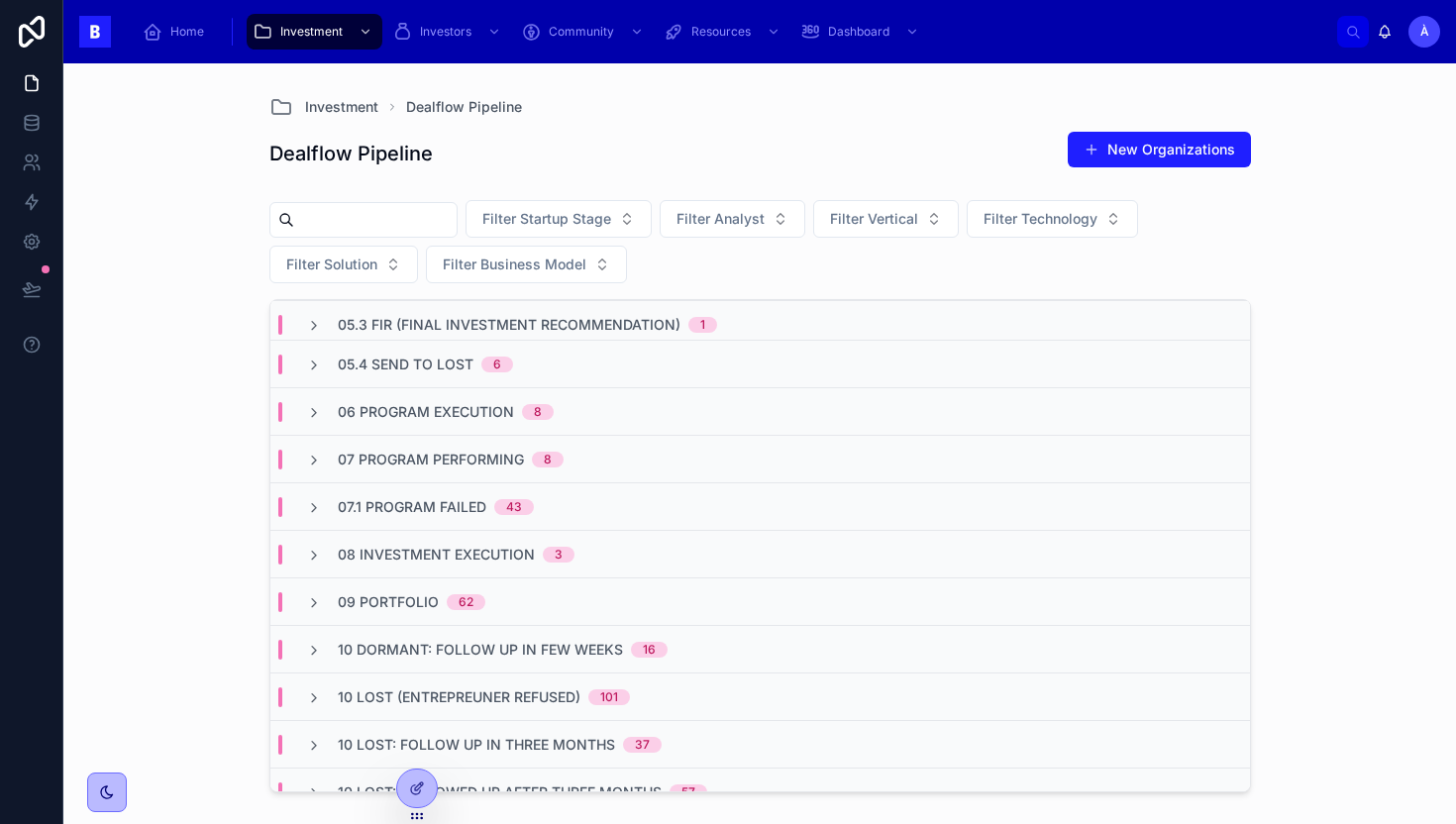 scroll, scrollTop: 530, scrollLeft: 0, axis: vertical 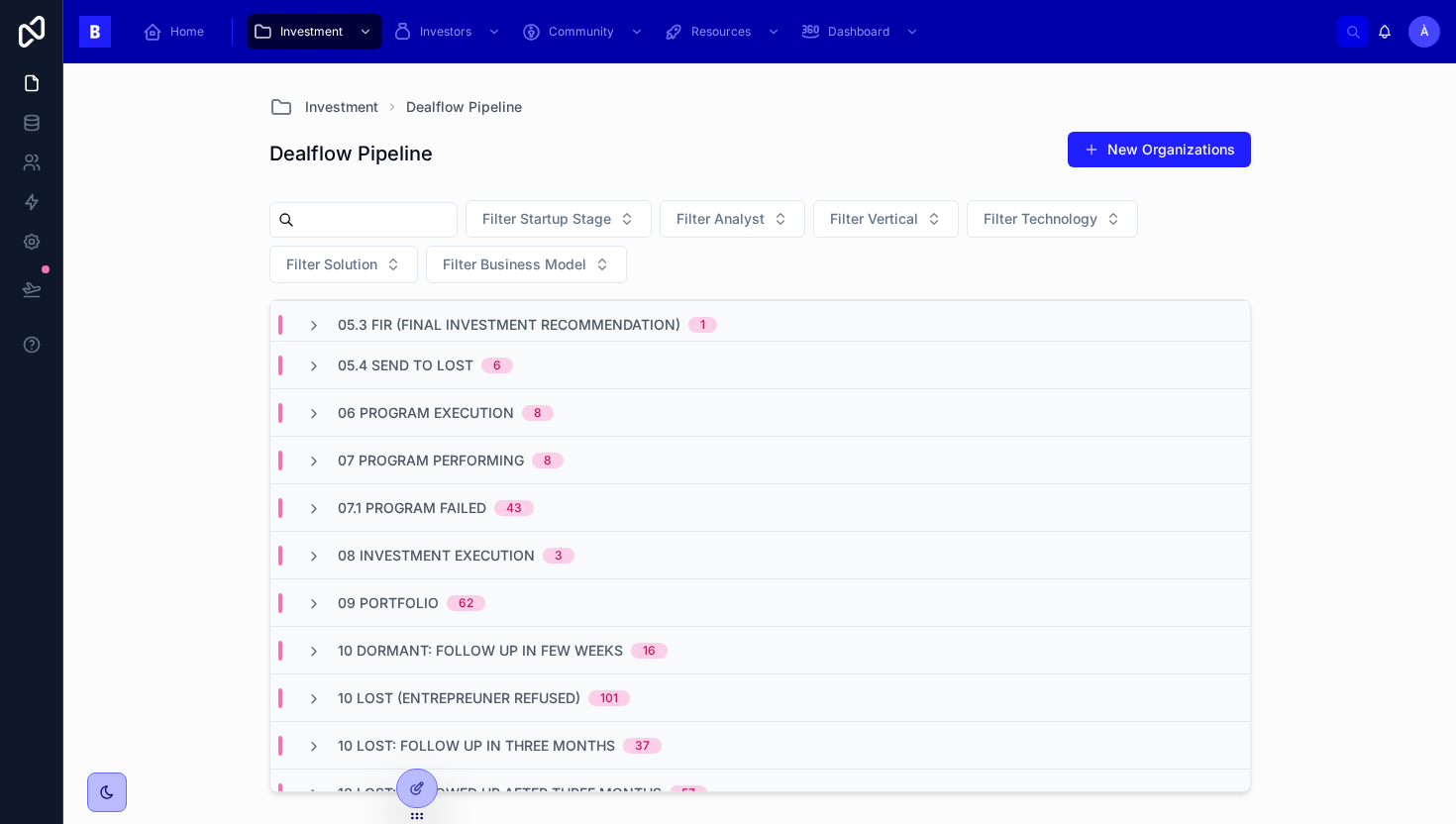 click on "10 Dormant: Follow up in few weeks" at bounding box center [480, 651] 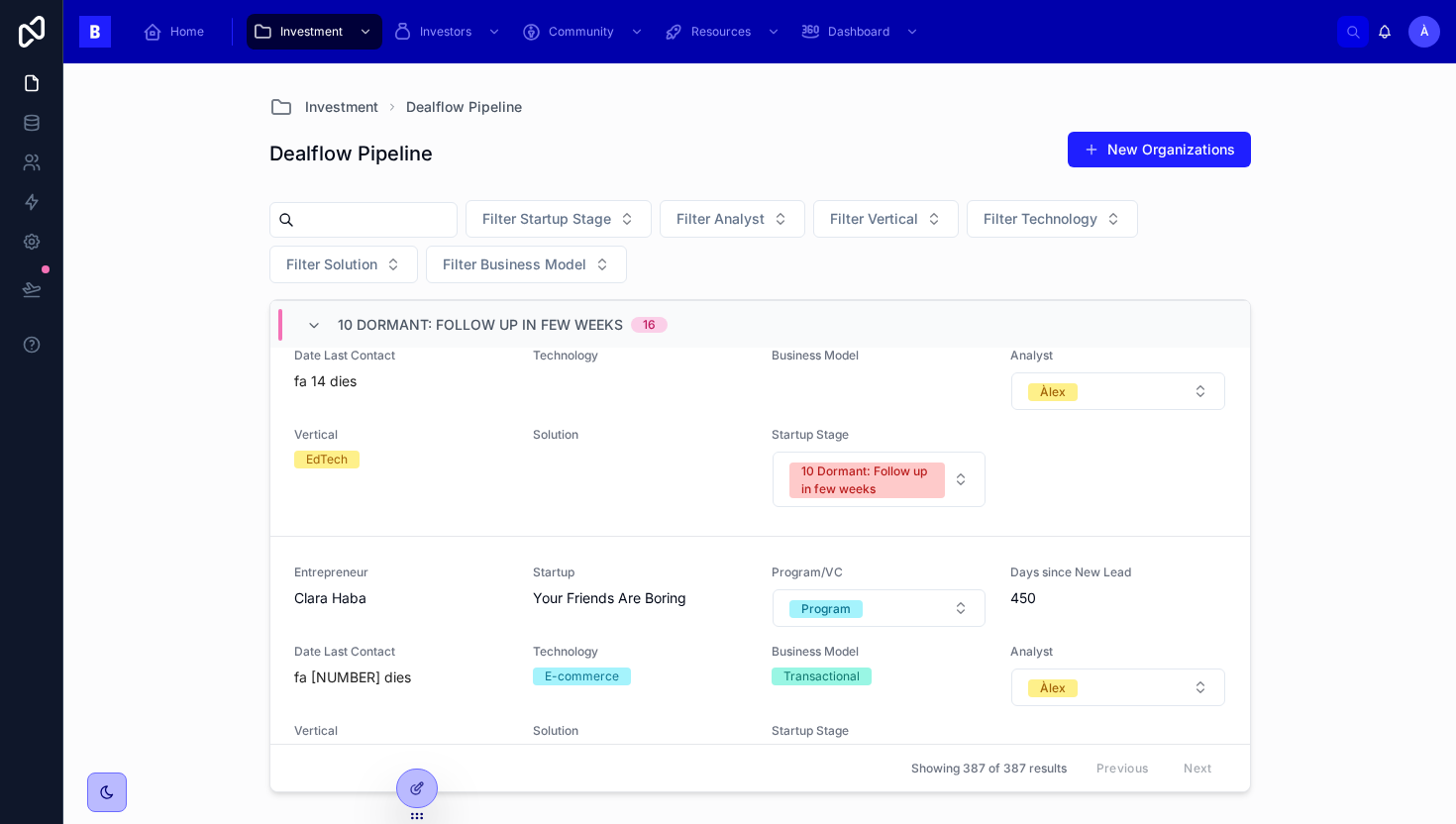 scroll, scrollTop: 6305, scrollLeft: 0, axis: vertical 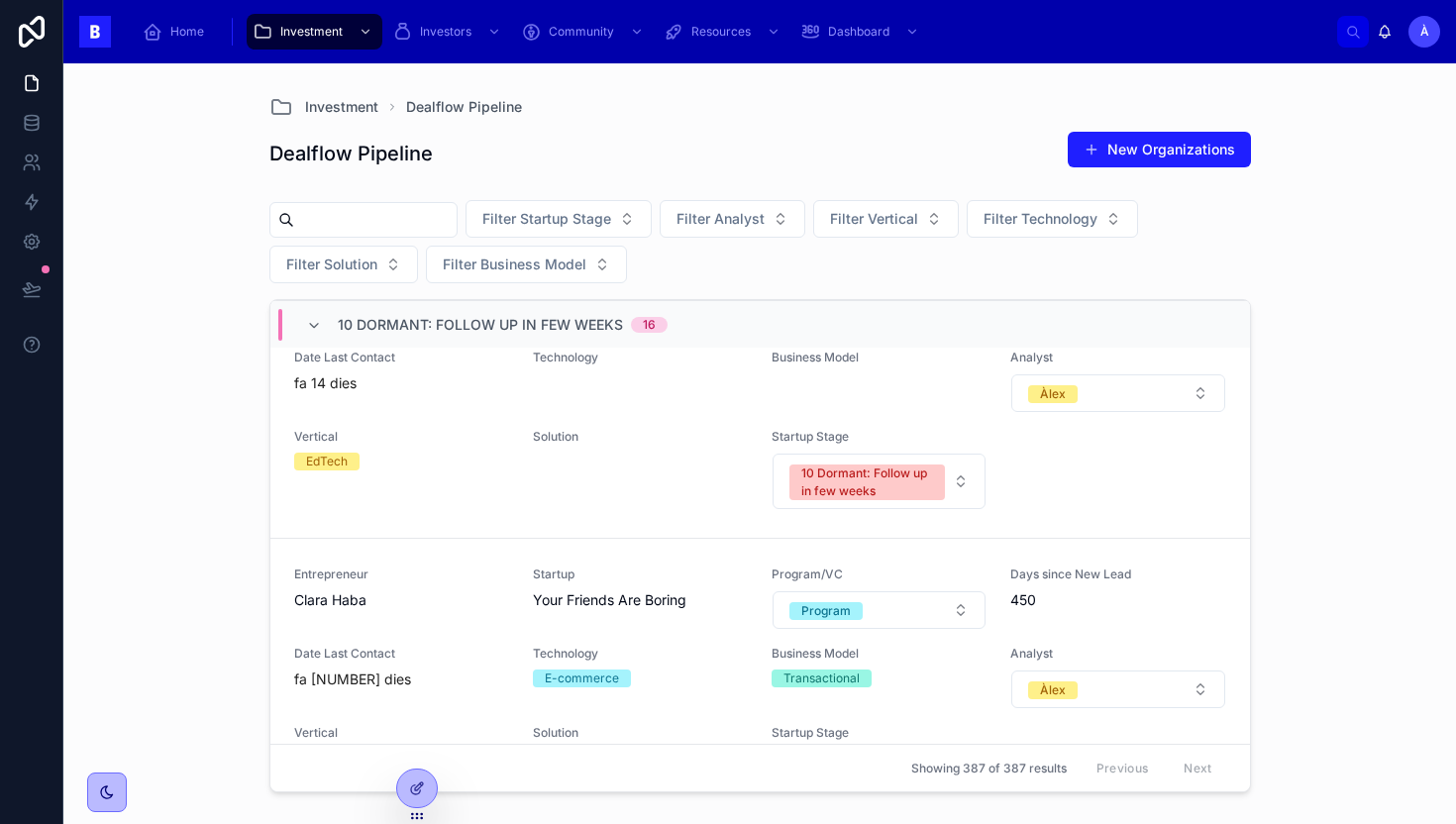 click on "[NUMBER] Dormant: Follow up in few weeks 16" at bounding box center (486, 325) 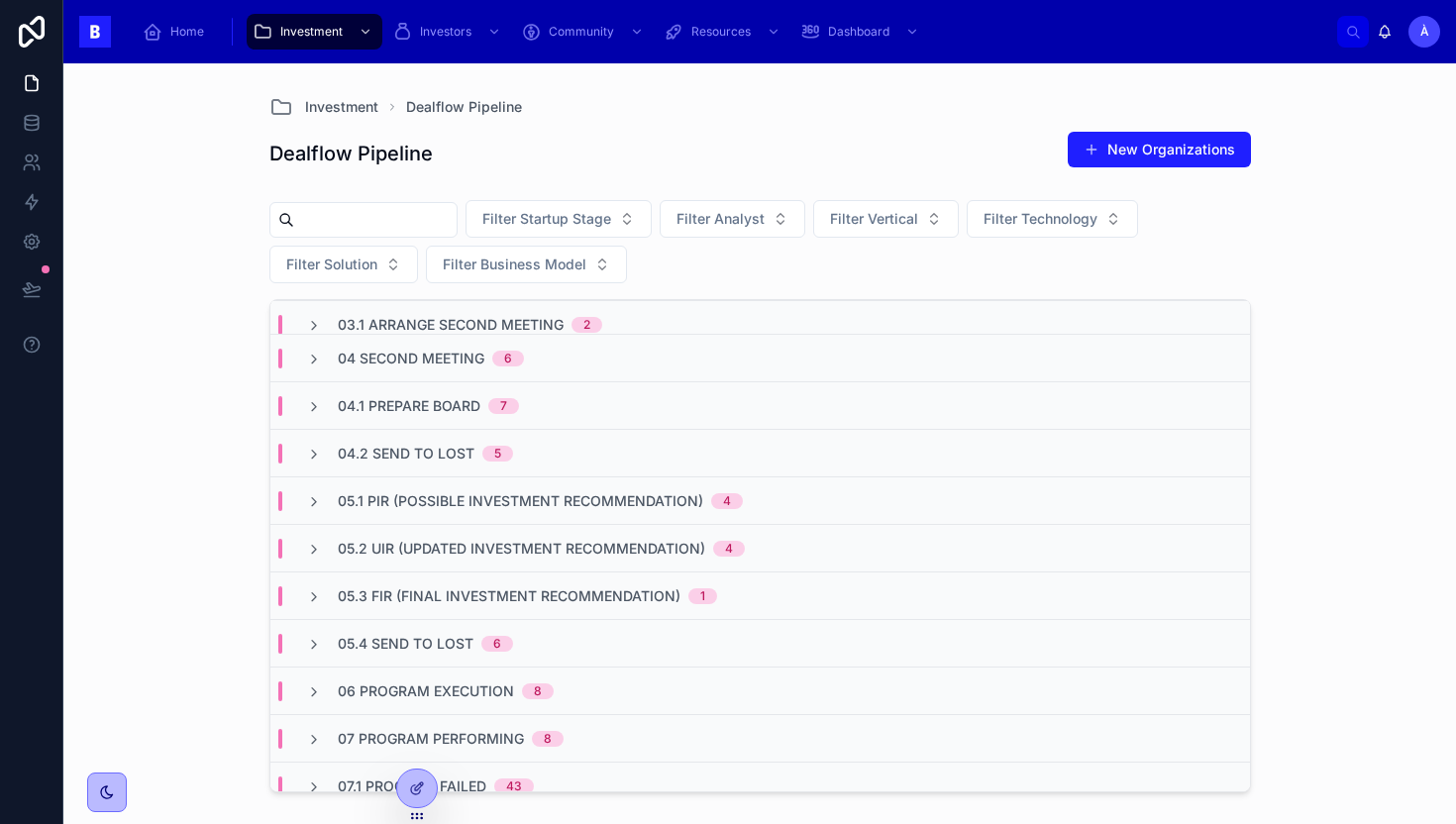 scroll, scrollTop: 0, scrollLeft: 0, axis: both 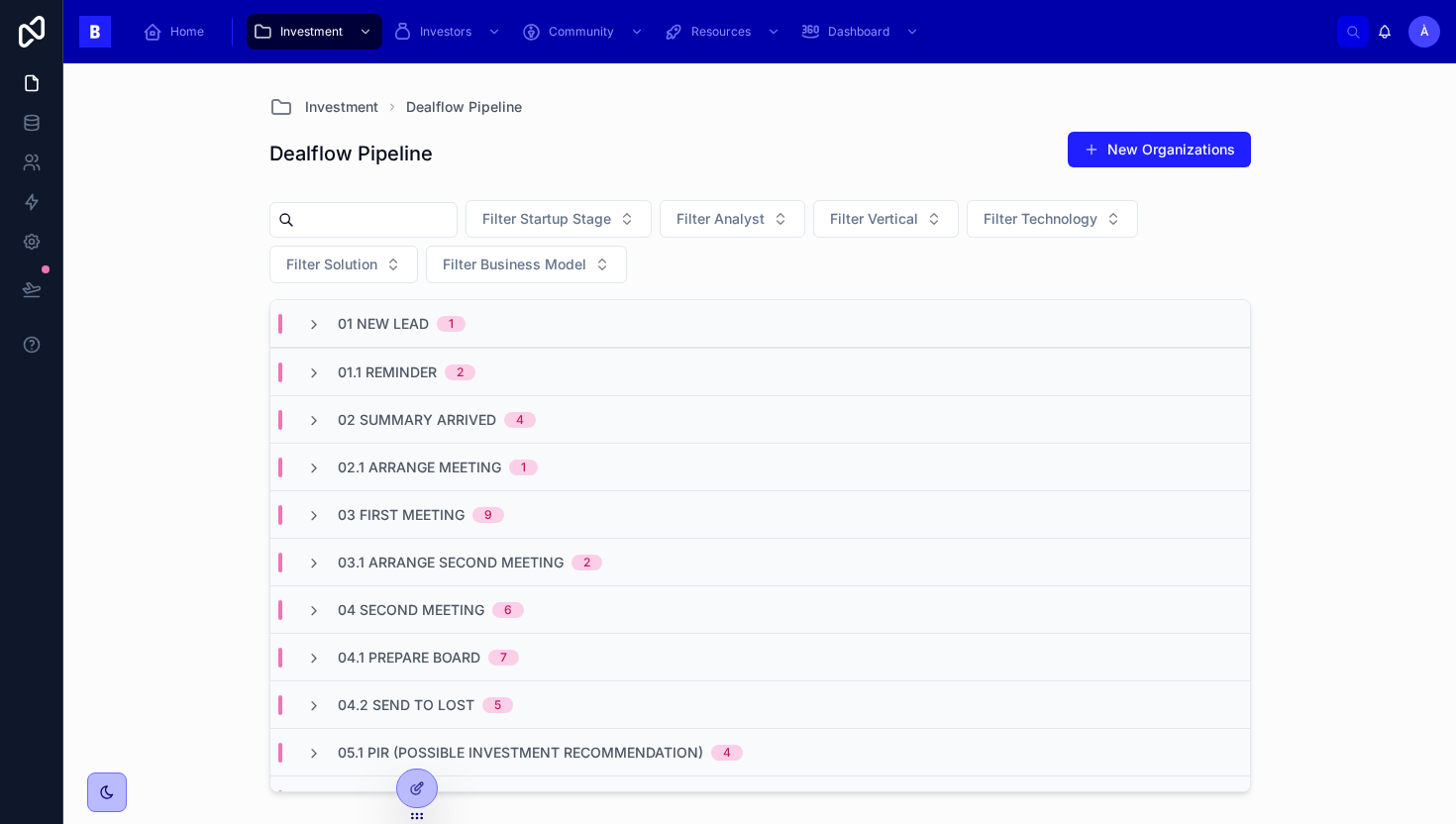 click on "02 Summary Arrived" at bounding box center (417, 420) 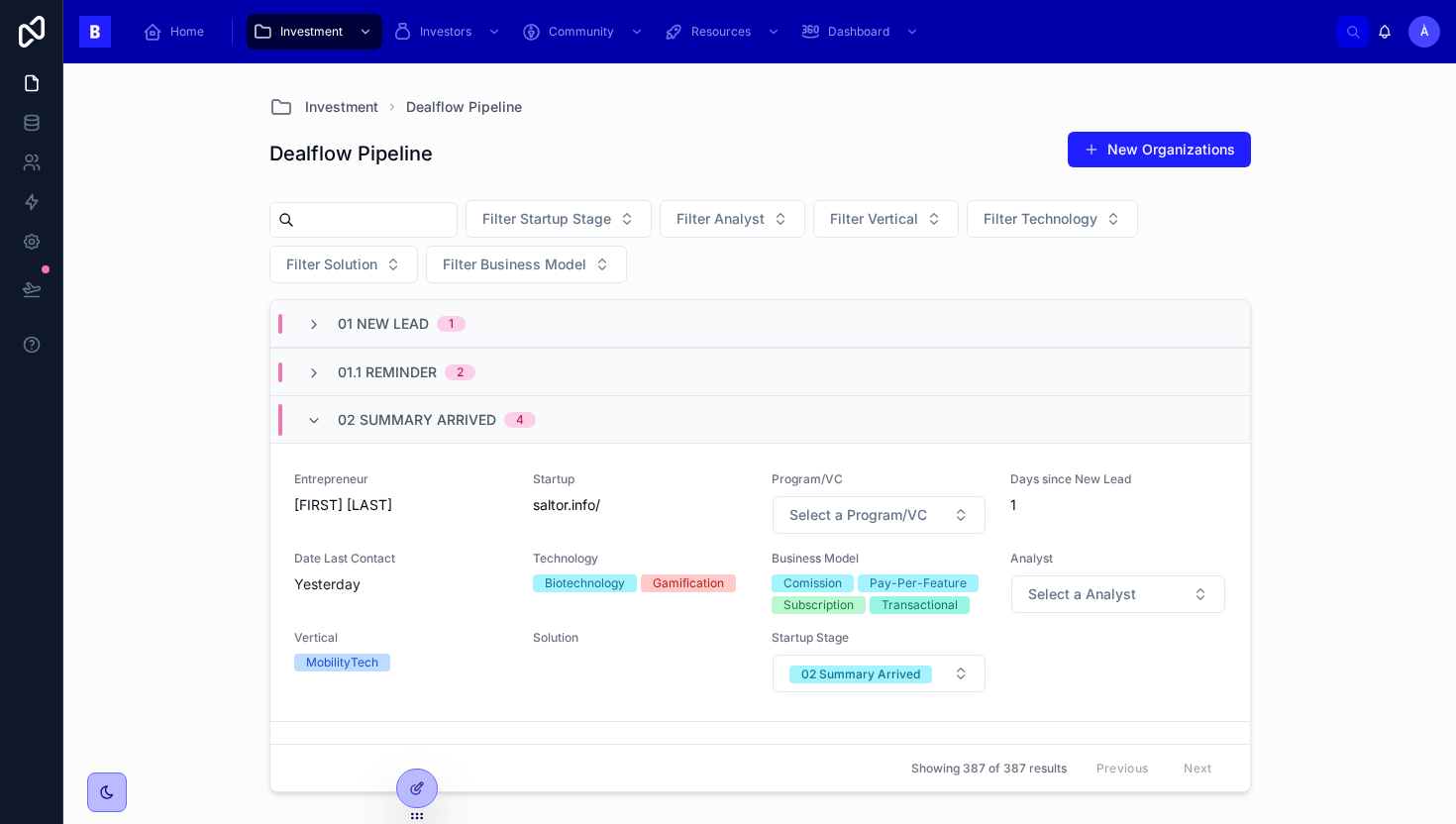 click on "02 Summary Arrived" at bounding box center (417, 420) 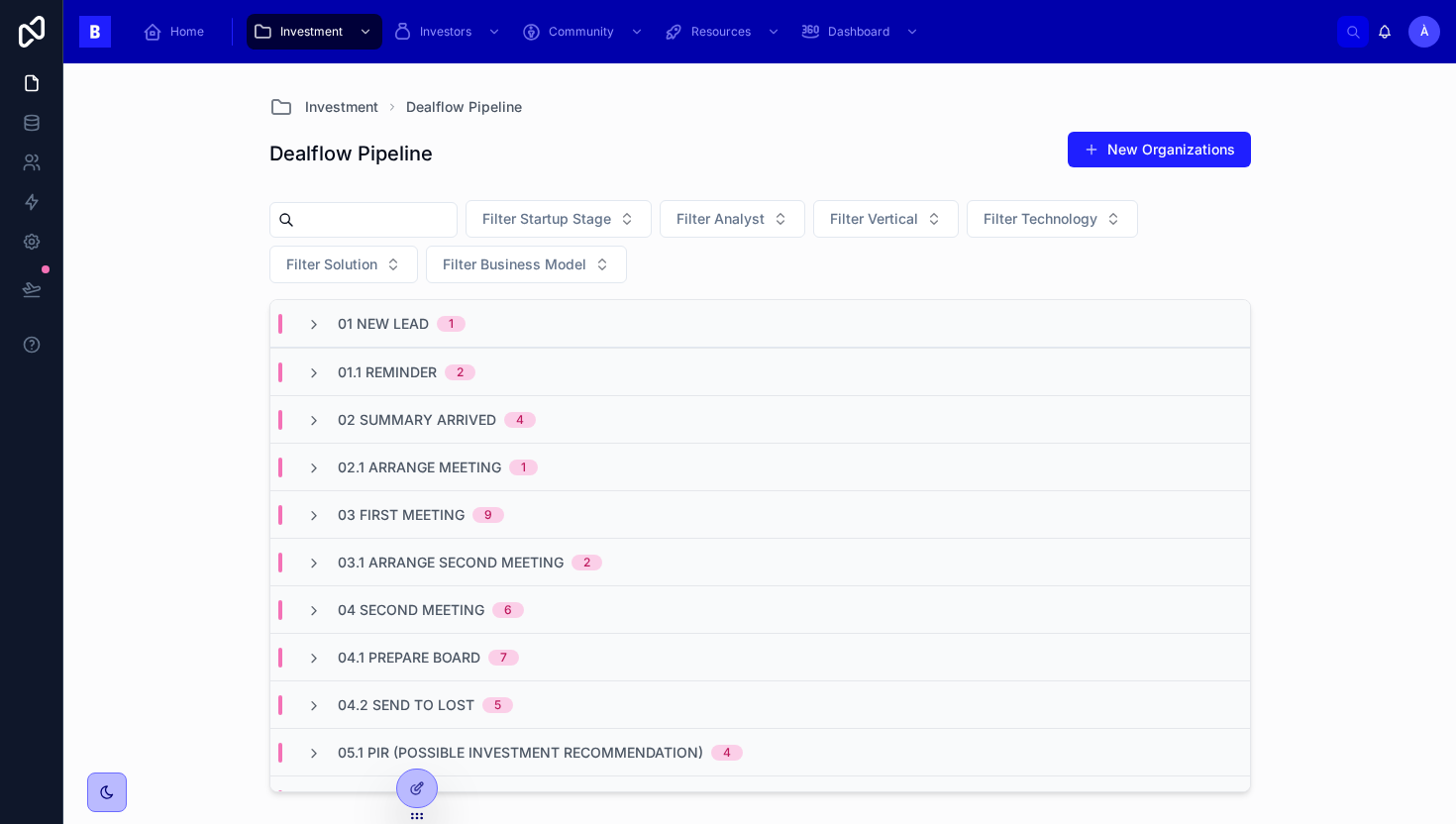 click on "Filter Startup Stage Filter Analyst Filter Vertical Filter Technology Filter Solution Filter Business Model" at bounding box center [760, 246] 